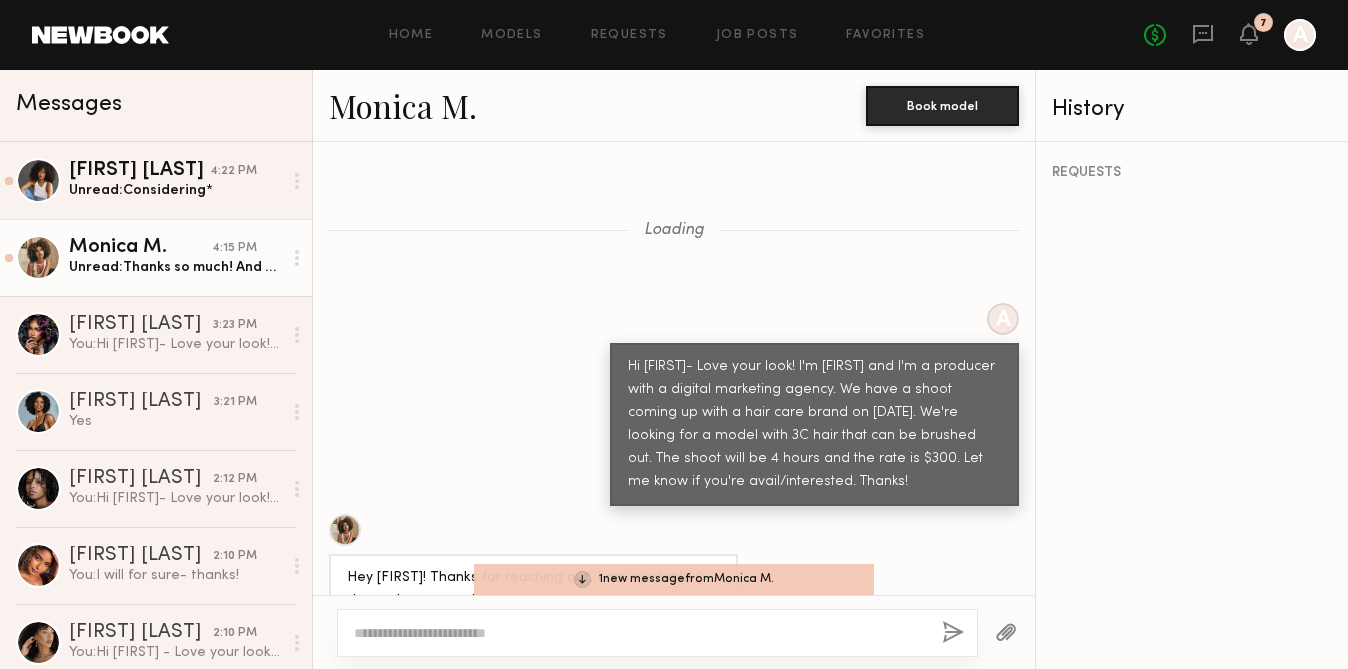 scroll, scrollTop: 0, scrollLeft: 0, axis: both 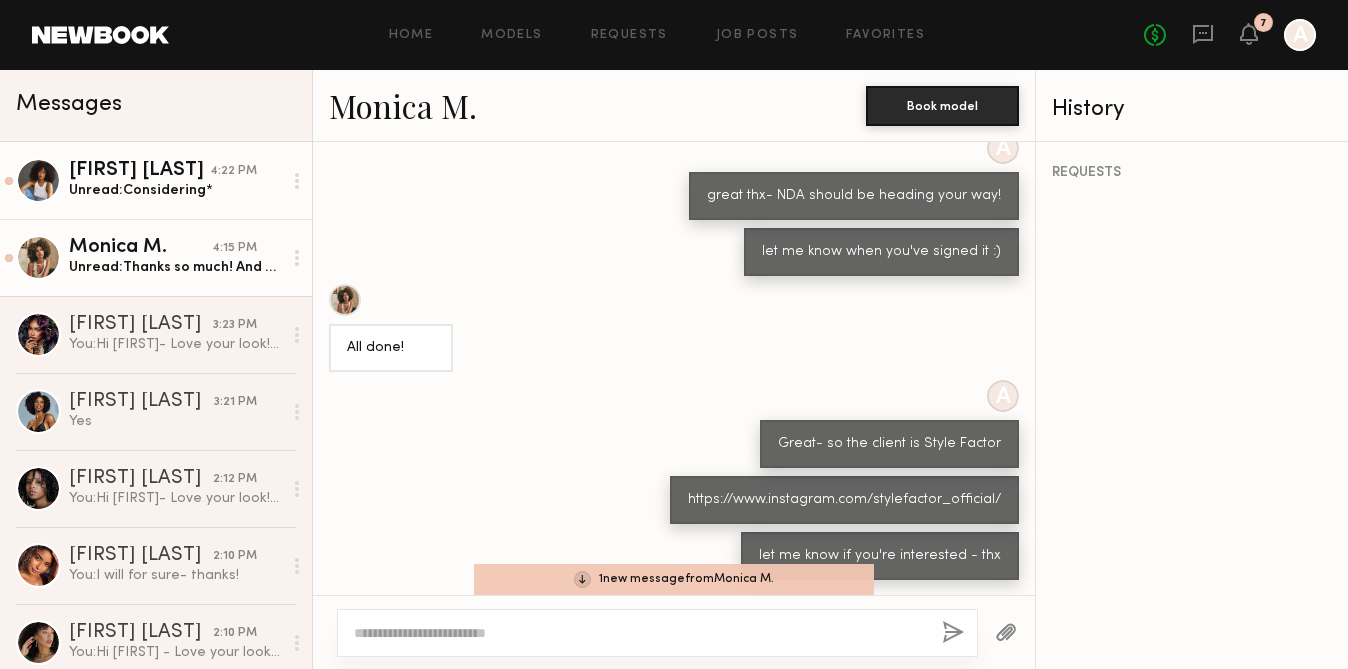 click on "Unread: Considering*" 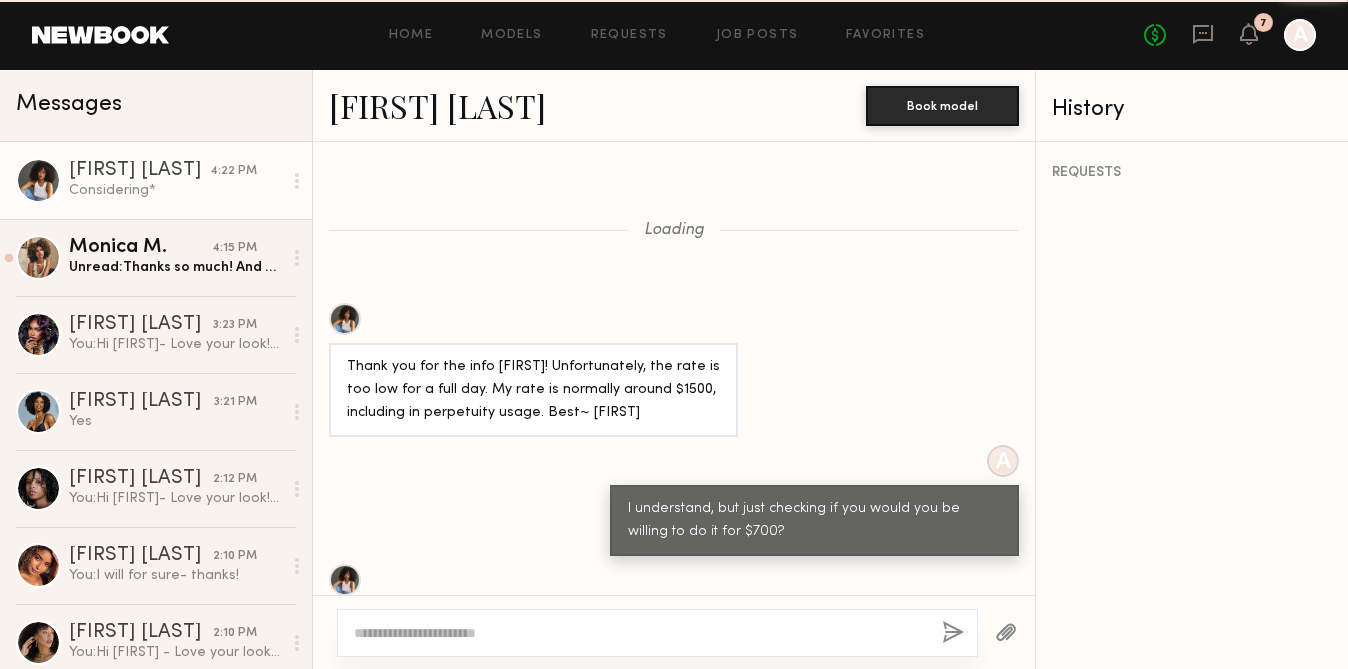 scroll, scrollTop: 1374, scrollLeft: 0, axis: vertical 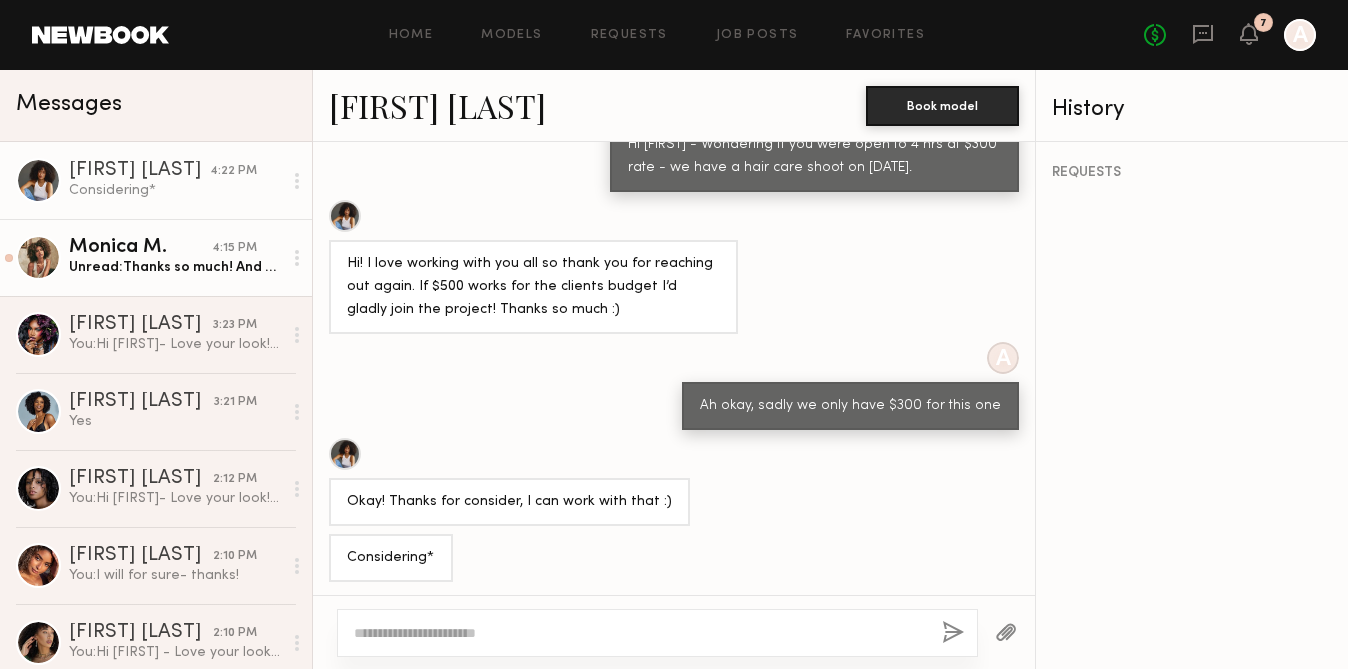 click on "Unread: Thanks so much! And yes I am available and interested (:" 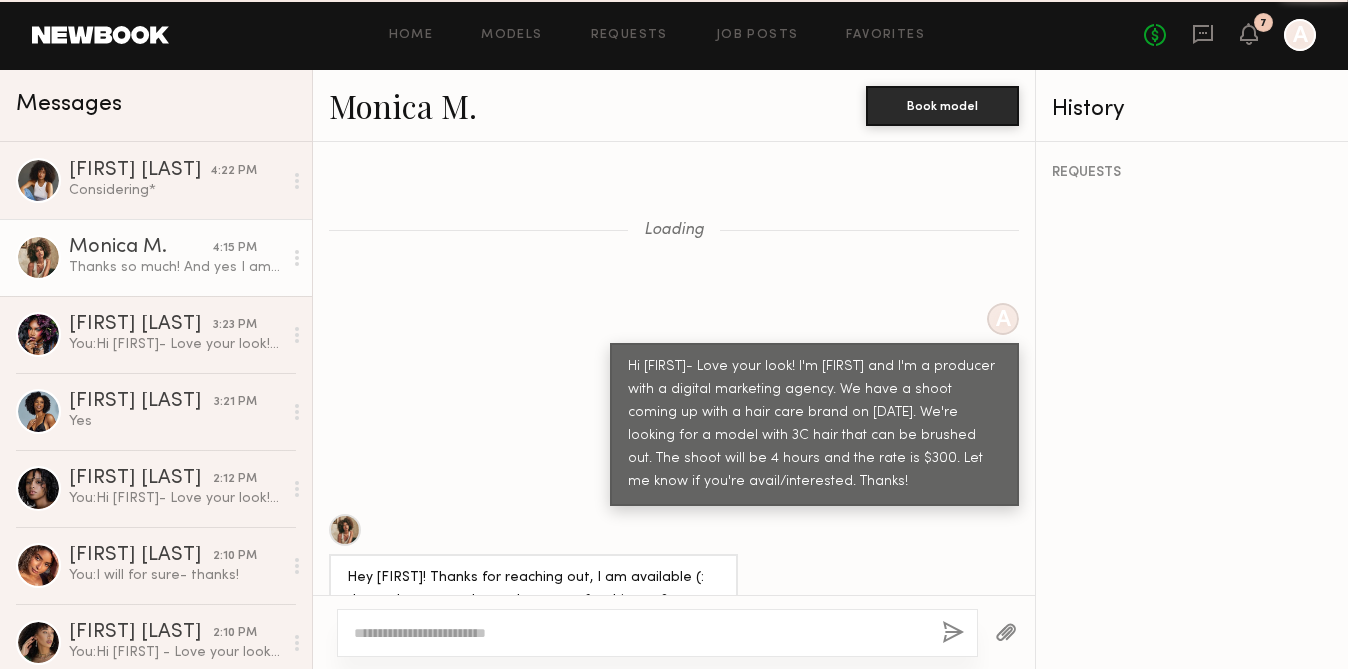 scroll, scrollTop: 1326, scrollLeft: 0, axis: vertical 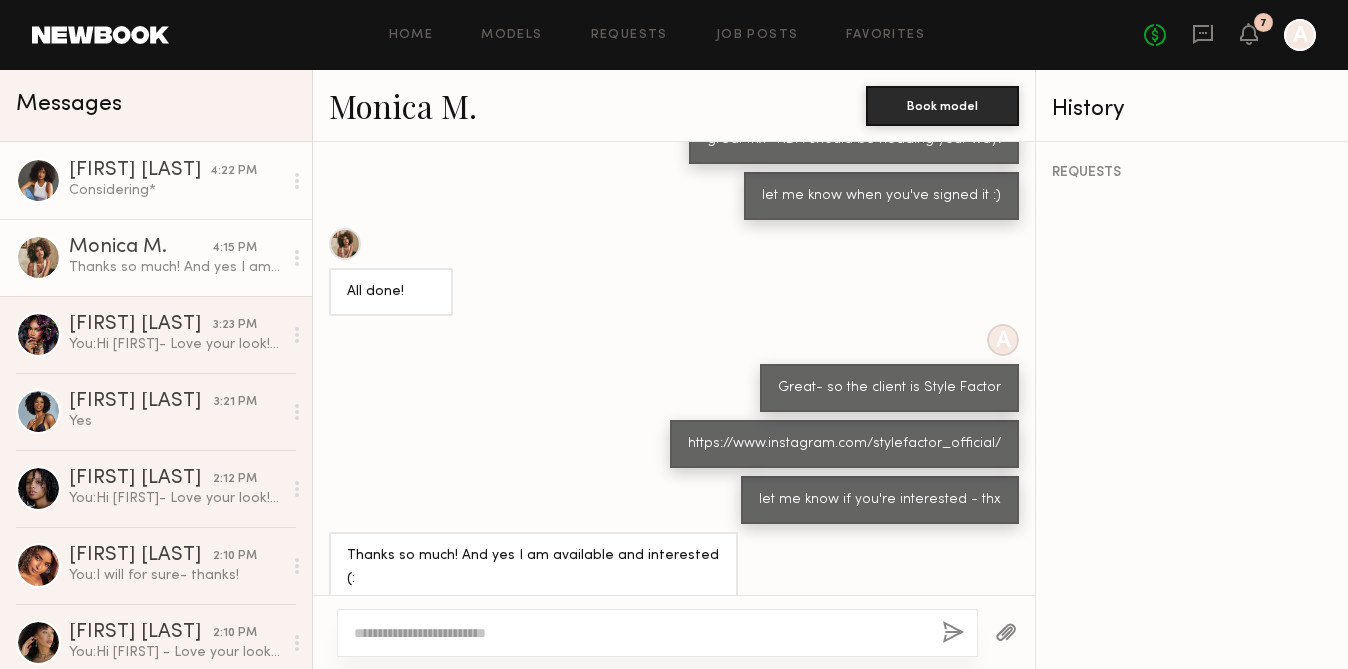 click on "Considering*" 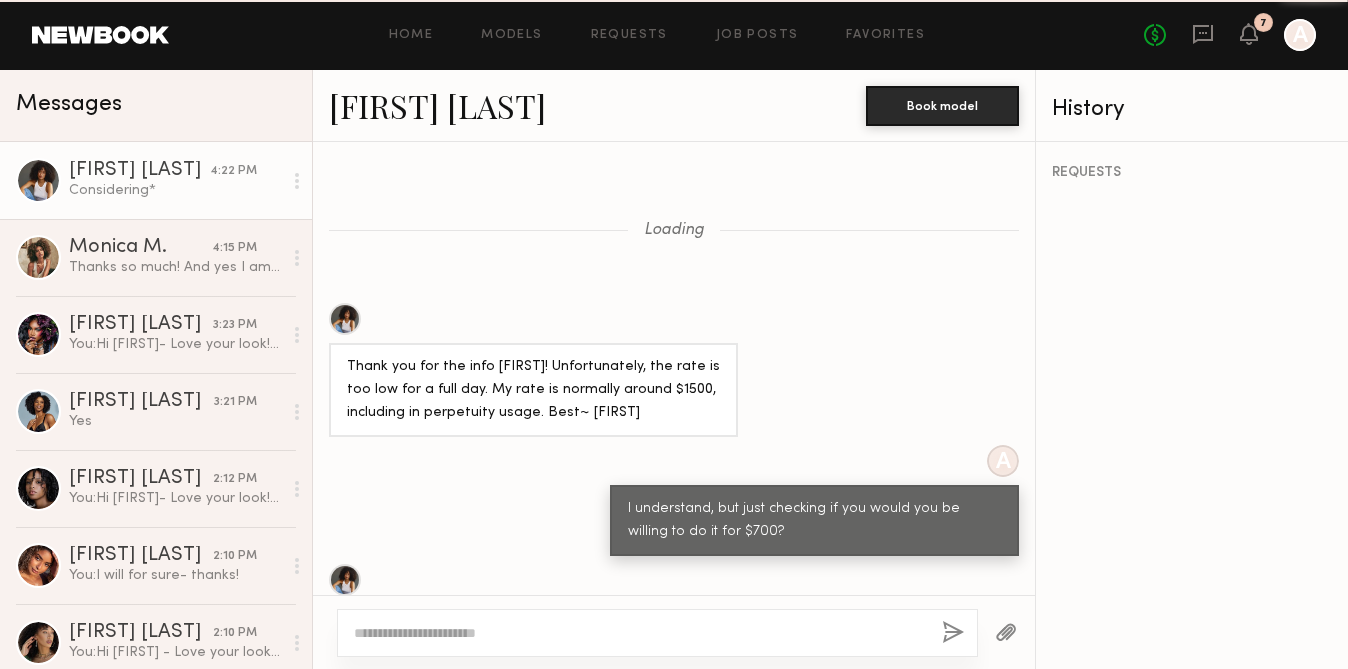 scroll, scrollTop: 1374, scrollLeft: 0, axis: vertical 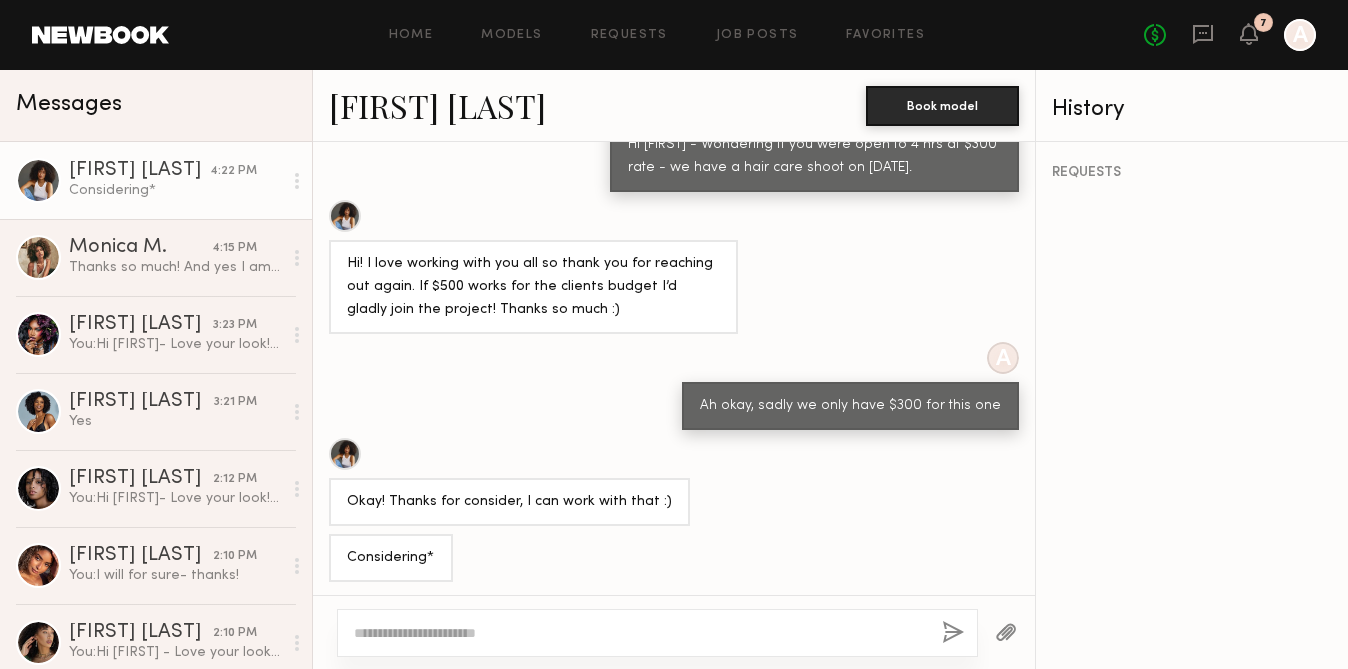 click 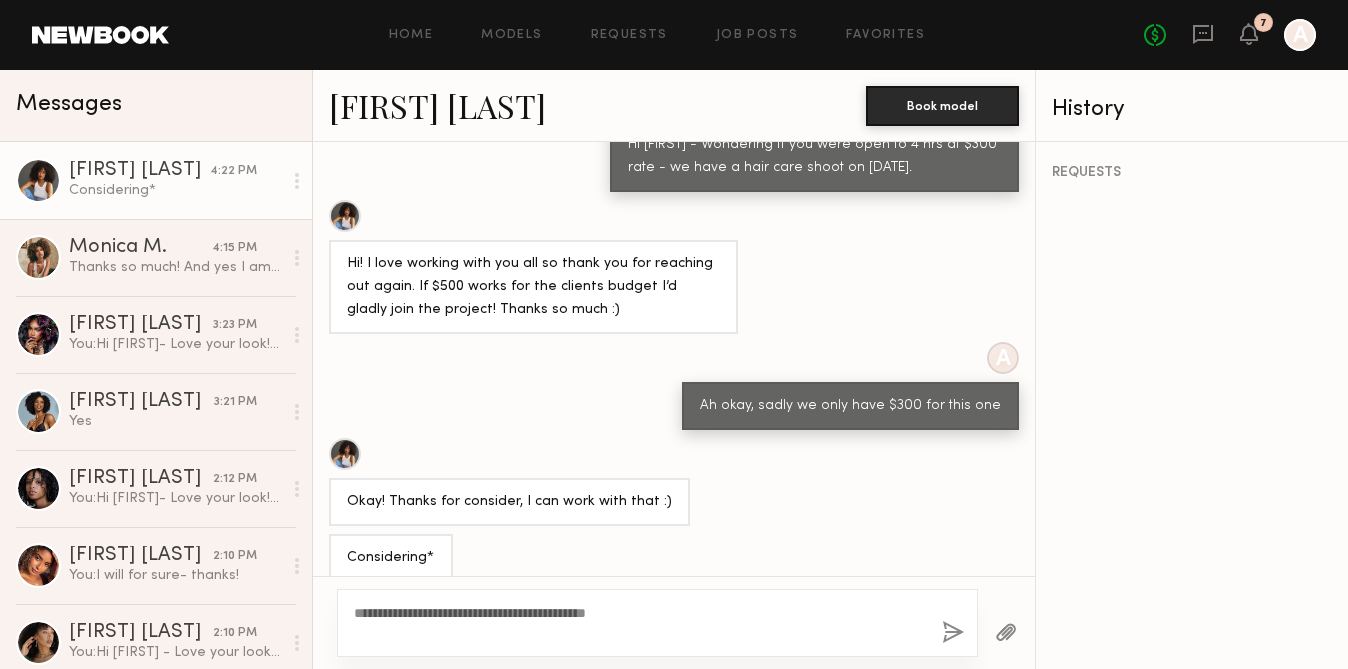 type on "**********" 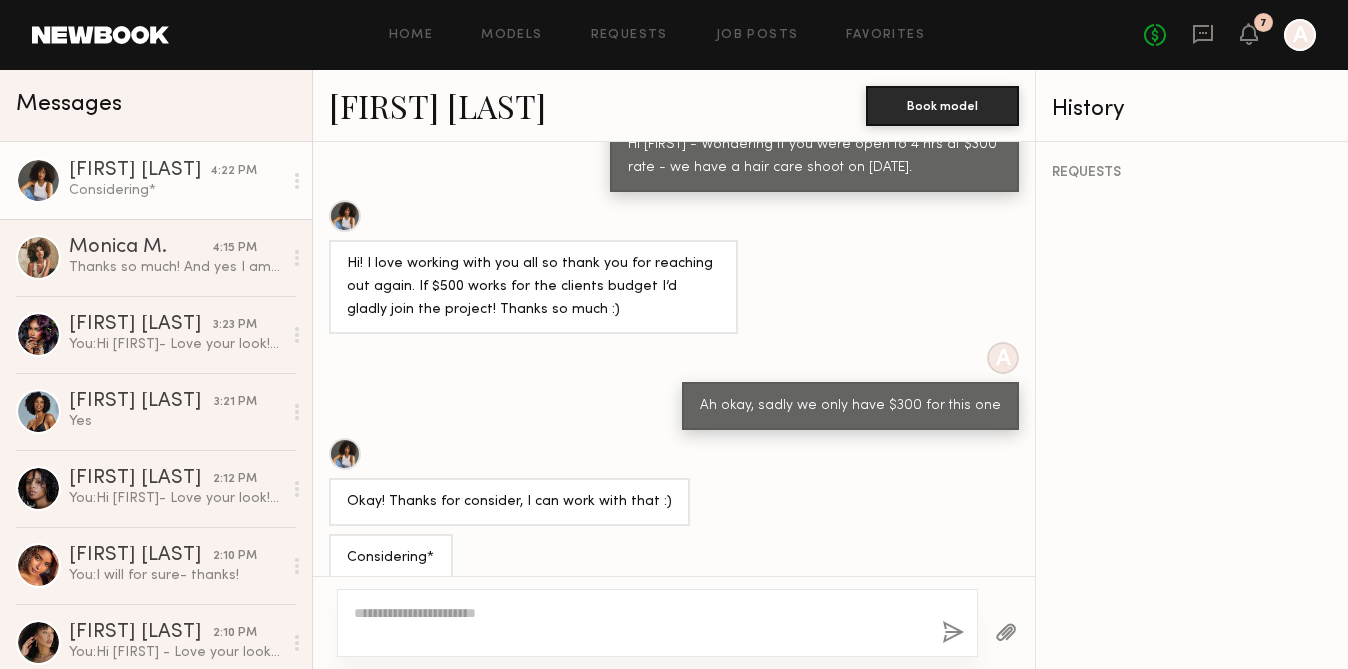 scroll, scrollTop: 1582, scrollLeft: 0, axis: vertical 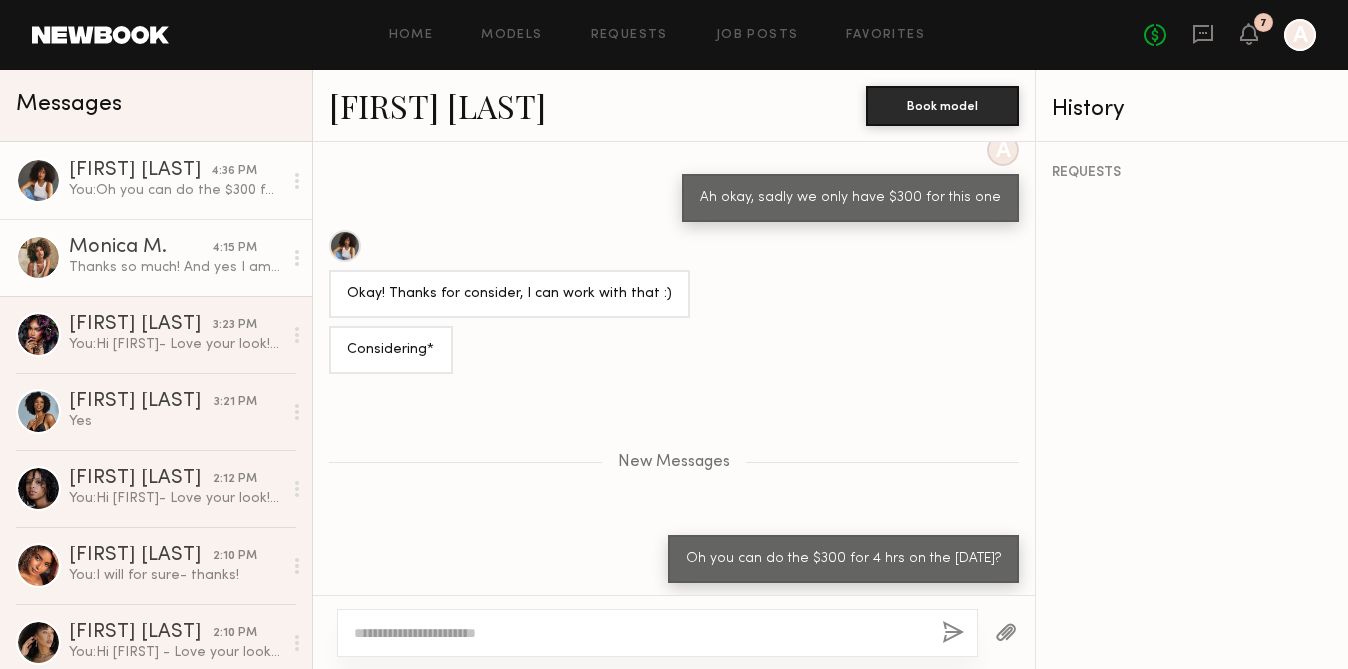 click on "Thanks so much! And yes I am available and interested (:" 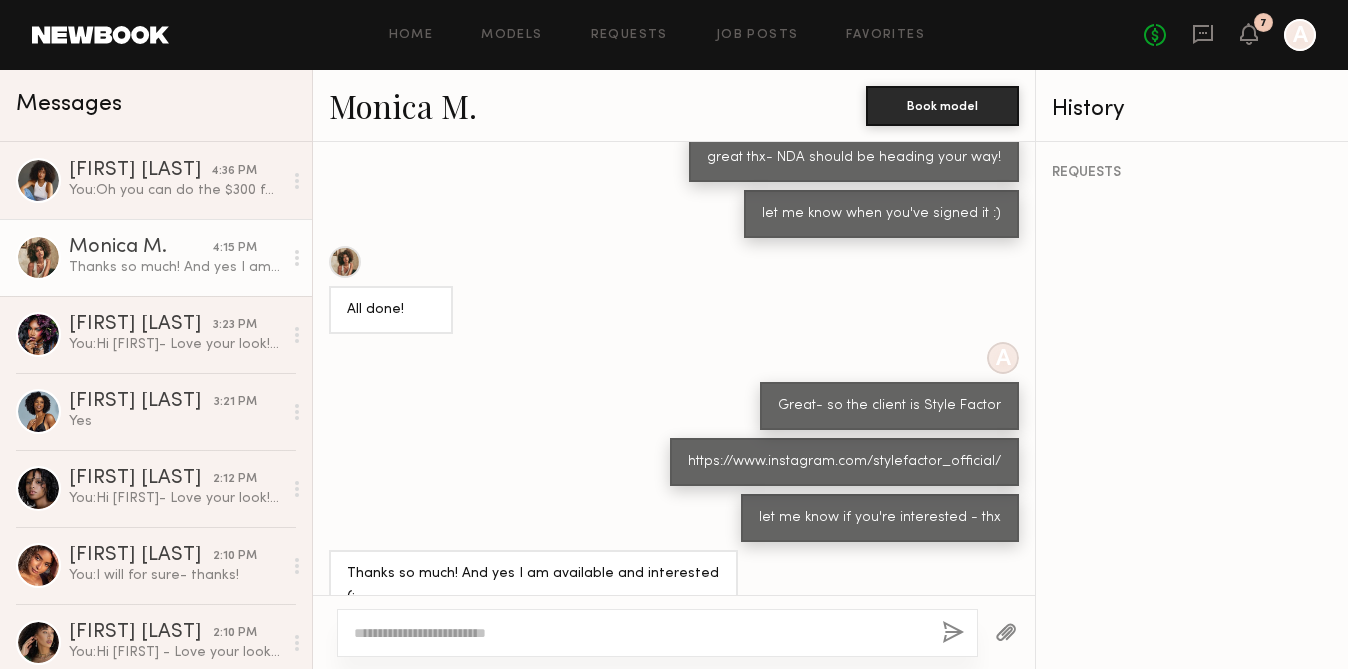 scroll, scrollTop: 1306, scrollLeft: 0, axis: vertical 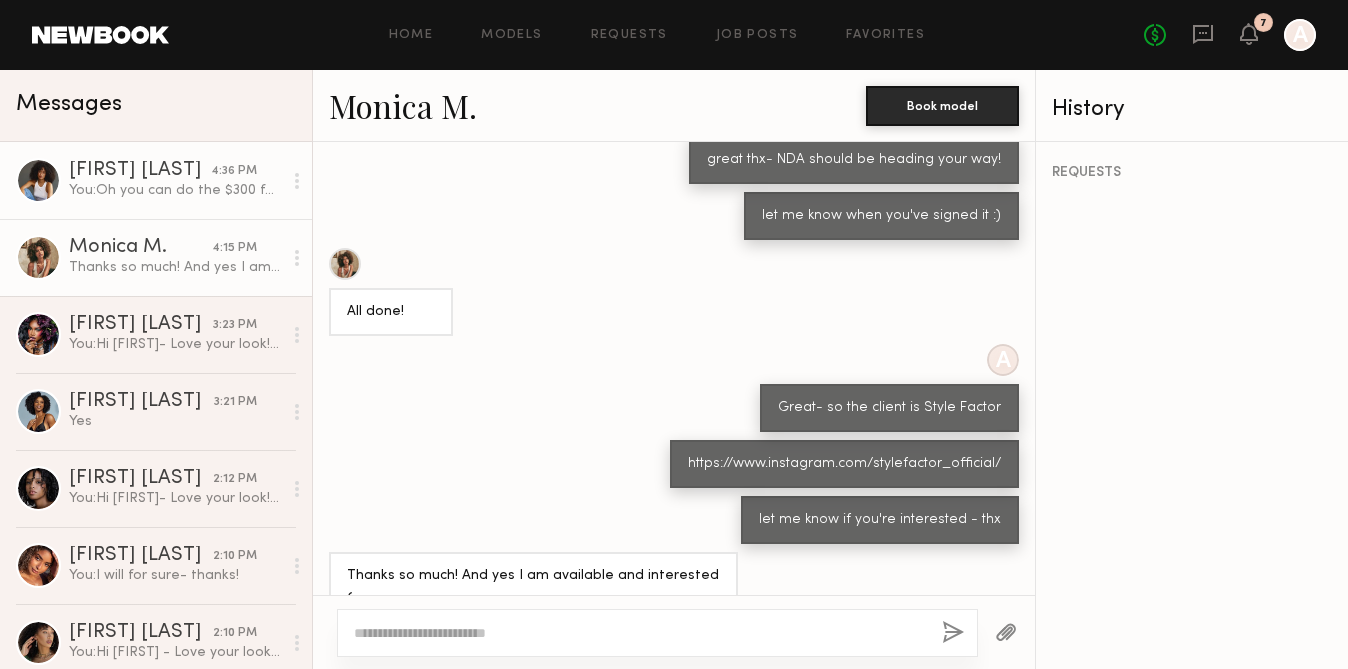 click on "Cyan C. 4:36 PM You:  Oh you can do the $300 for 4 hrs on the 12th?" 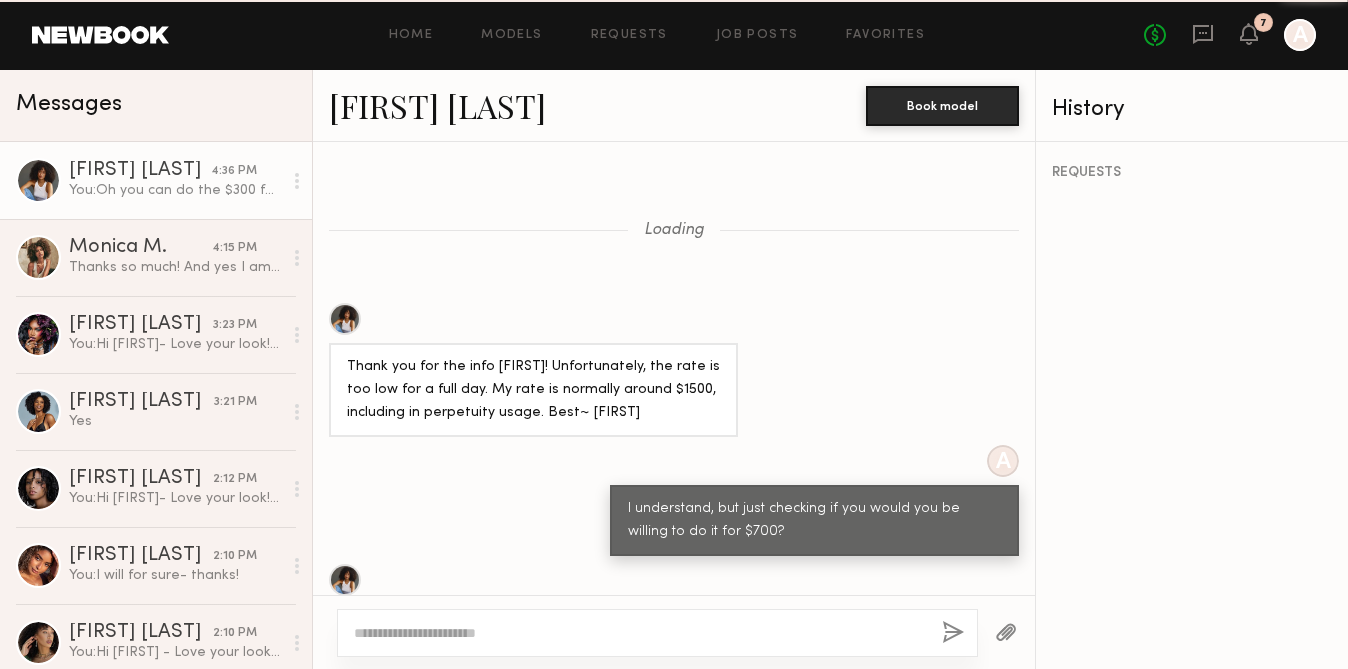 scroll, scrollTop: 1430, scrollLeft: 0, axis: vertical 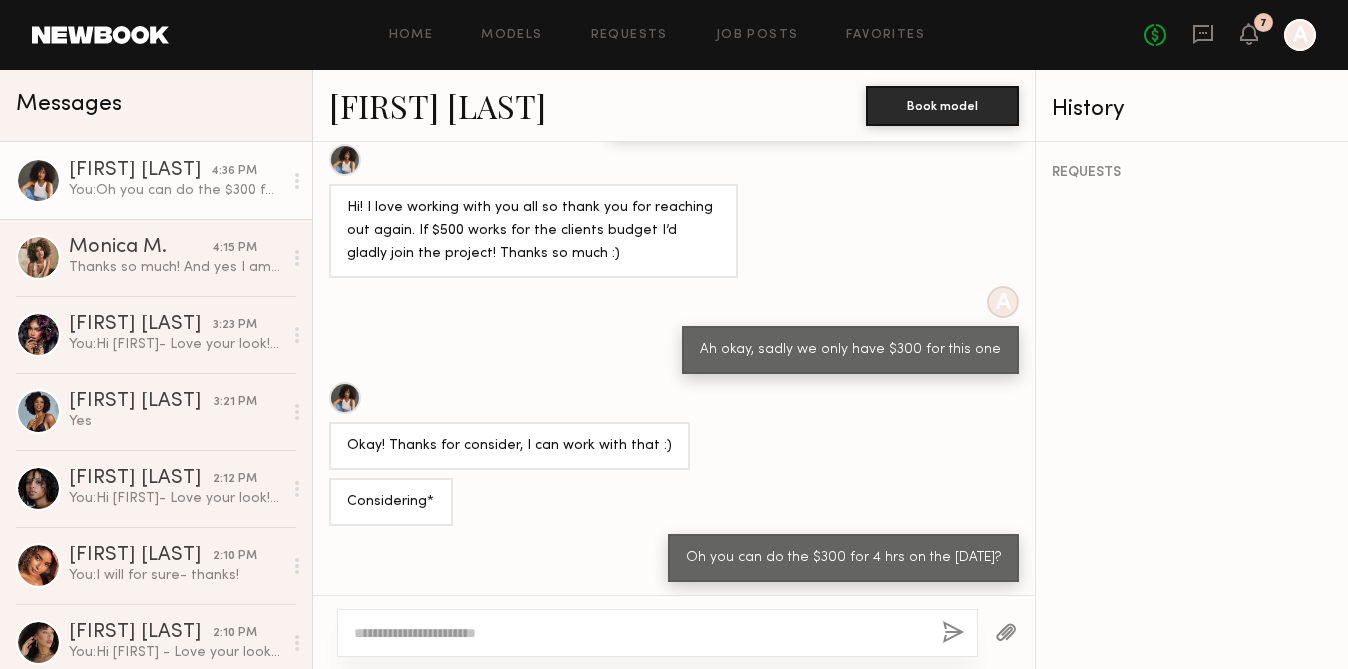 click on "[FIRST] [LAST]" 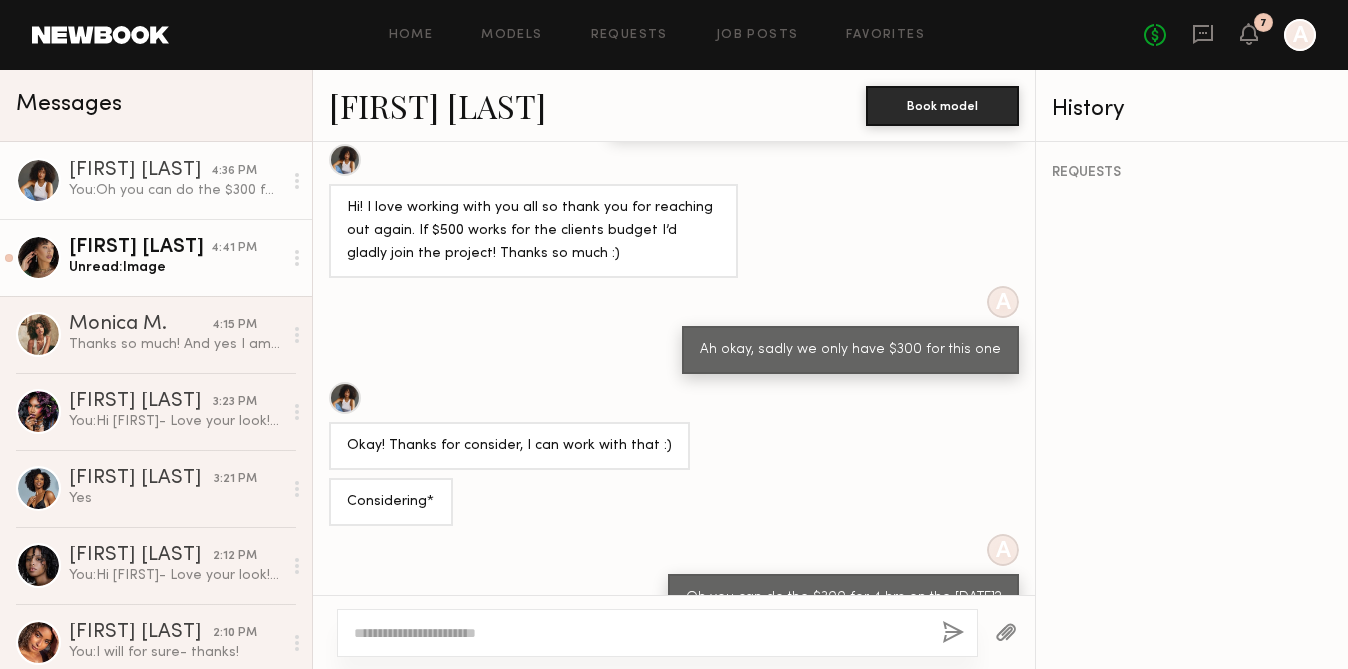 click on "[FIRST] [LAST]" 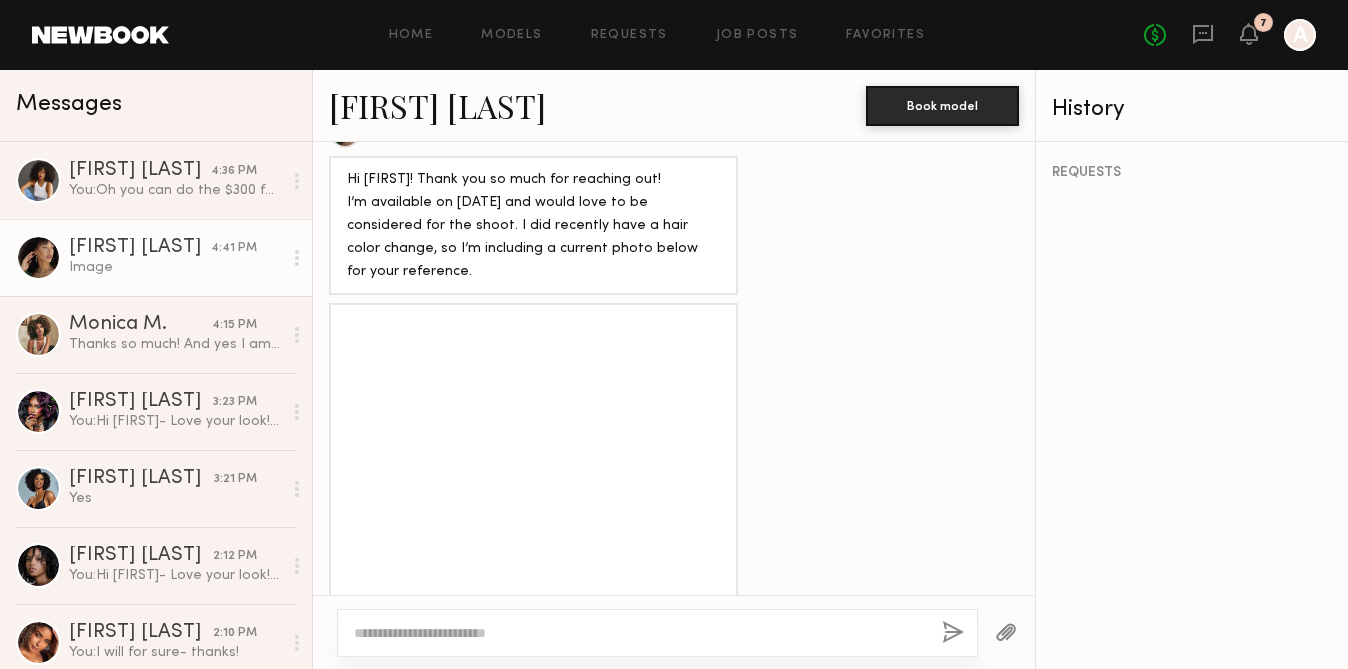 scroll, scrollTop: 1304, scrollLeft: 0, axis: vertical 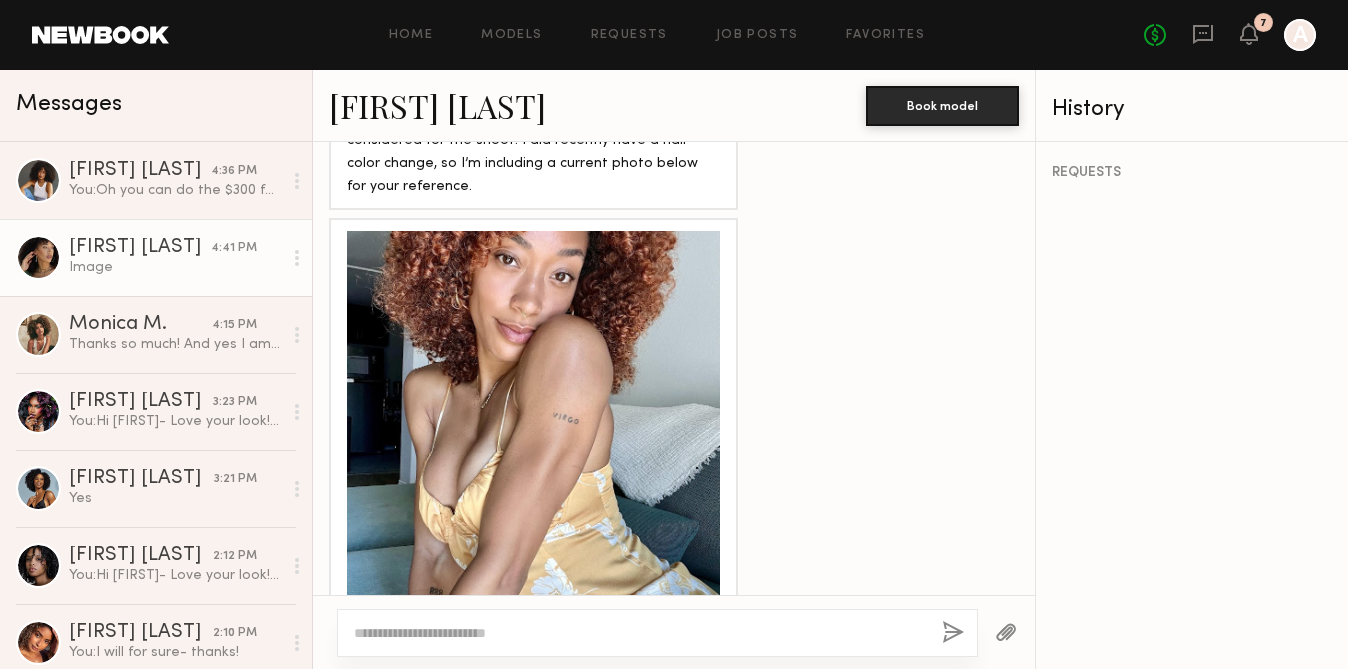 click 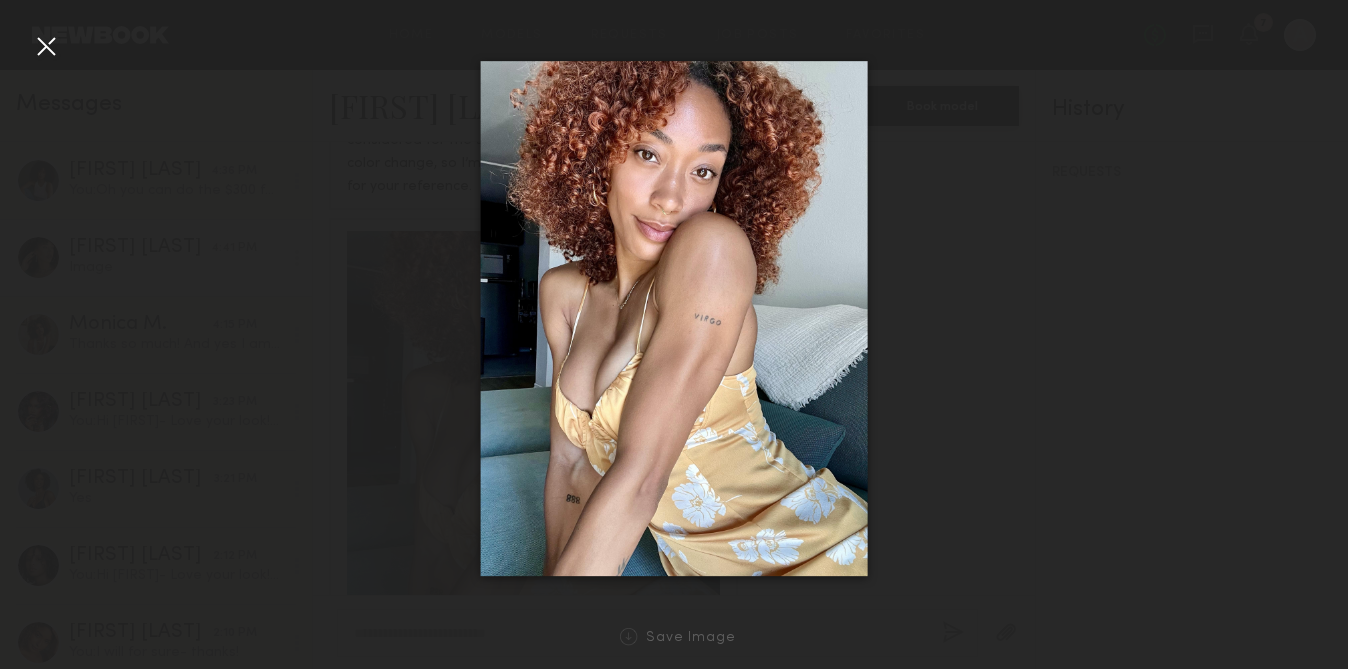 click 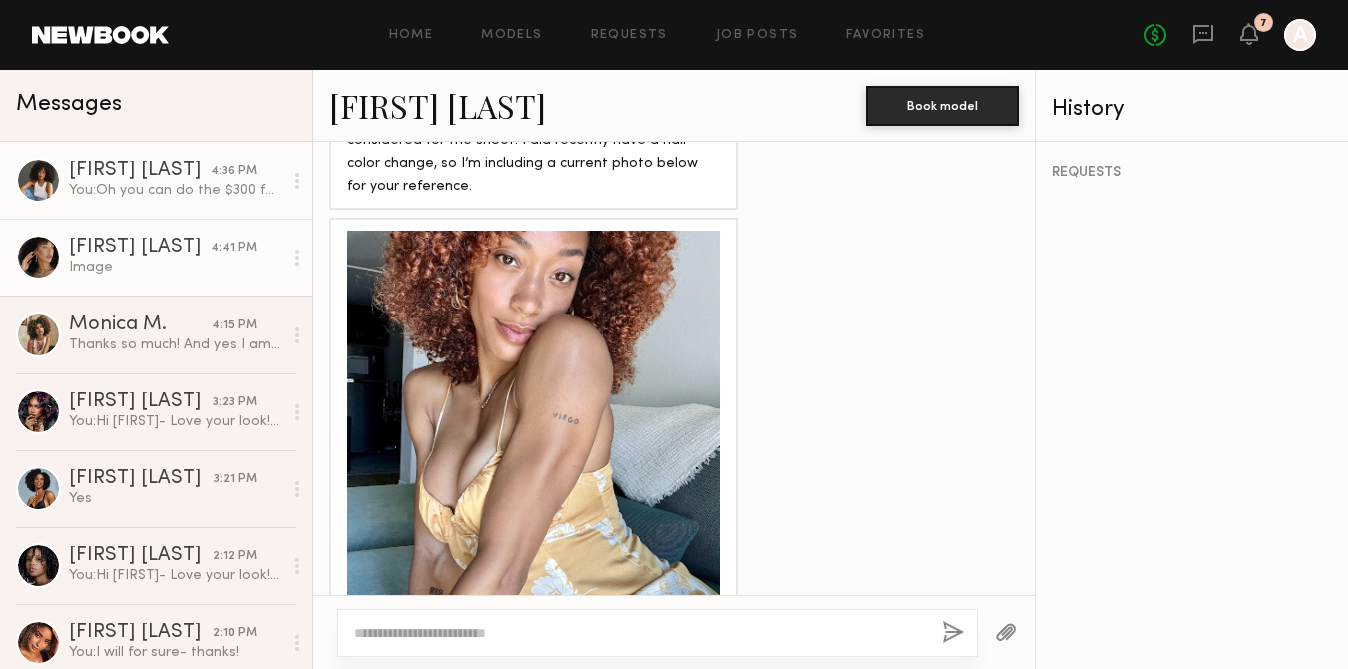 click on "You:  Oh you can do the $300 for 4 hrs on the 12th?" 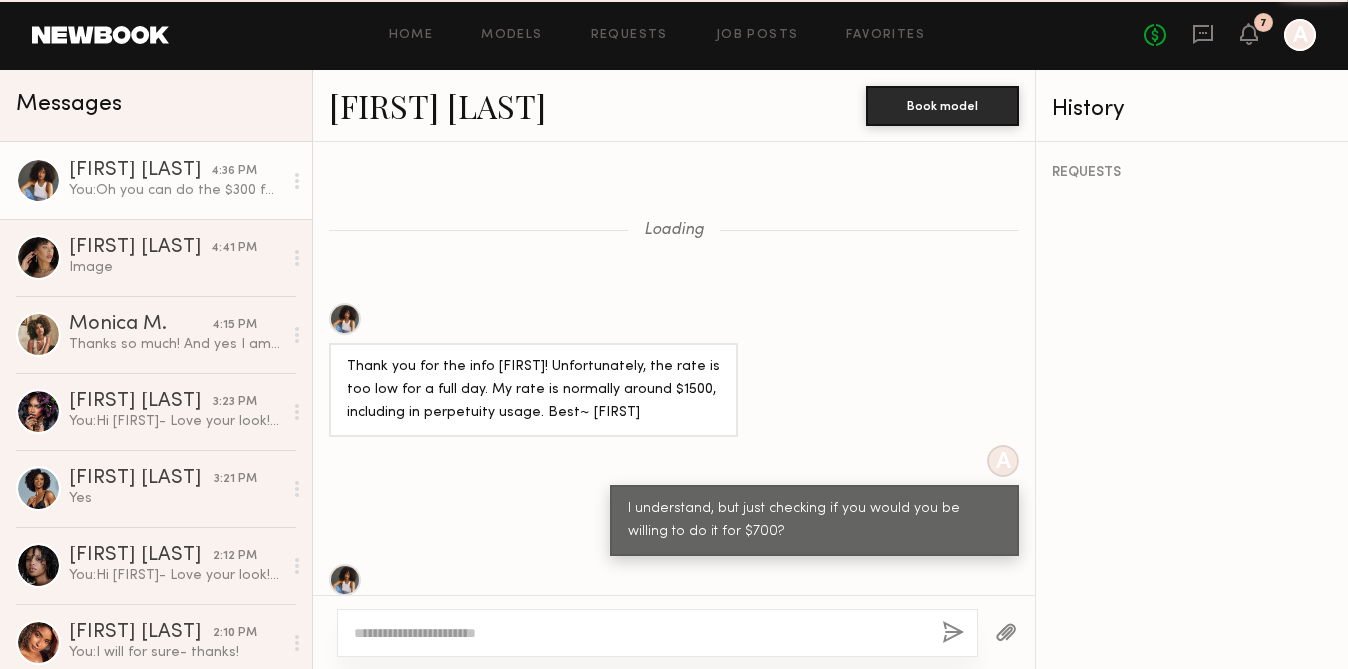 scroll, scrollTop: 1526, scrollLeft: 0, axis: vertical 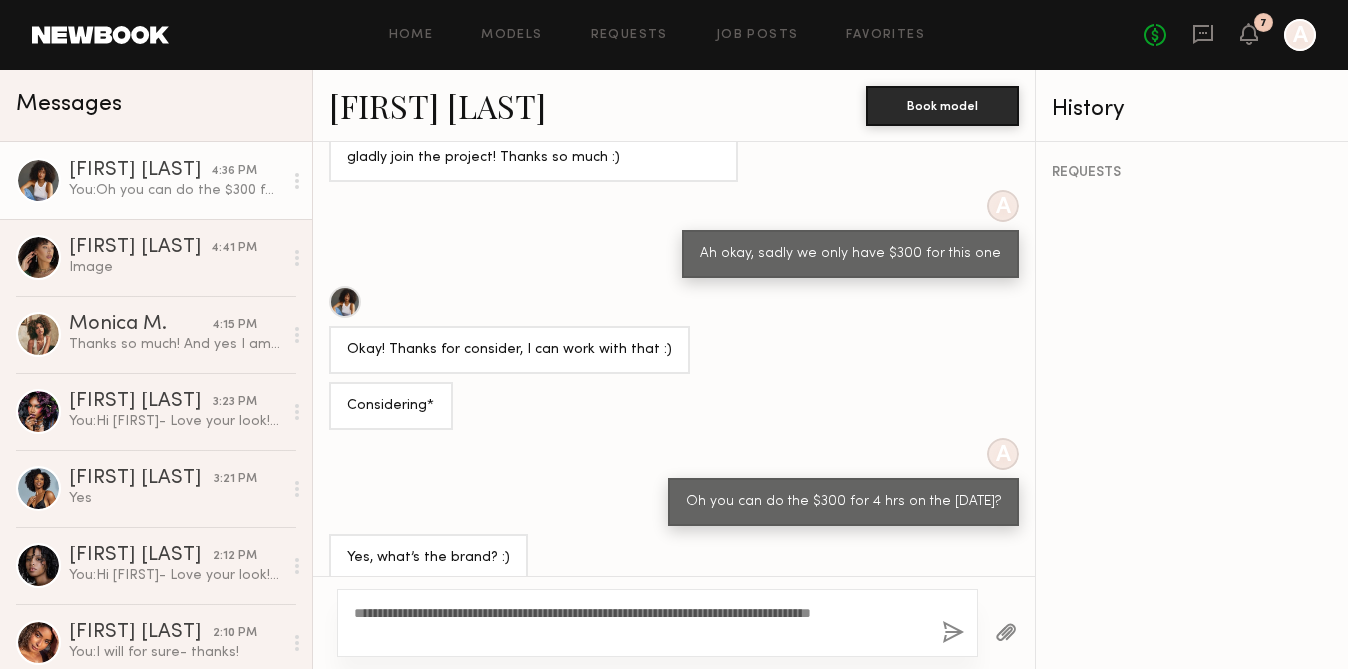 type on "**********" 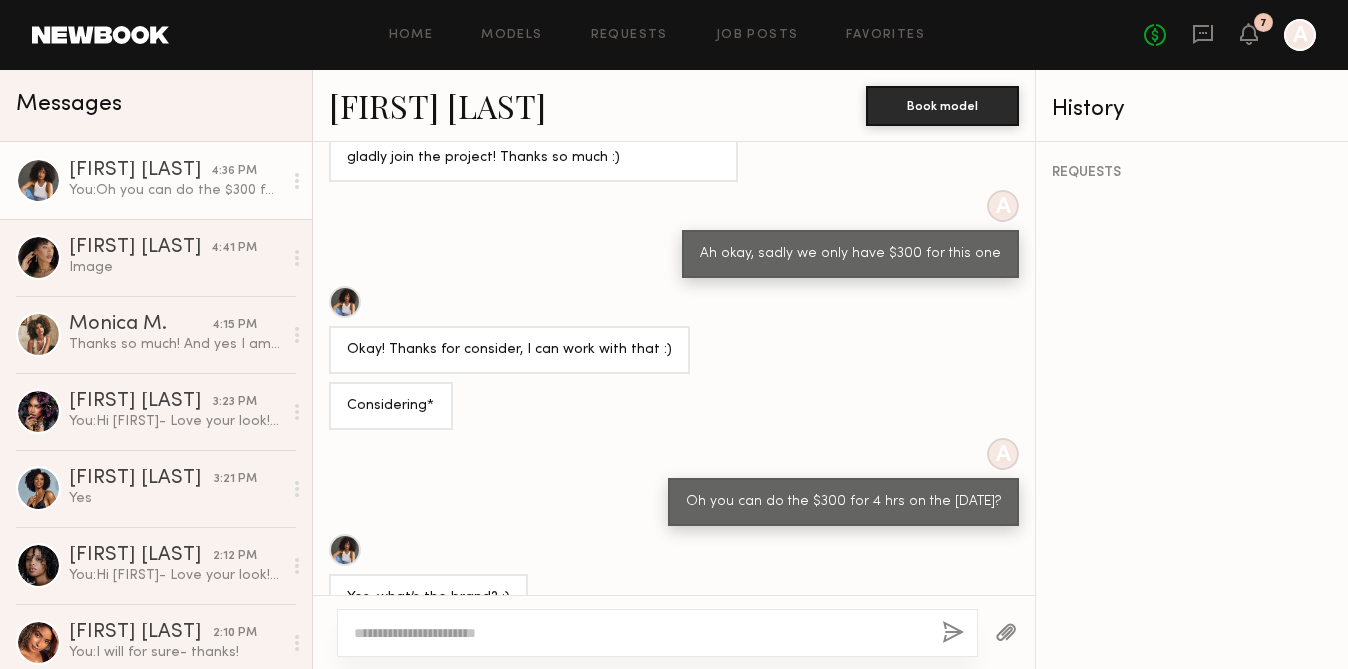 scroll, scrollTop: 1645, scrollLeft: 0, axis: vertical 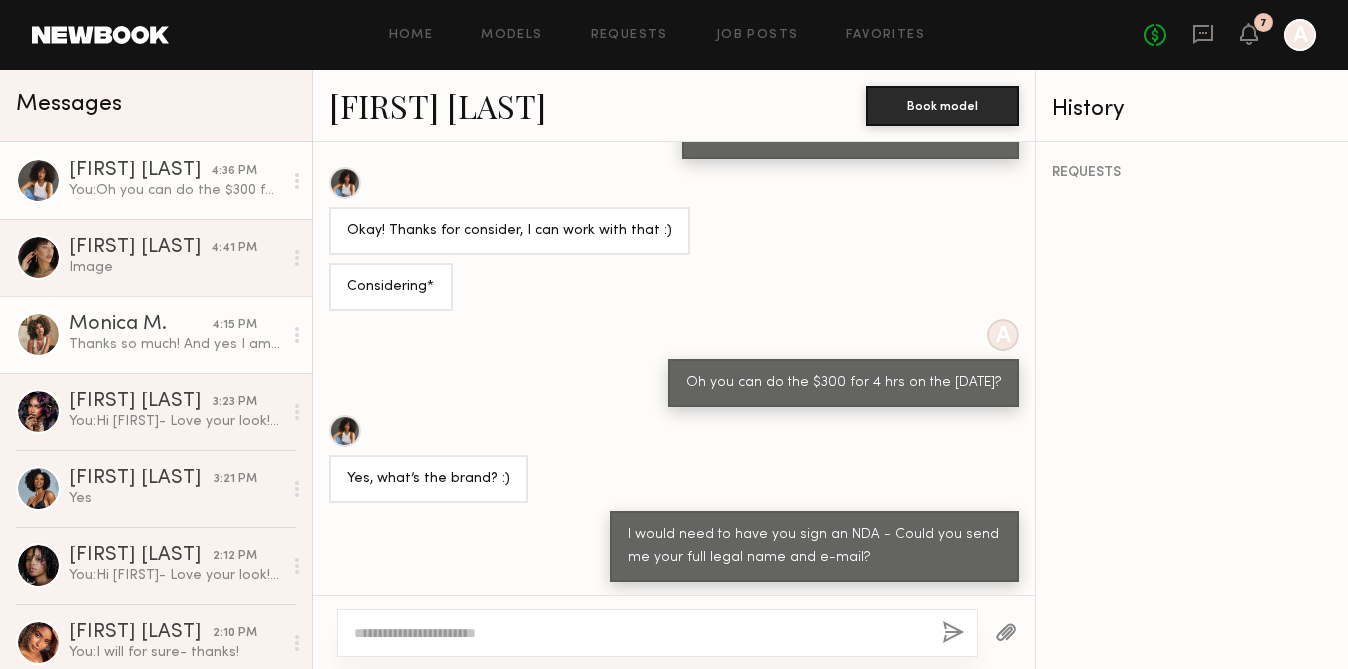 click on "Thanks so much! And yes I am available and interested (:" 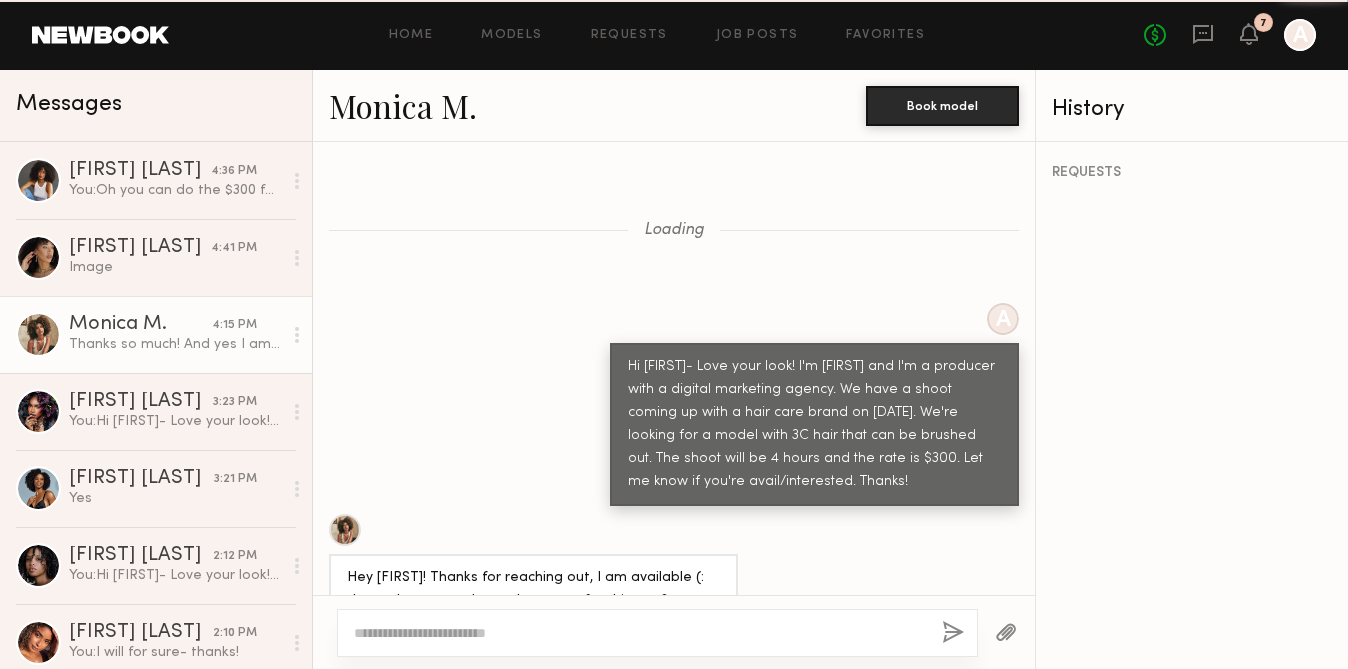 scroll, scrollTop: 1326, scrollLeft: 0, axis: vertical 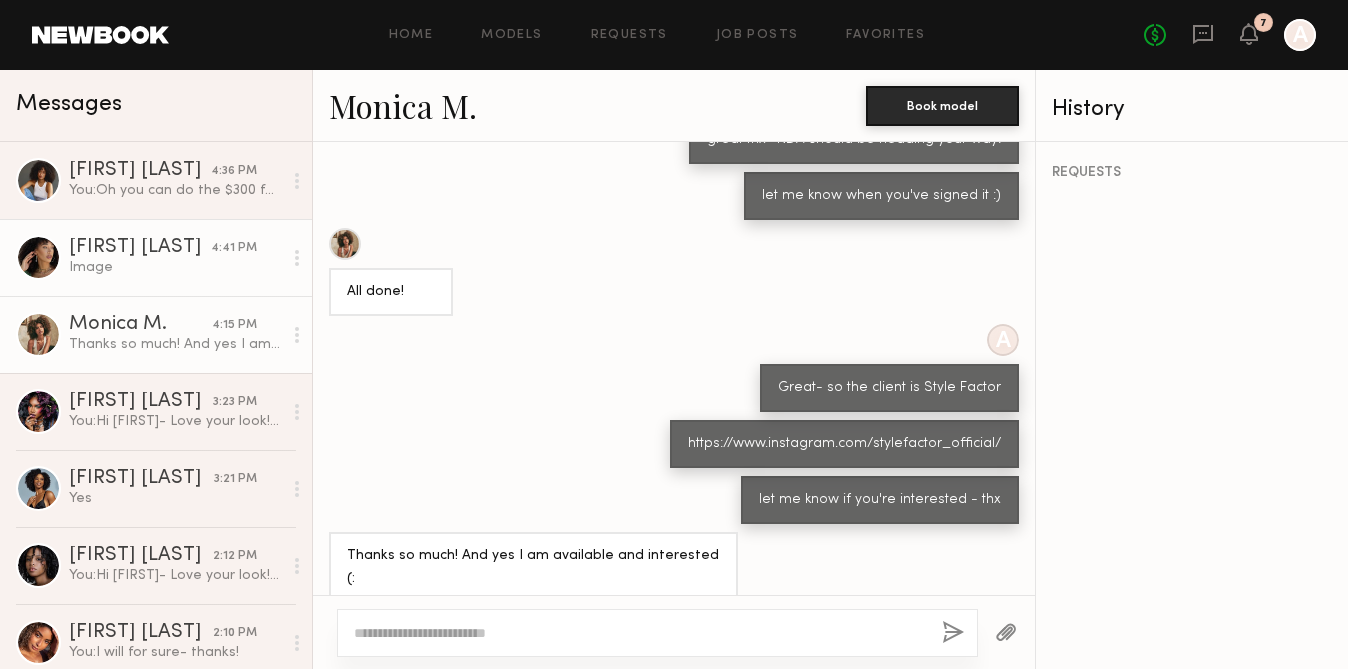 click on "Image" 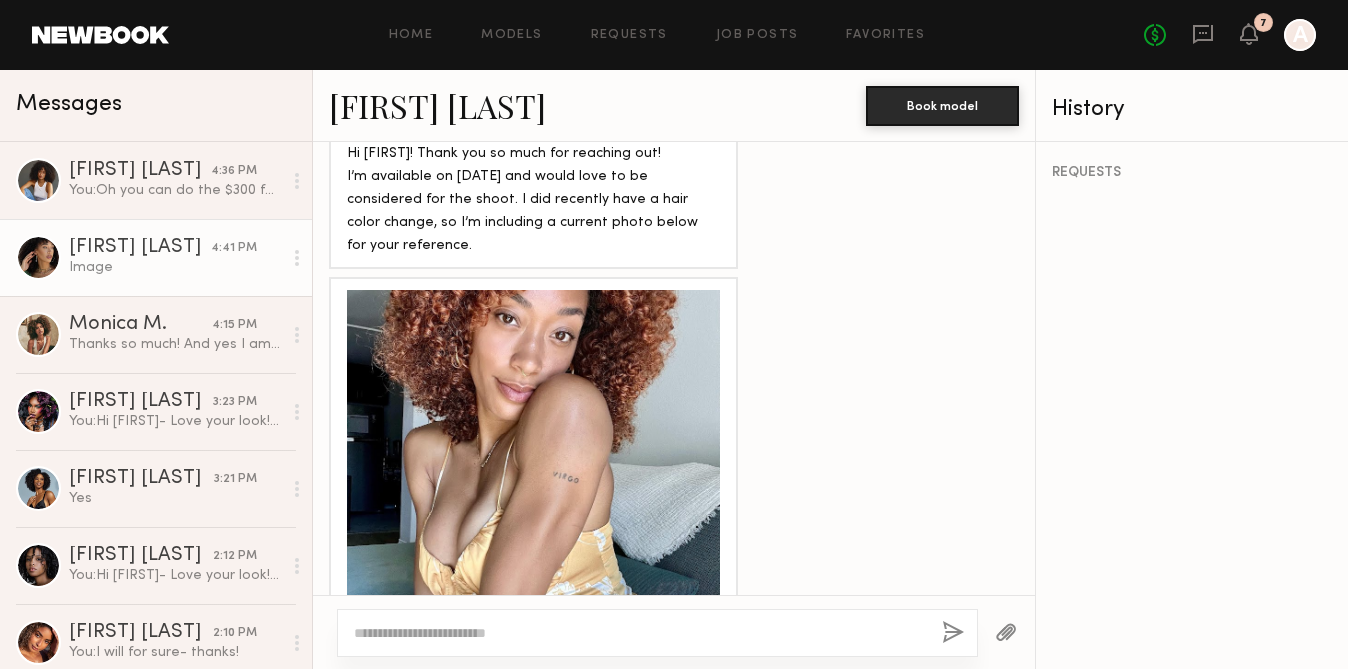 scroll, scrollTop: 1237, scrollLeft: 0, axis: vertical 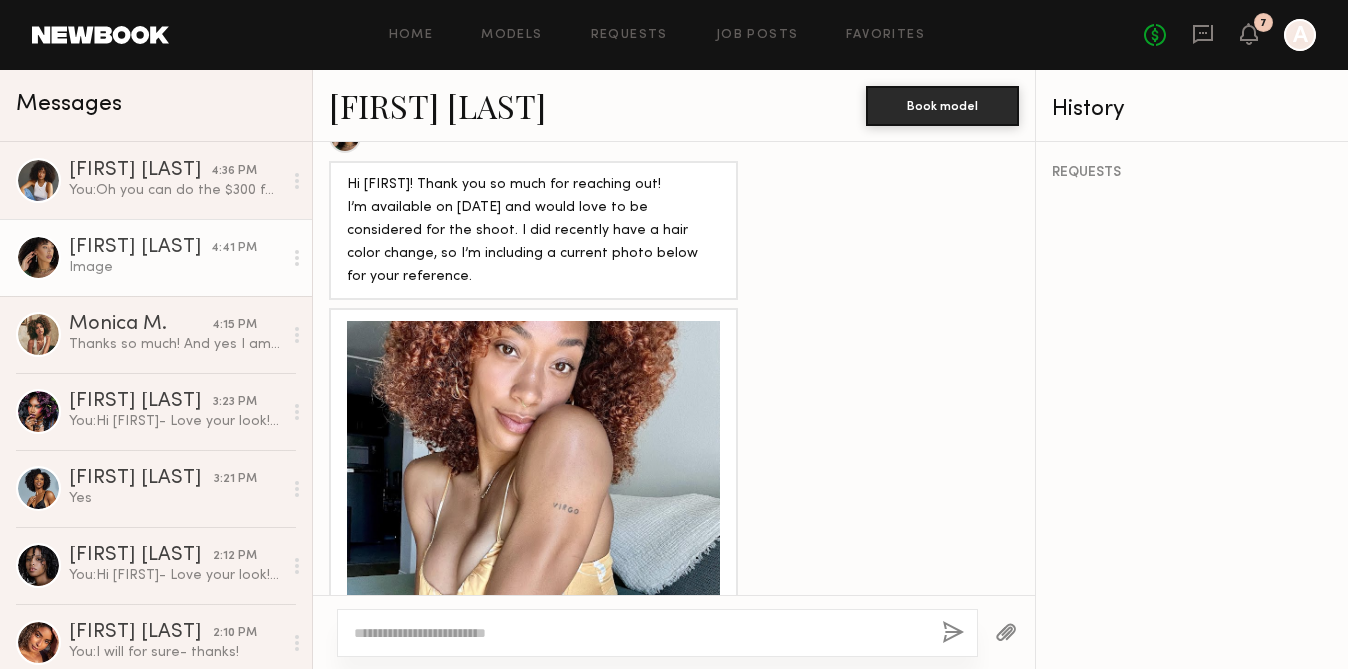 click 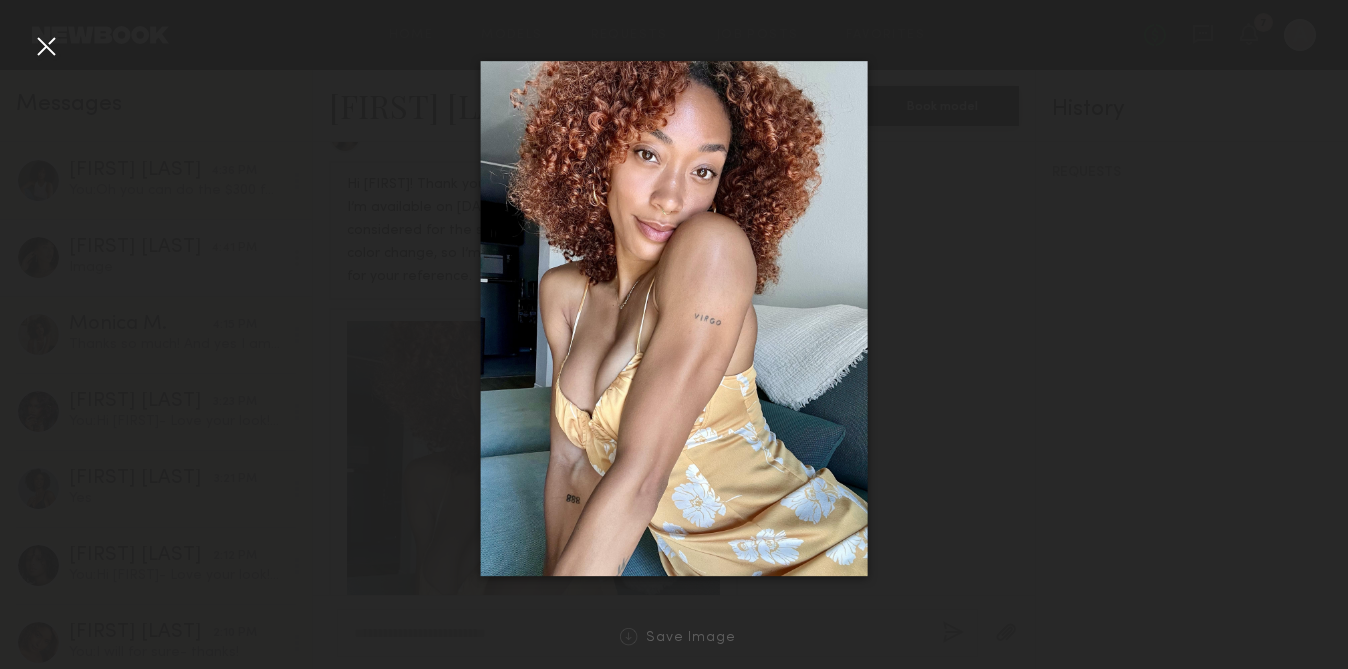 click 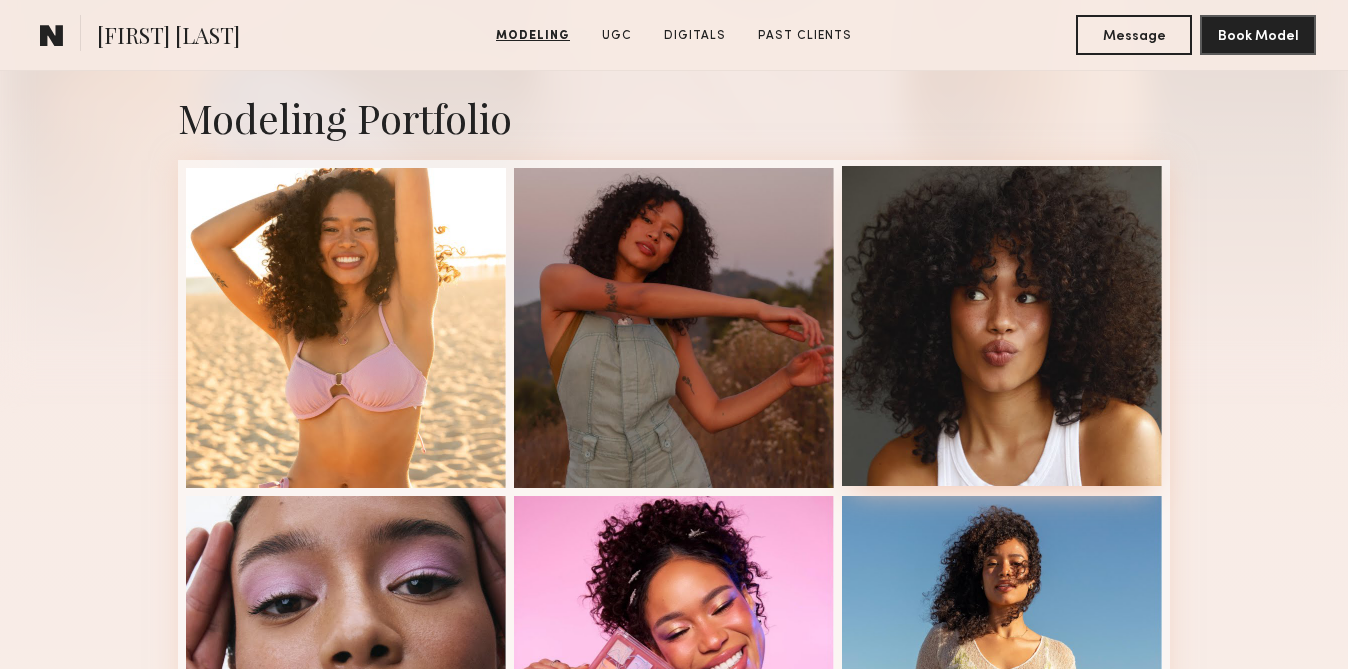 scroll, scrollTop: 408, scrollLeft: 0, axis: vertical 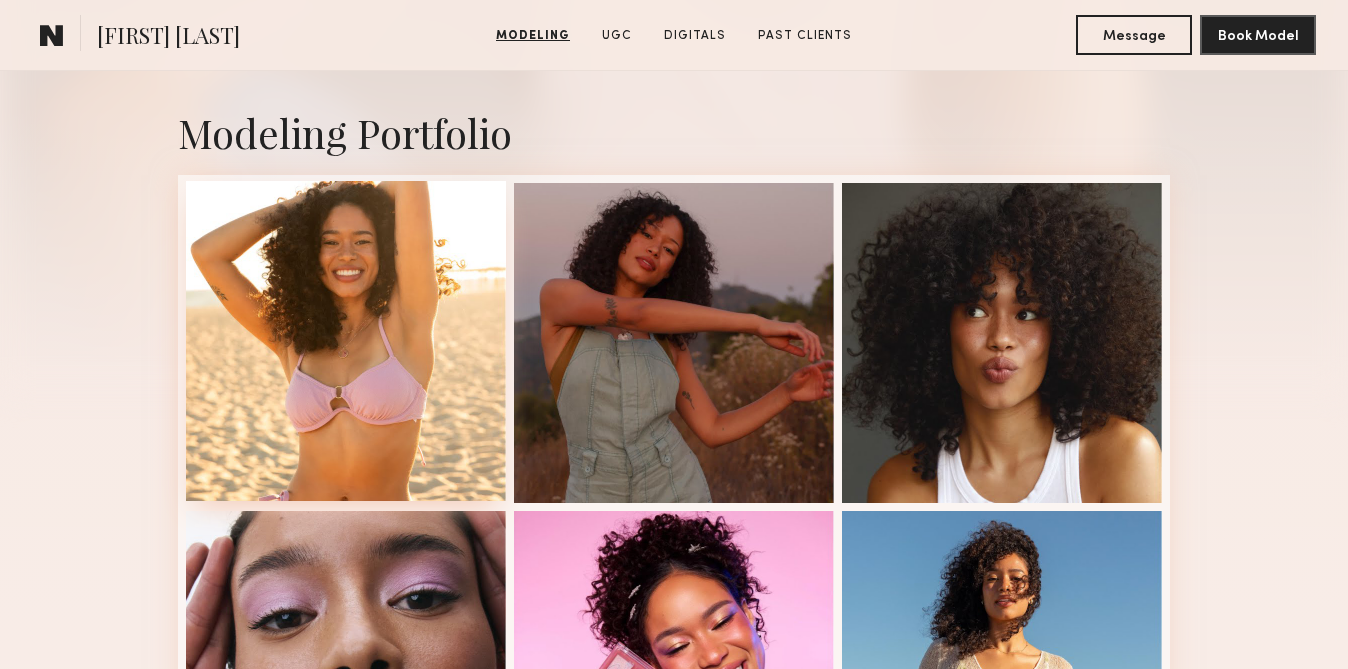 click at bounding box center [346, 341] 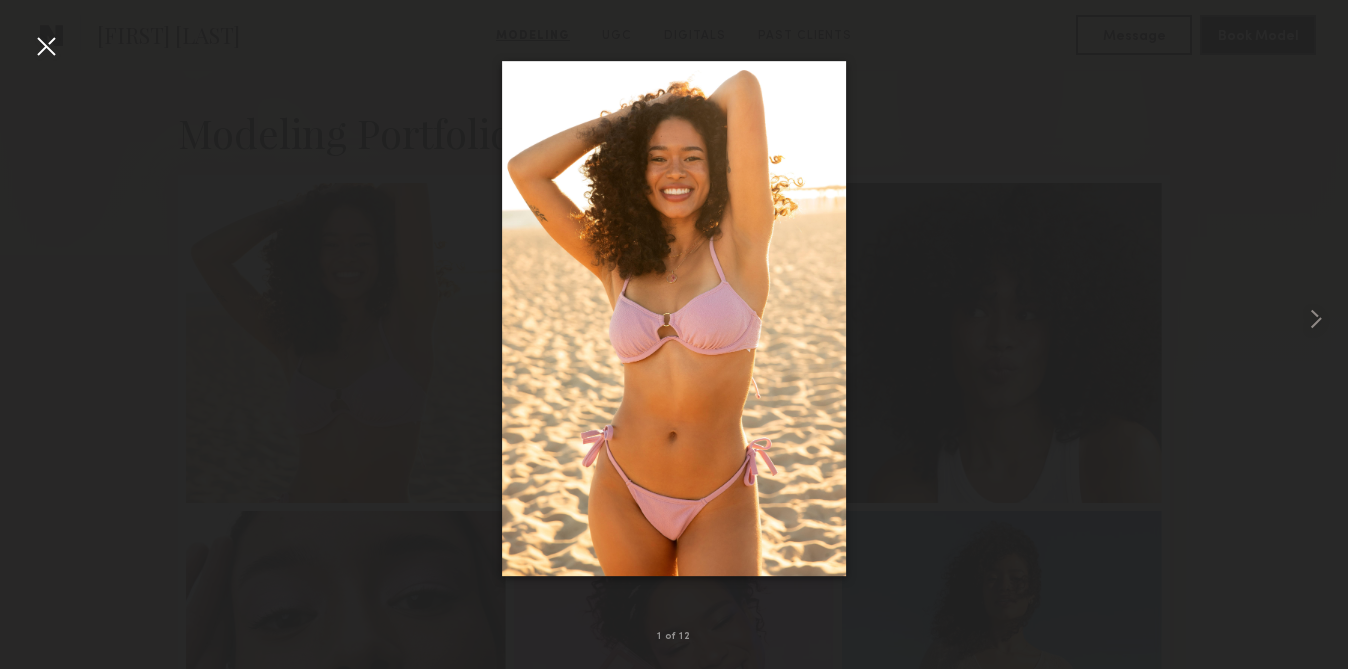 click at bounding box center [46, 46] 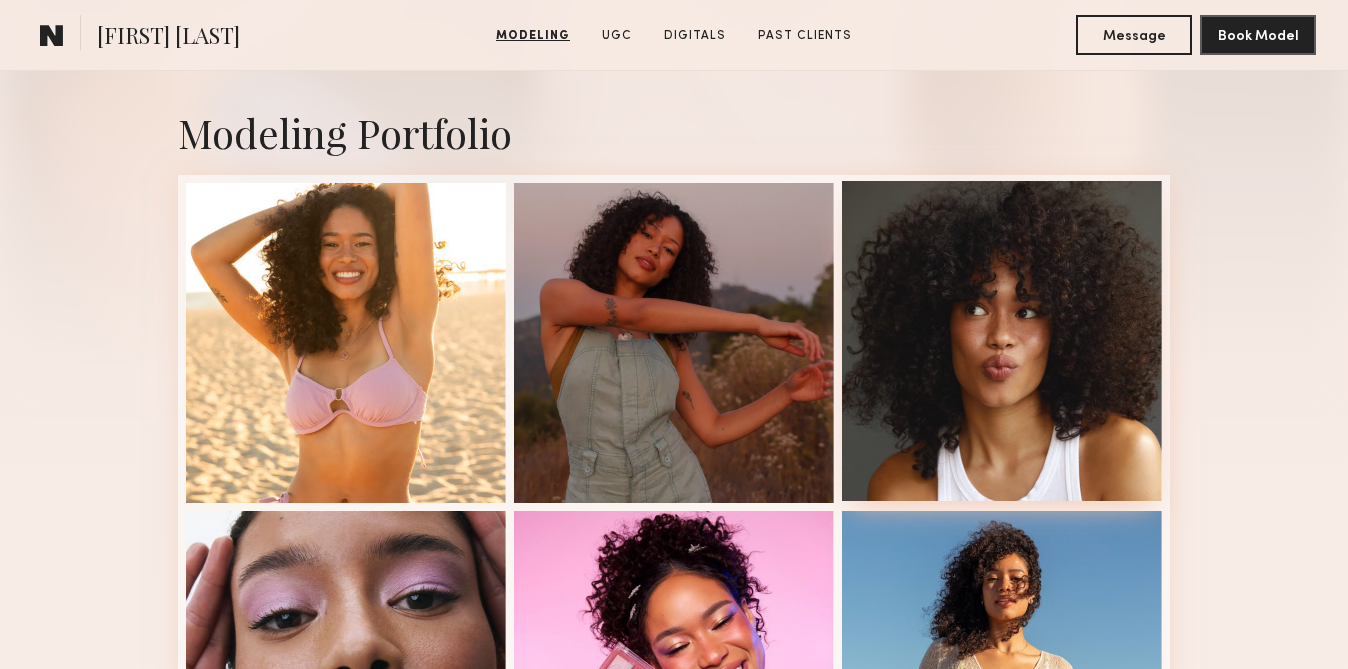click at bounding box center (1002, 341) 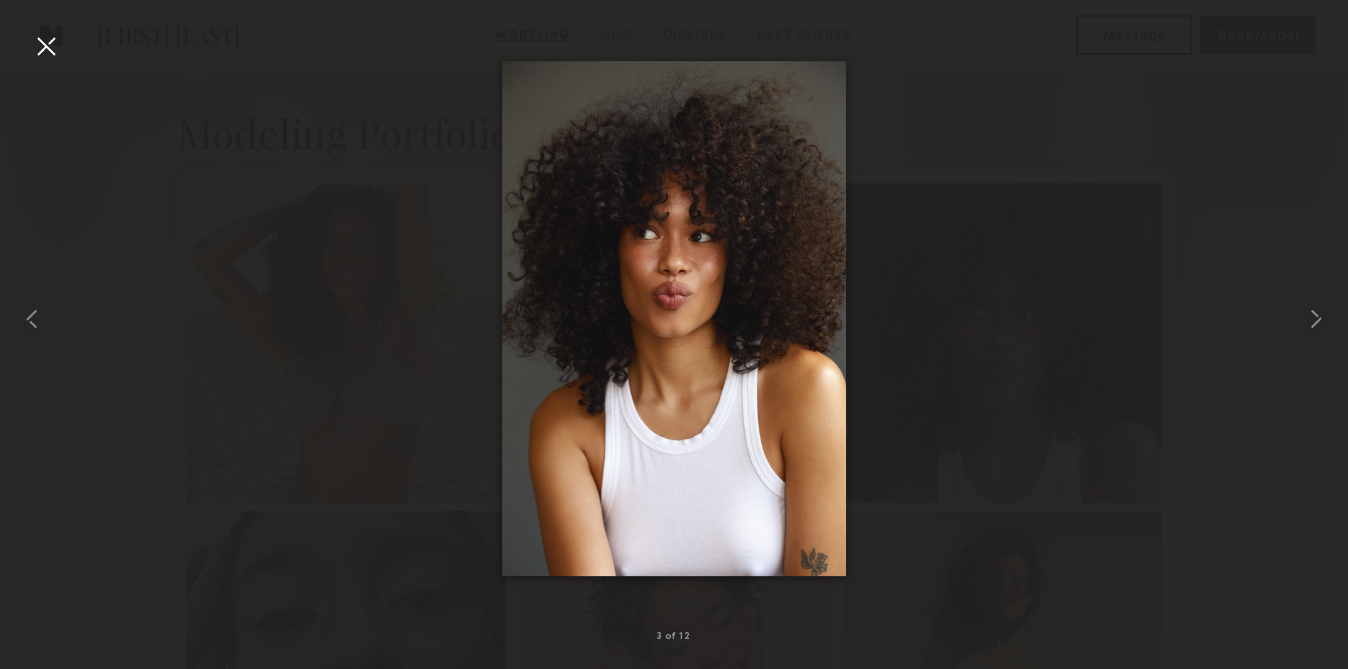 click at bounding box center [46, 46] 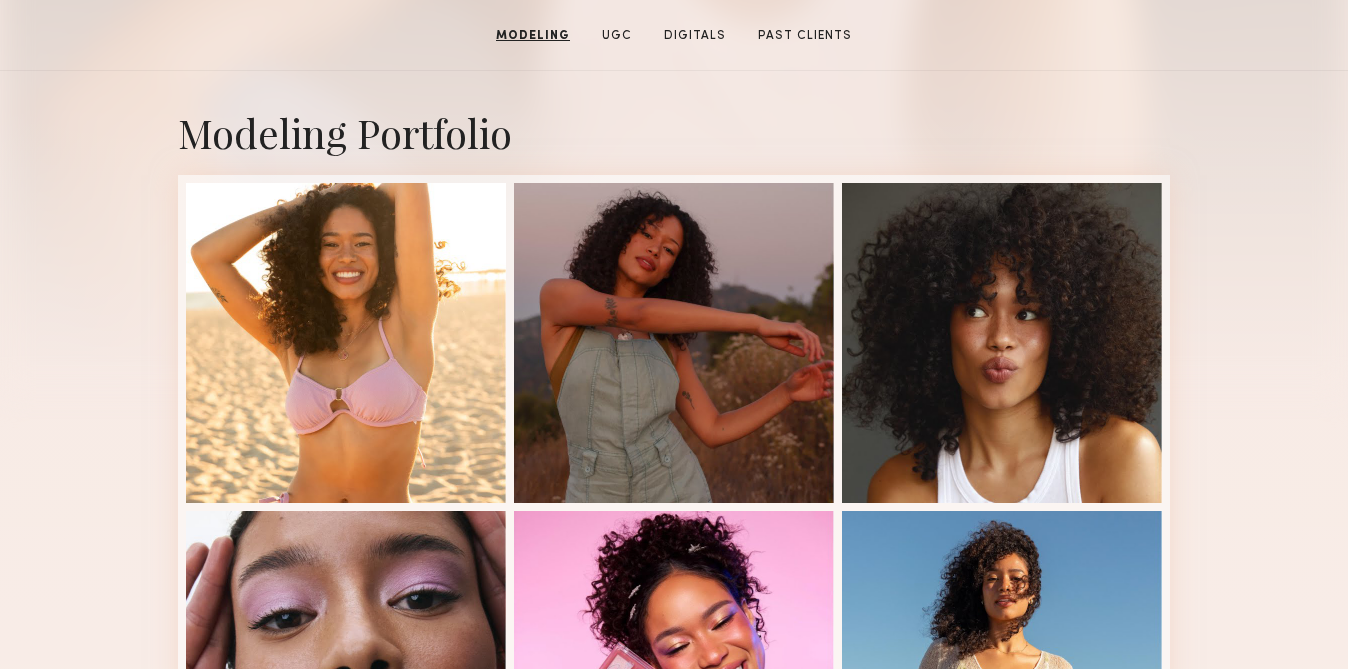 scroll, scrollTop: 0, scrollLeft: 0, axis: both 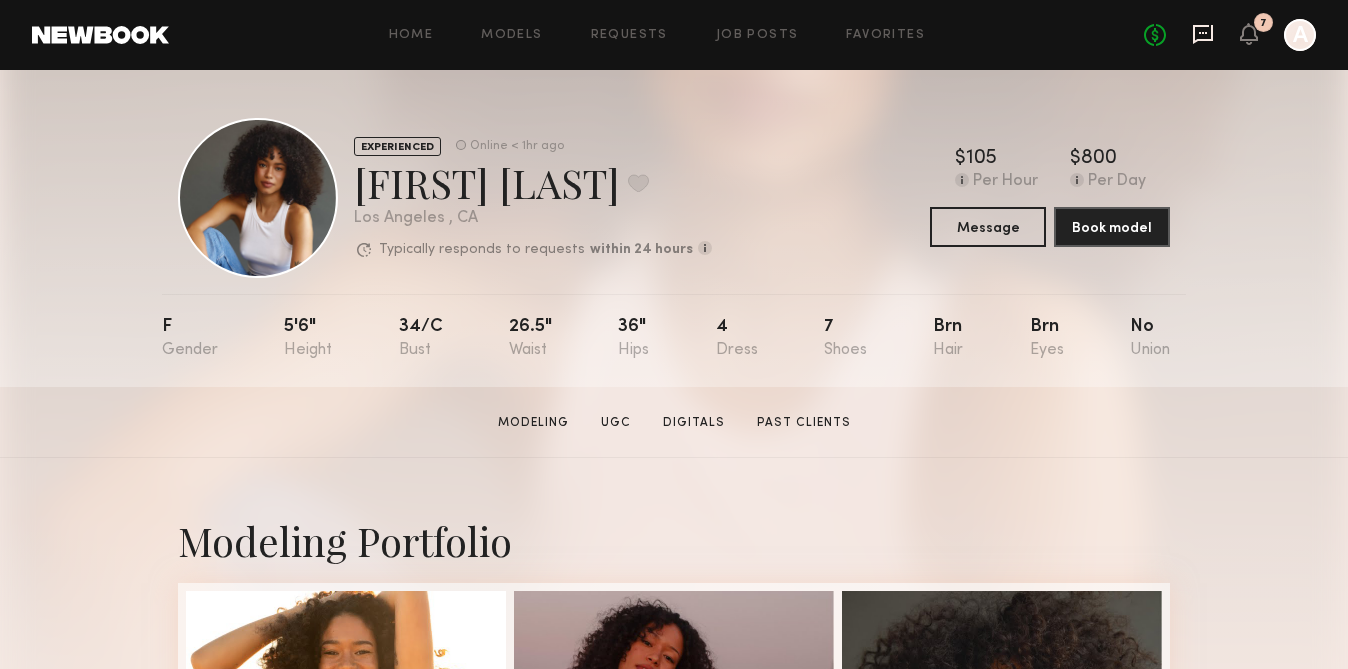 click 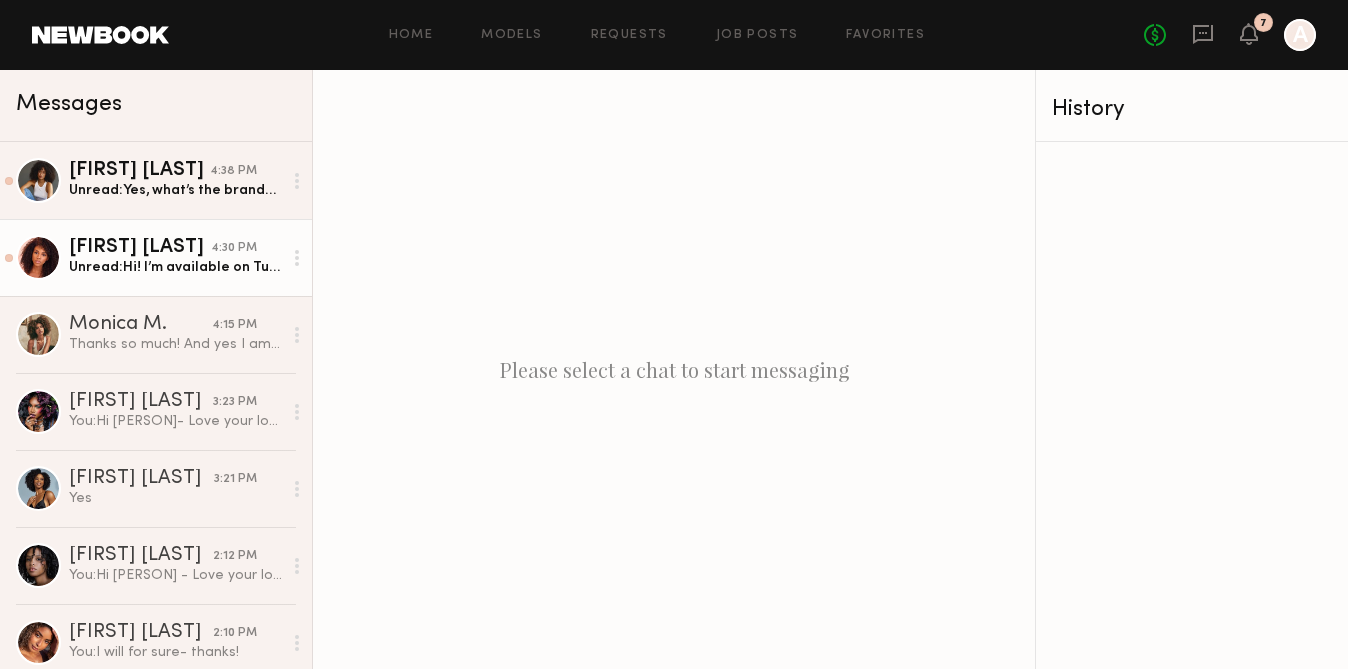 click on "Tunisha H." 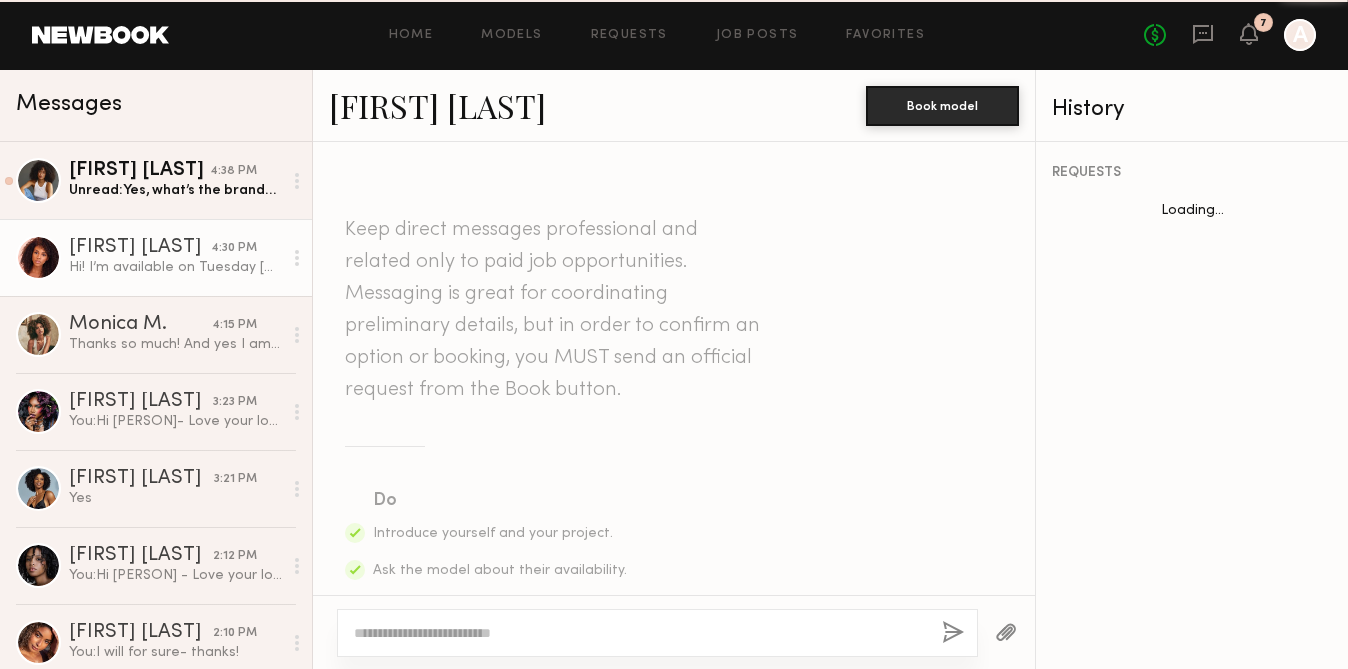 scroll, scrollTop: 2752, scrollLeft: 0, axis: vertical 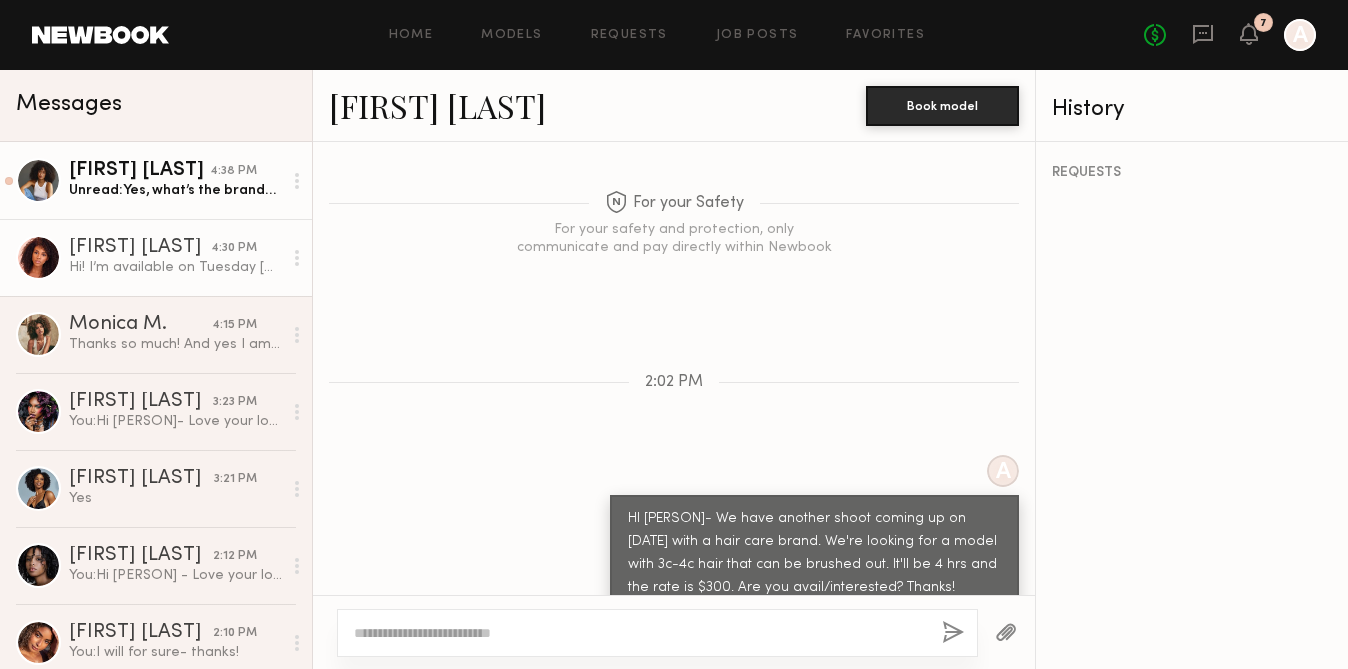 click on "Cyan C. 4:38 PM Unread:  Yes, what’s the brand? :)" 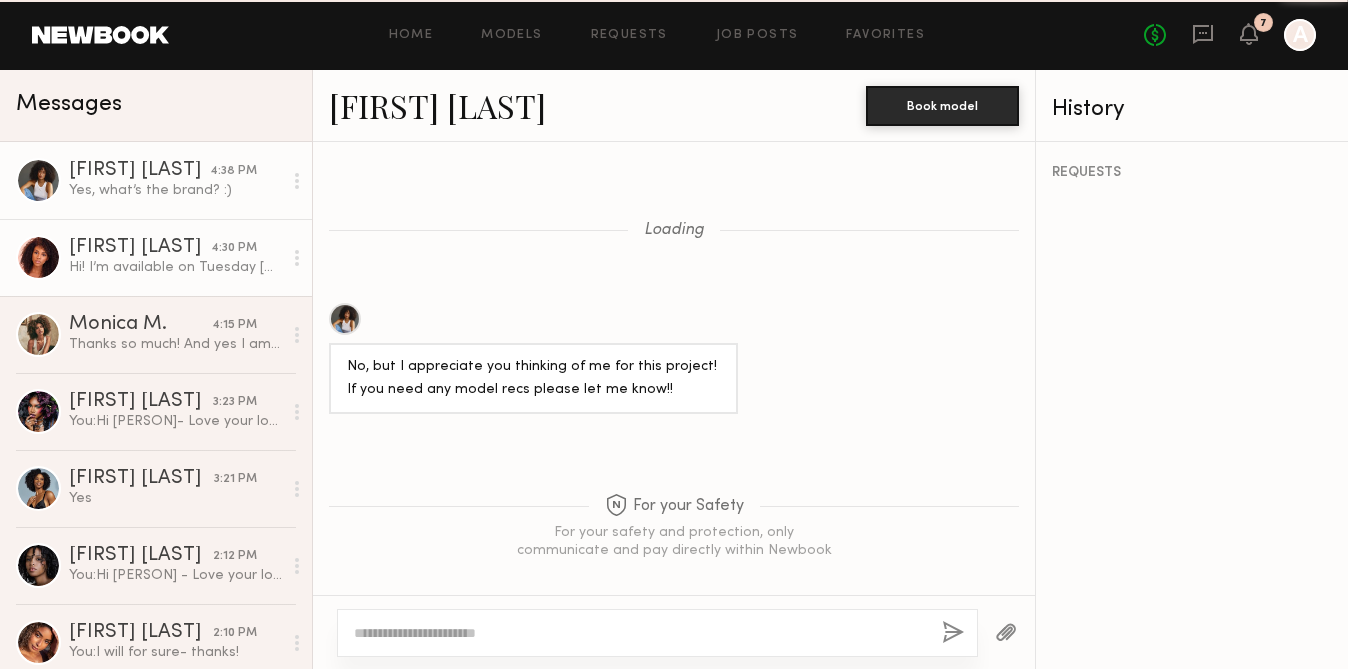 scroll, scrollTop: 1265, scrollLeft: 0, axis: vertical 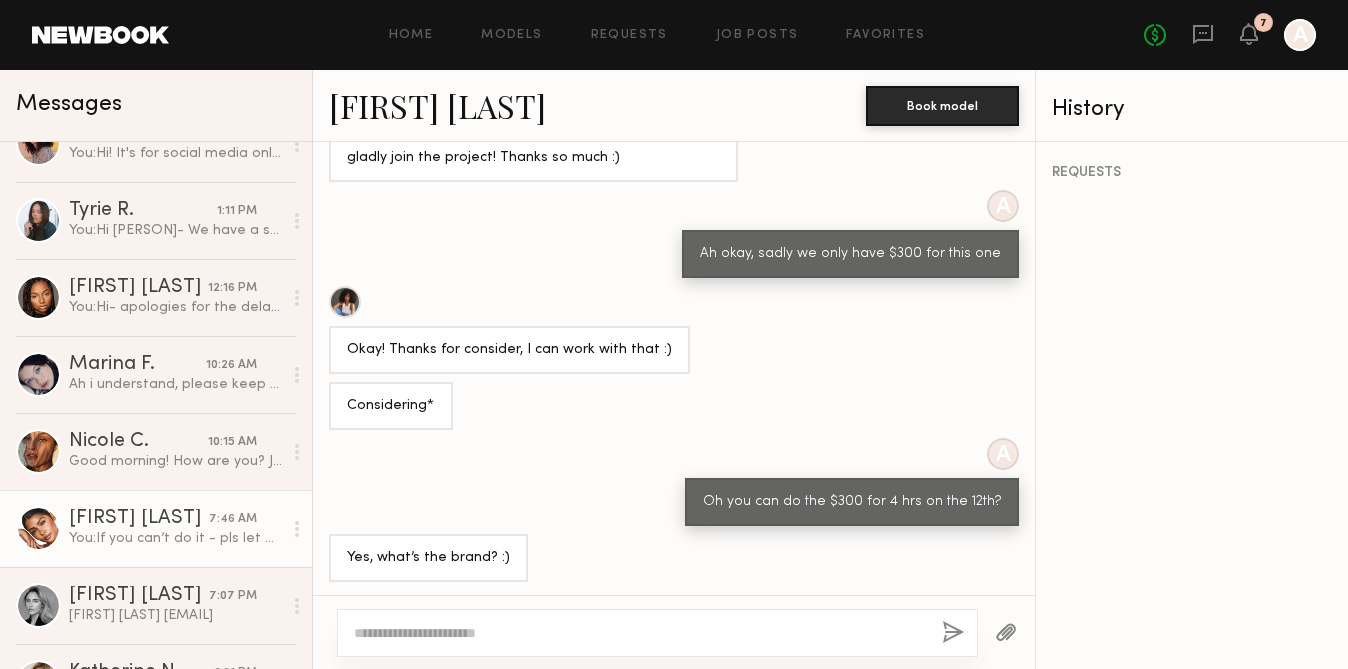 click on "Makaela H." 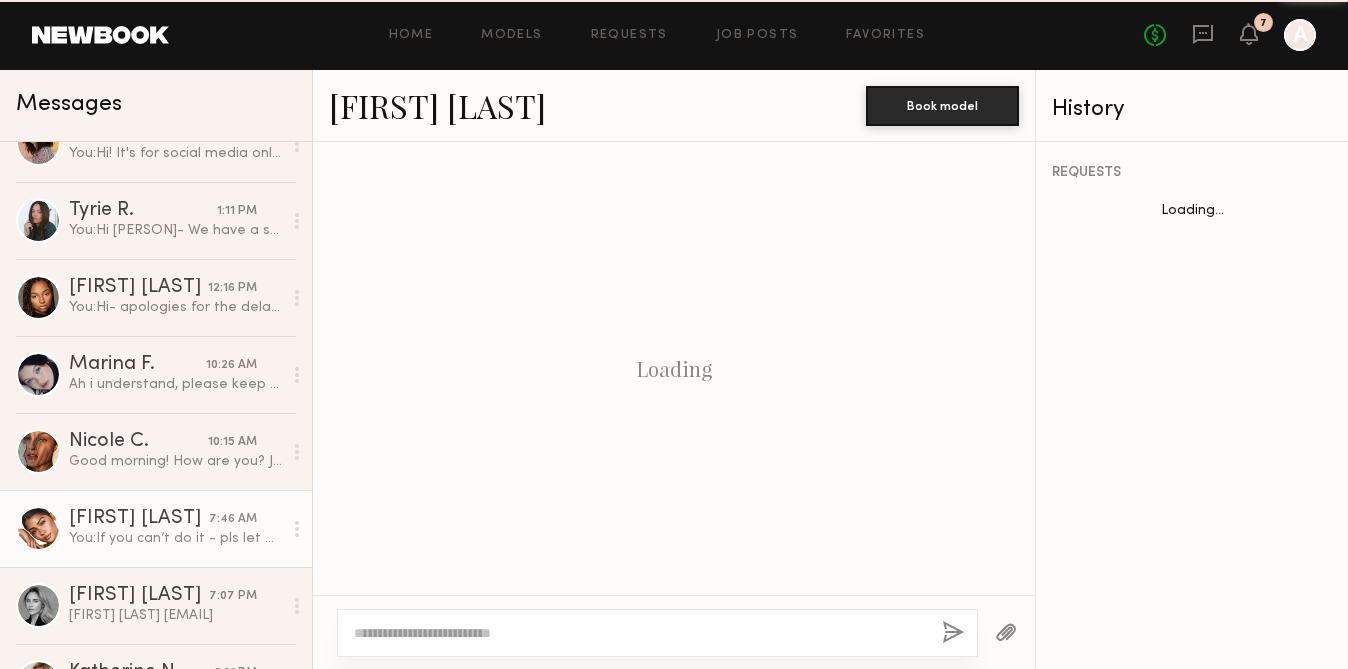 scroll, scrollTop: 1306, scrollLeft: 0, axis: vertical 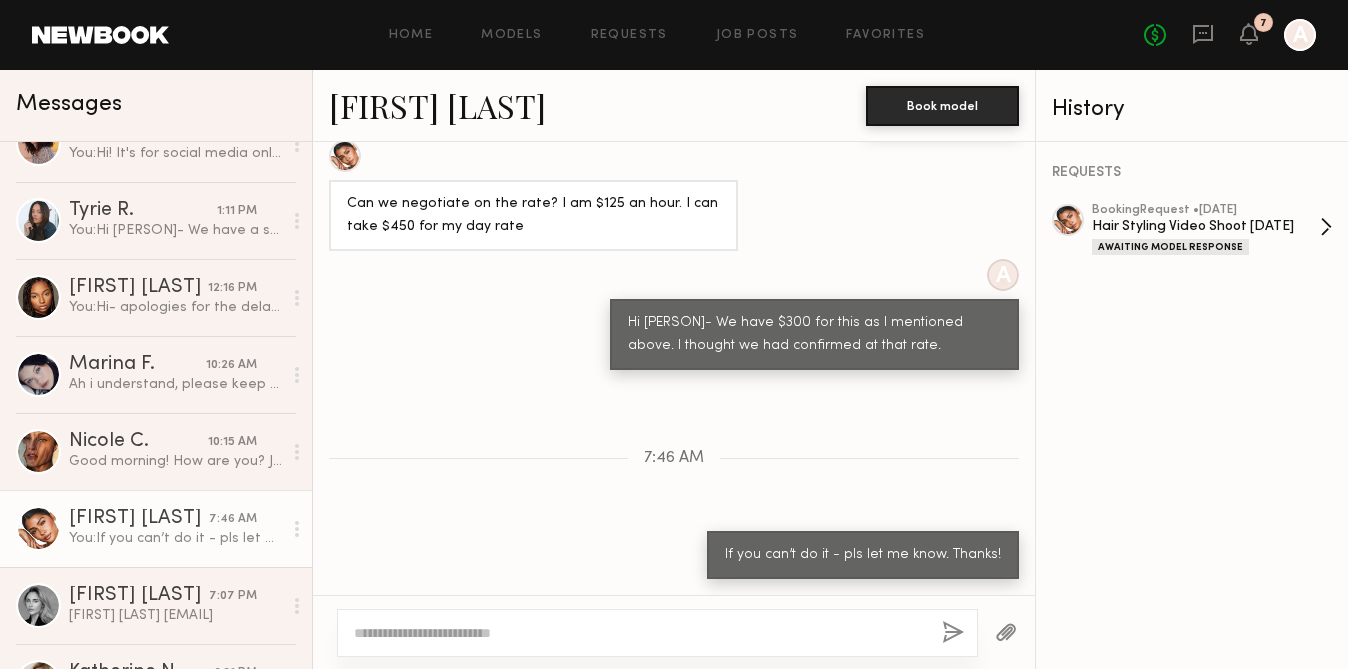 click on "booking  Request •  08/05/2025 Hair Styling Video Shoot 8/12 Awaiting Model Response" 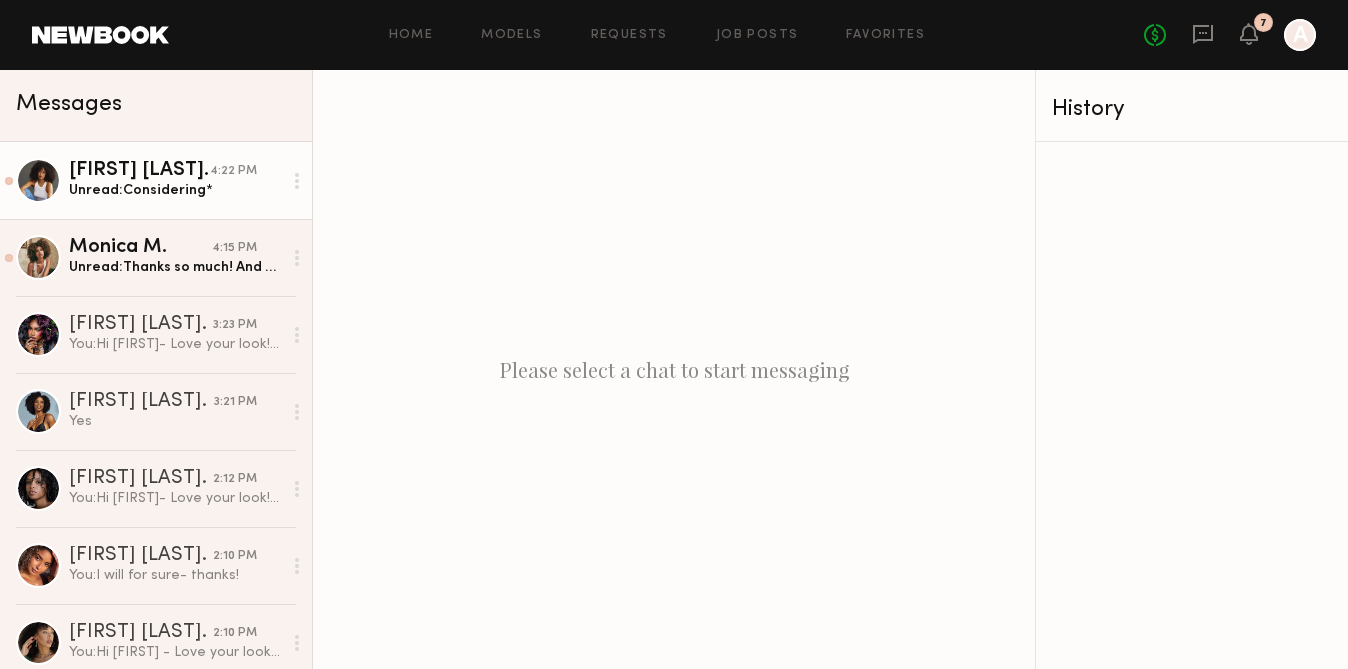 click on "[FIRST] [LAST]" 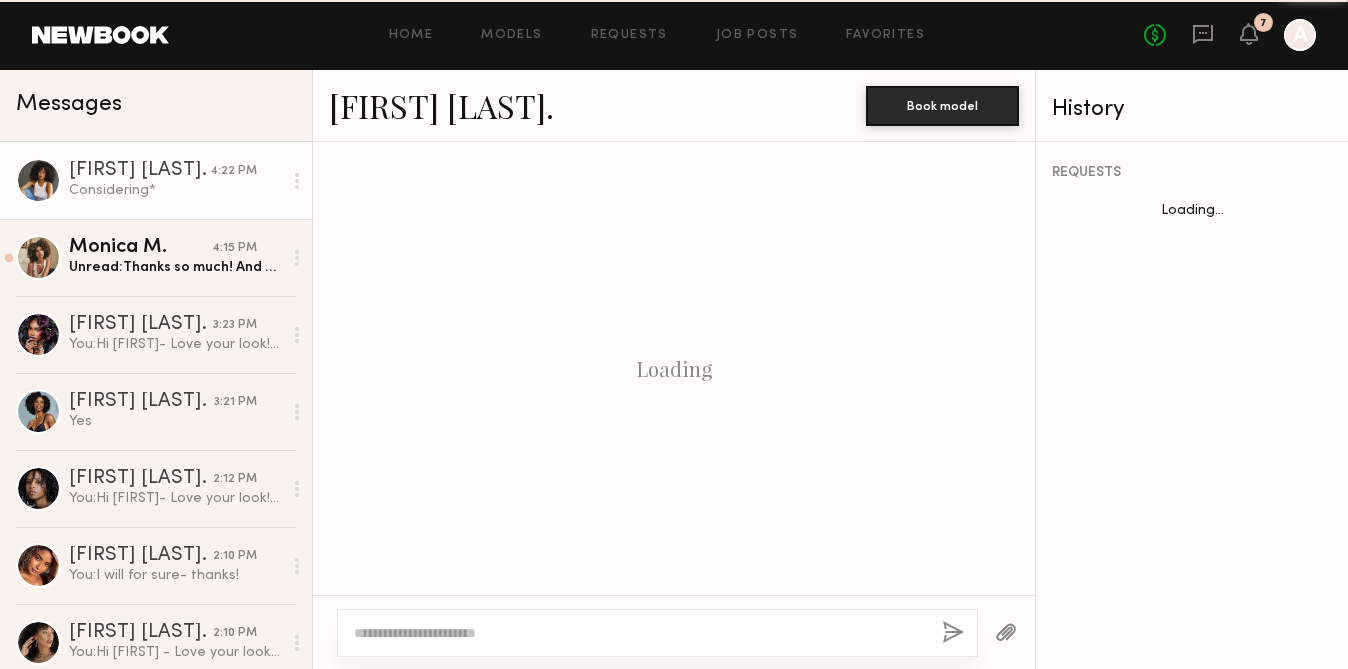 scroll, scrollTop: 1440, scrollLeft: 0, axis: vertical 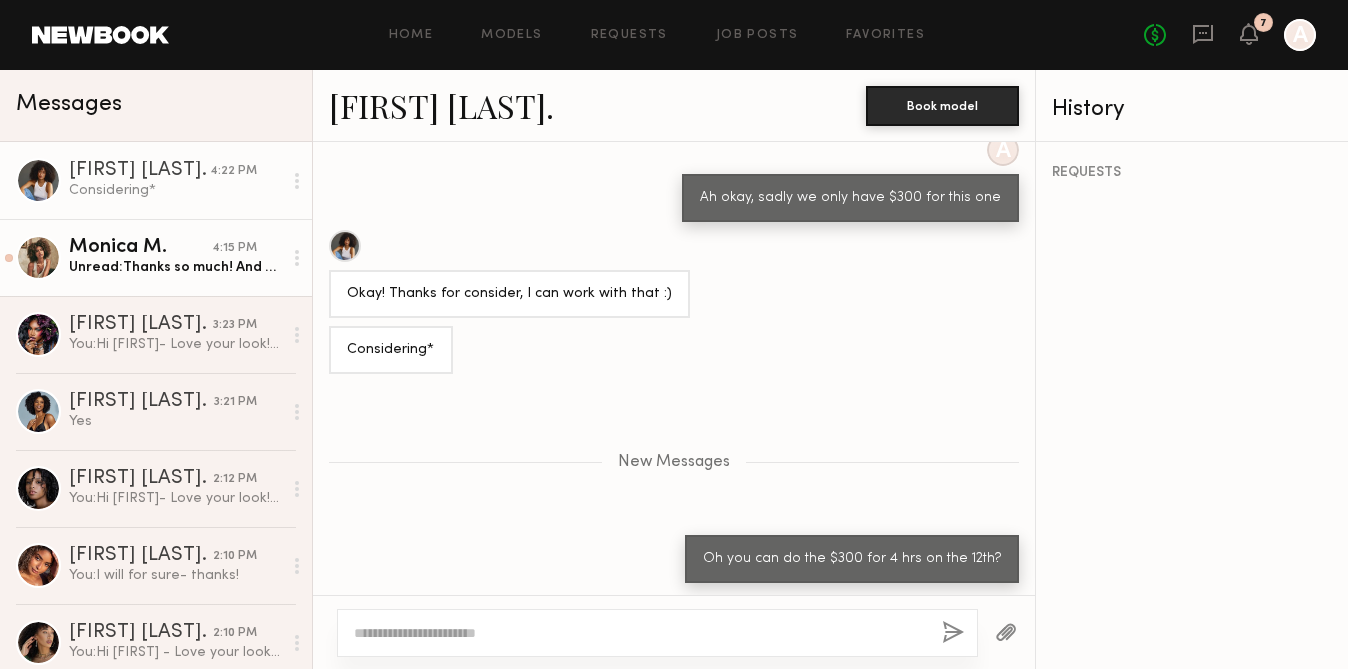 click on "Monica M." 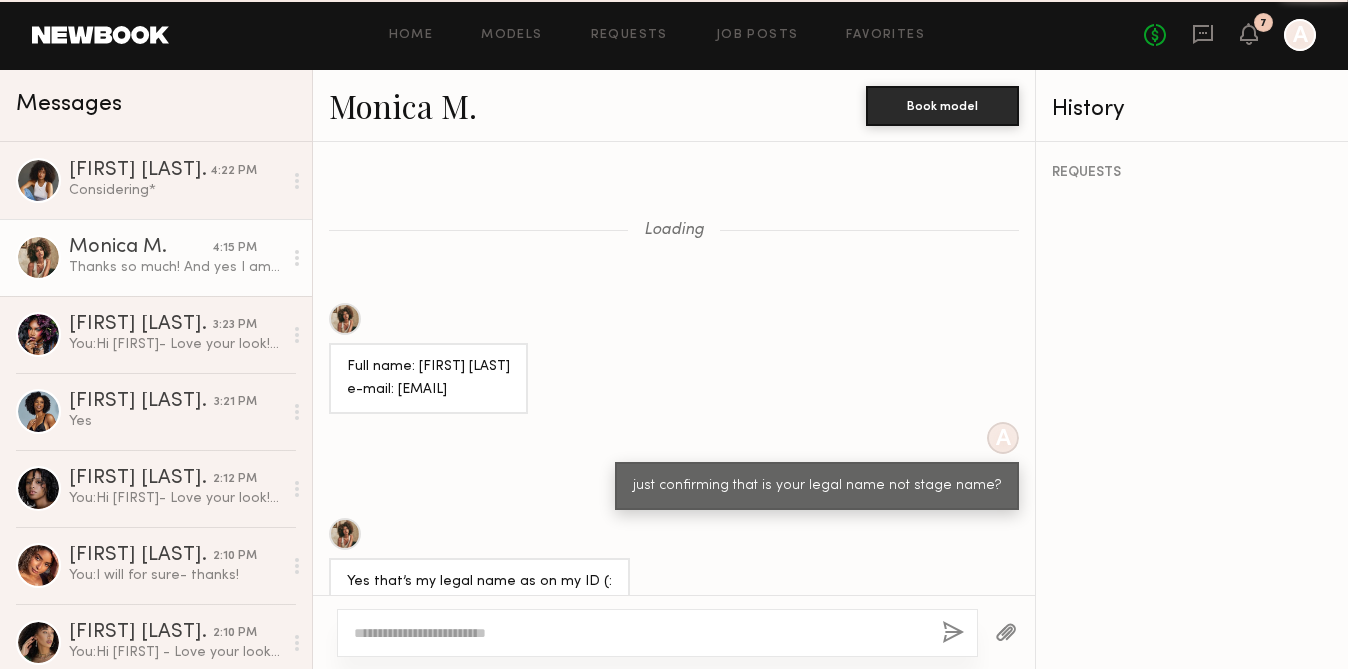 scroll, scrollTop: 561, scrollLeft: 0, axis: vertical 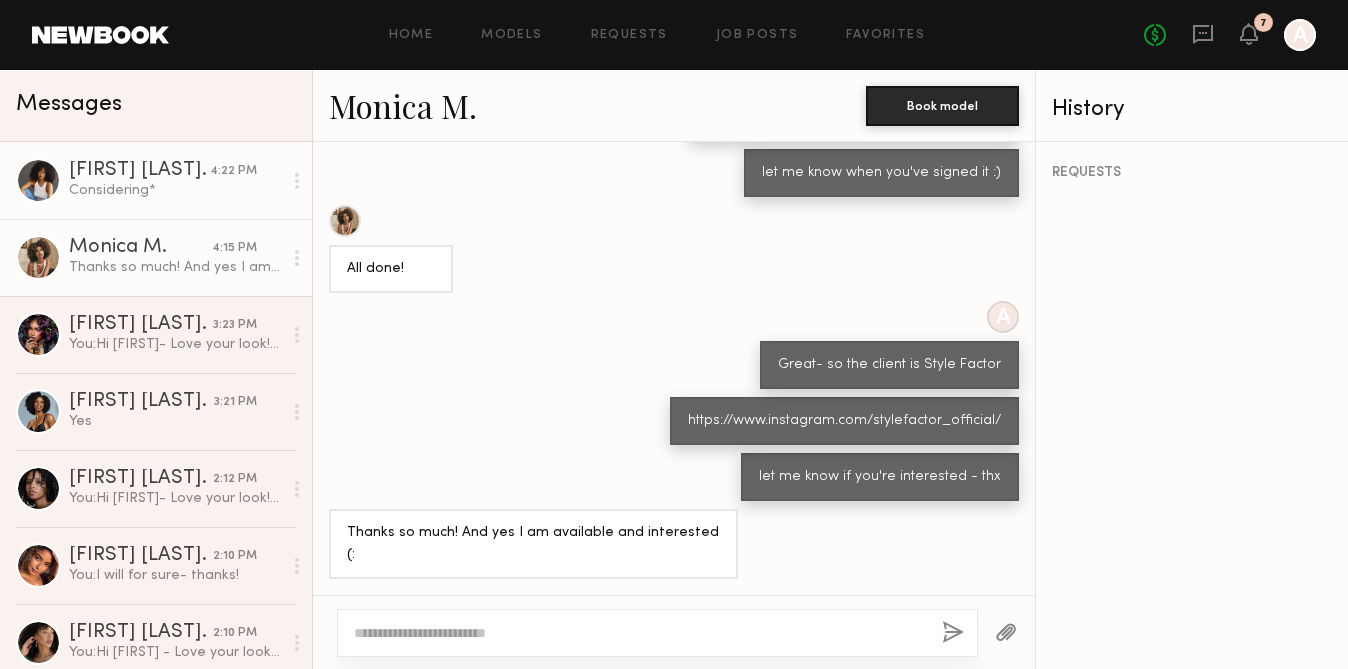 click on "[FIRST] [LAST] [TIME] Considering*" 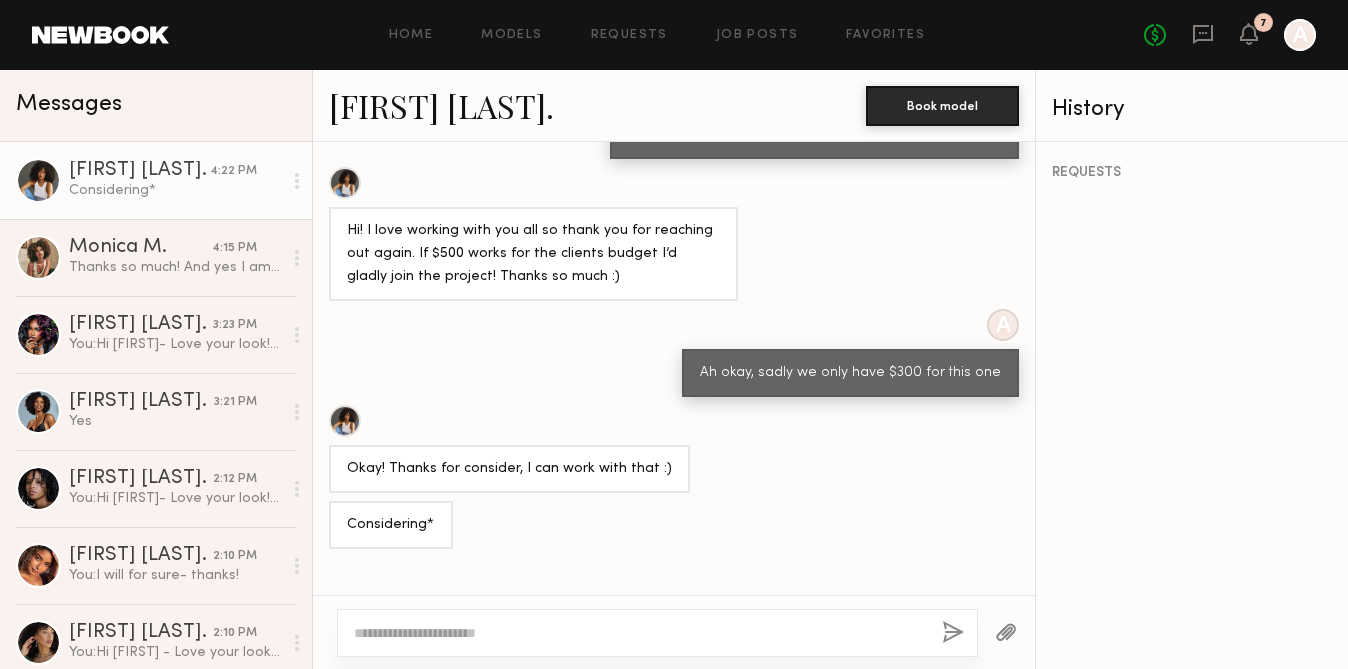 scroll, scrollTop: 1266, scrollLeft: 0, axis: vertical 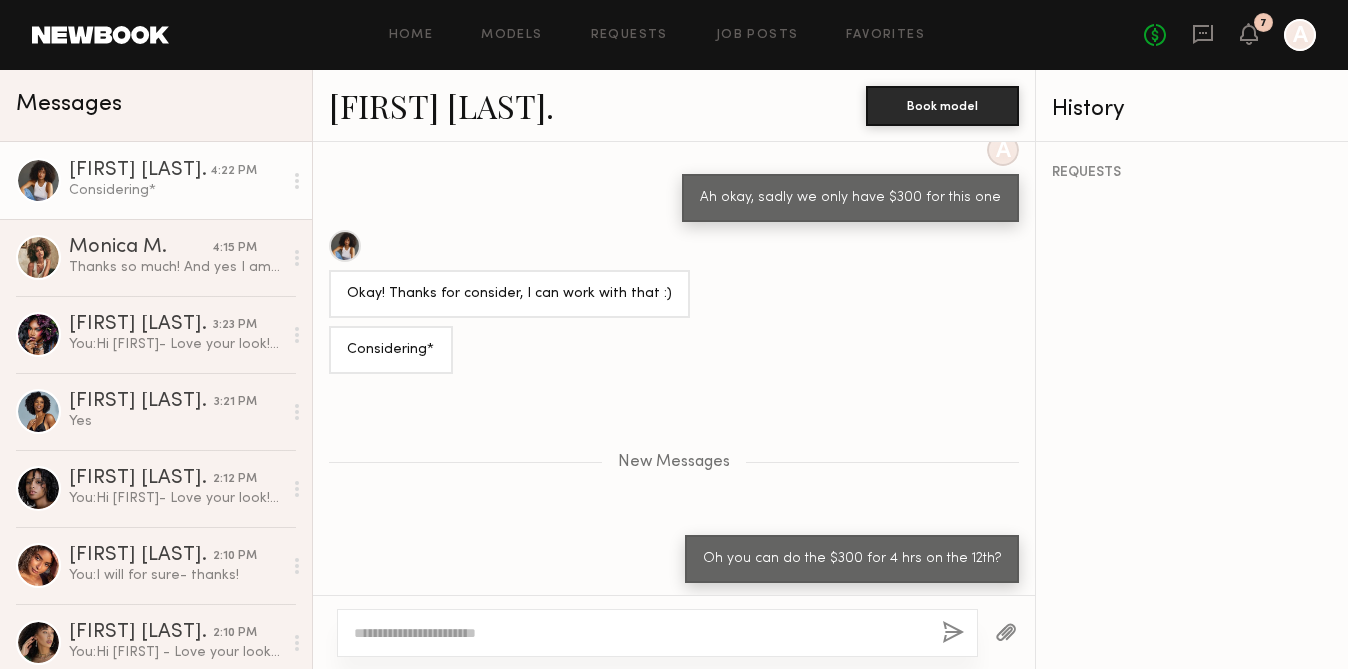 click on "[FIRST] [LAST]" 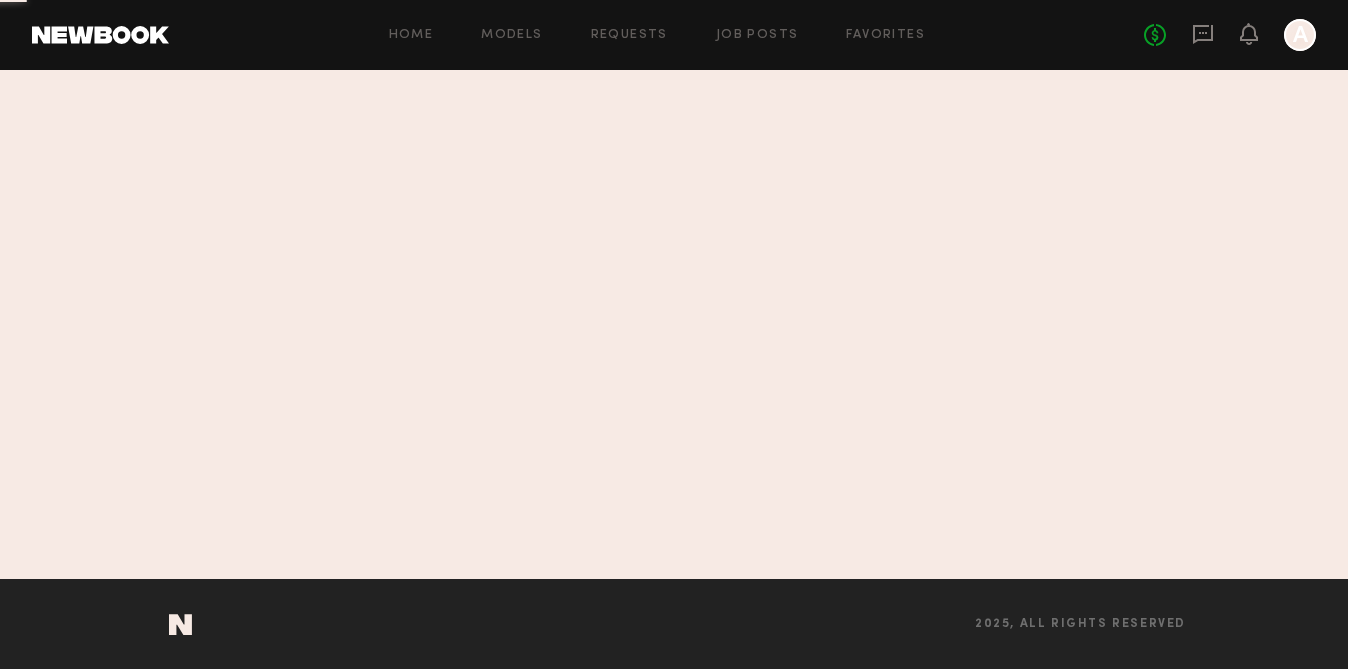 scroll, scrollTop: 0, scrollLeft: 0, axis: both 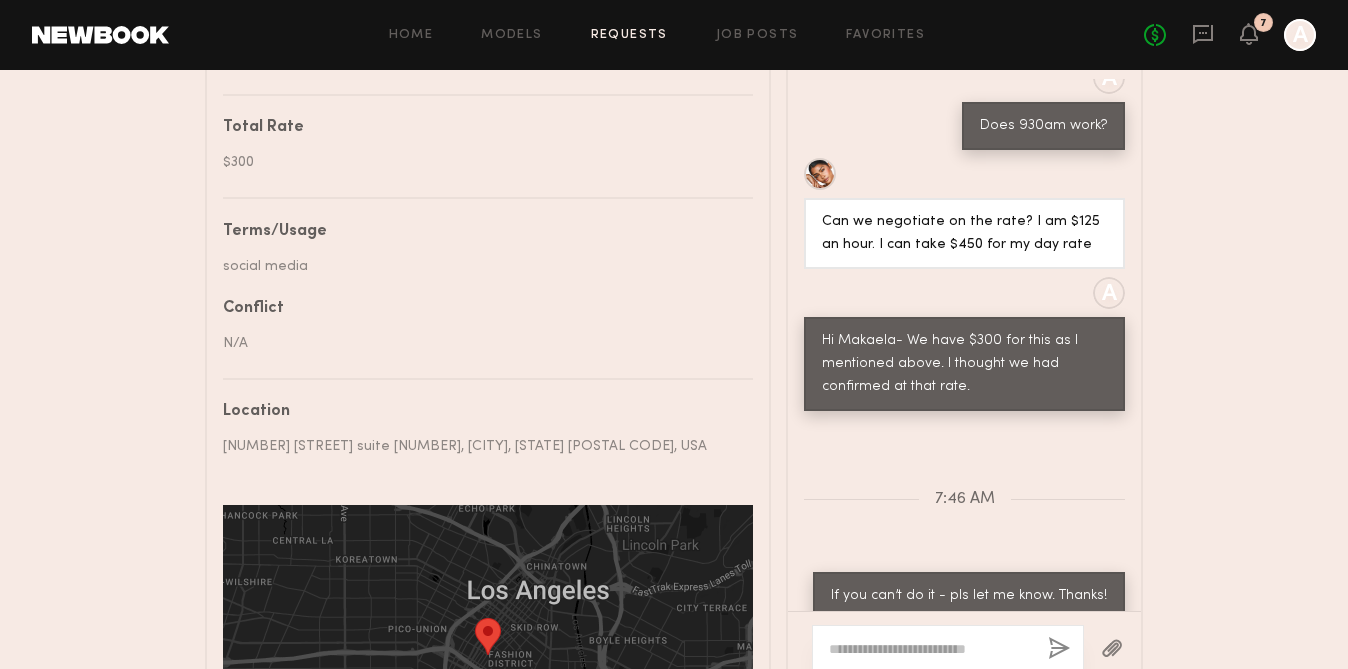 click on "Loading A Please let me know if you're interested - I am needing to submit model options to the client today. I would love to submit to this job :) yesterday A Hi [FIRST]- The client would like to book you for this job on 8/12 from 2pm-6pm. I'll be submitting you for paperwork and you will receive 3 pieces of paperwork via email. Additionally, do you have time Monday morning for a quick Zoom to go through the day with our director? We're excited to work with you! Hello! Yay this is great news. I am available!
I will be on the lookout for the emails. ([EMAIL])
I am available Monday morning for a zoom. What time works best for y’all?
Xx A great- how's 930am? 9AM Monday Sounds good 🙌🏾 A Does 930am work? Can we negotiate on the rate? I am $125 an hour. I can take $450 for my day rate A Hi [FIRST]- We have $300 for this as I mentioned above. I thought we had confirmed at that rate. 7:46 AM If you can’t do it - pls let me know. Thanks!" 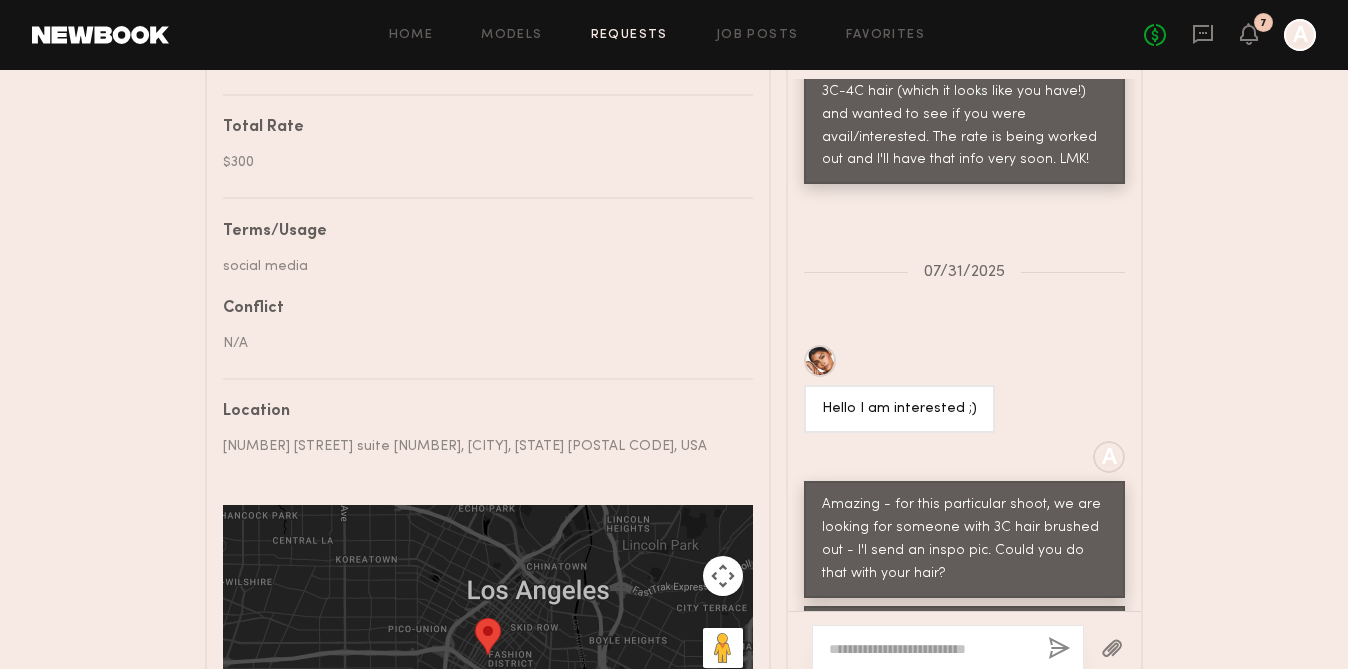 scroll, scrollTop: 589, scrollLeft: 0, axis: vertical 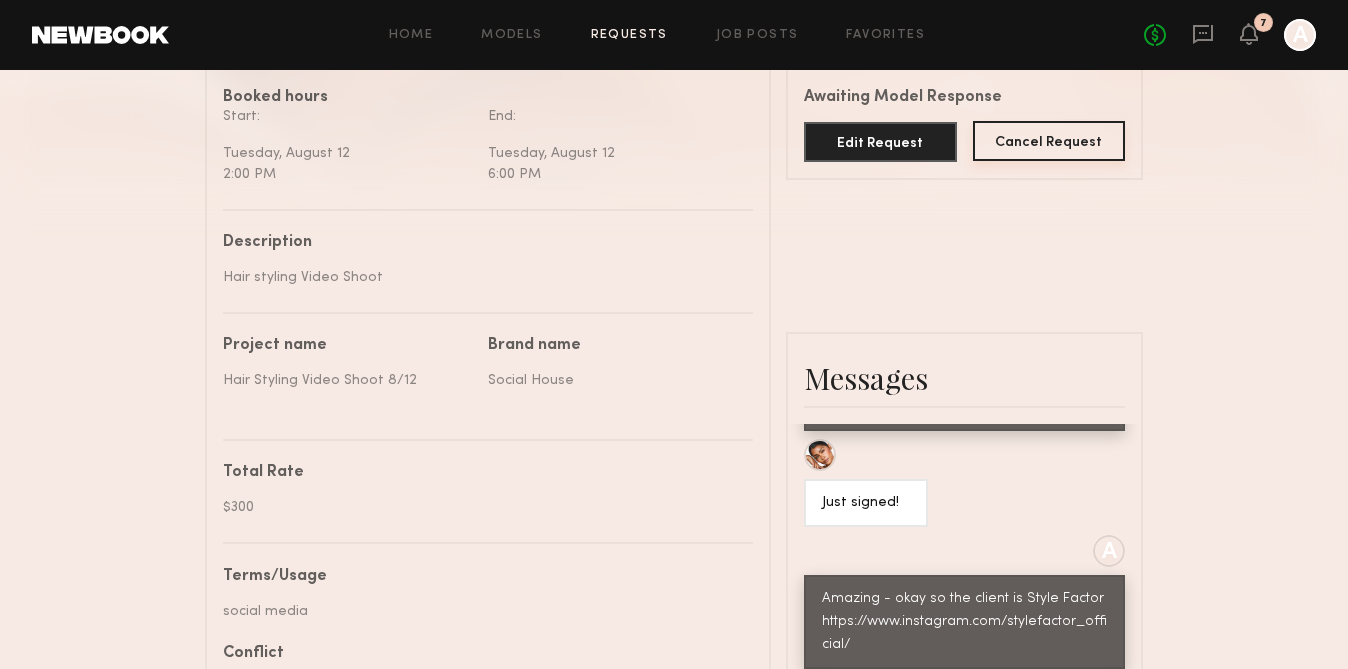 click on "Cancel Request" 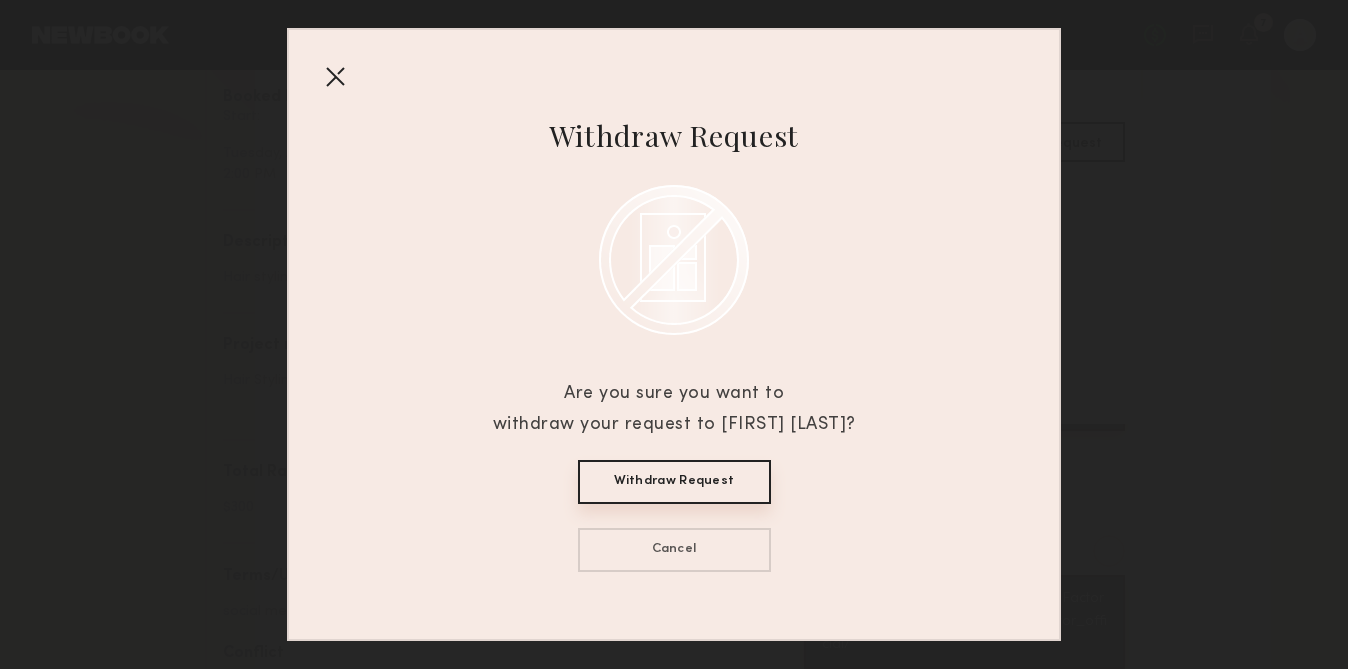 click on "Withdraw Request" at bounding box center [674, 482] 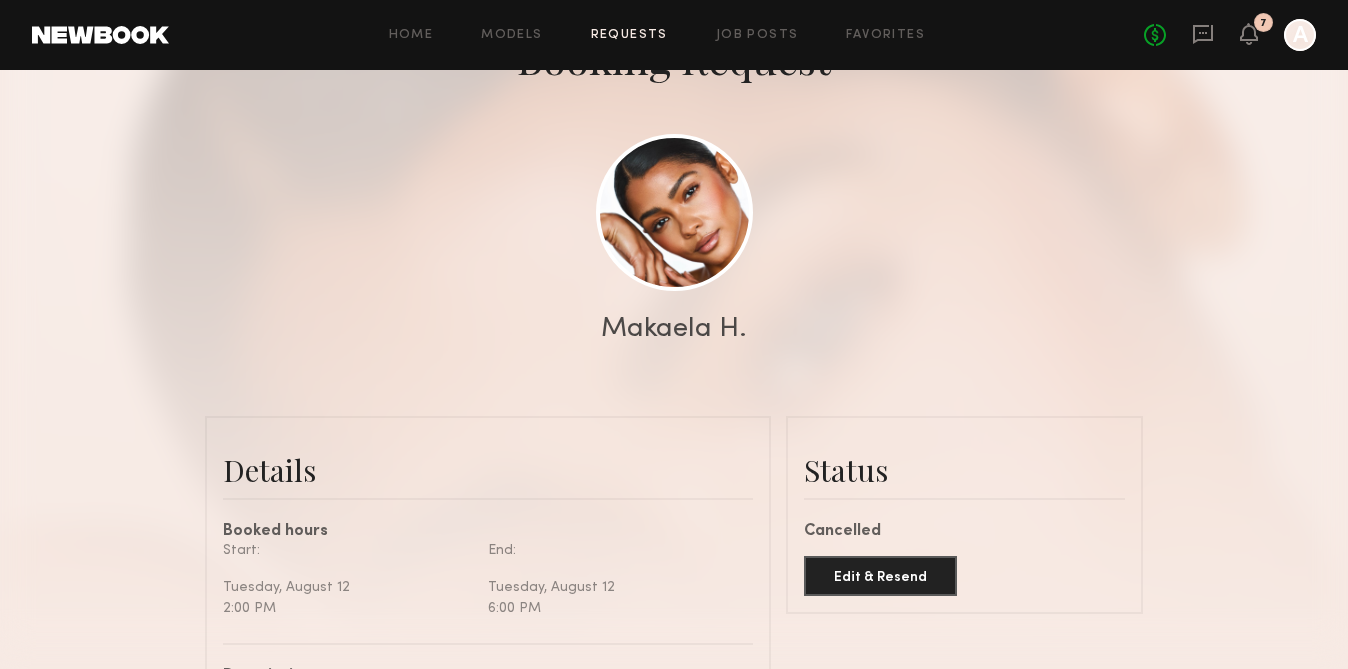 scroll, scrollTop: 0, scrollLeft: 0, axis: both 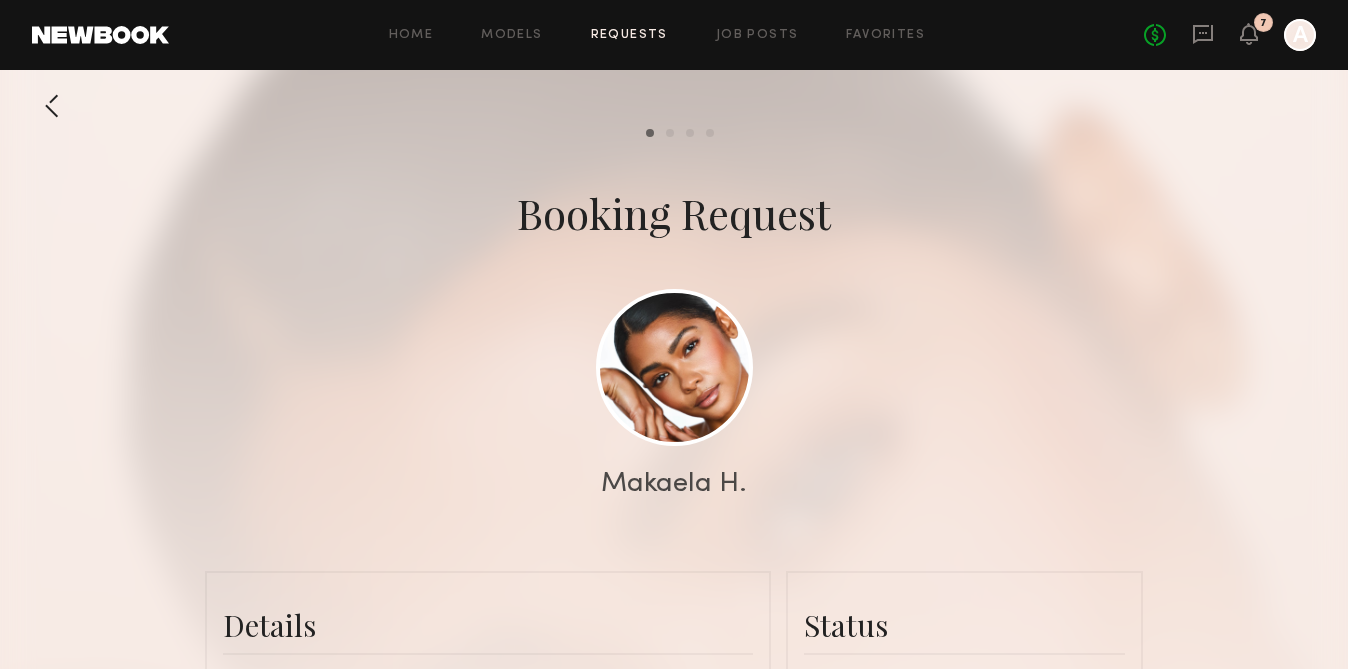 click 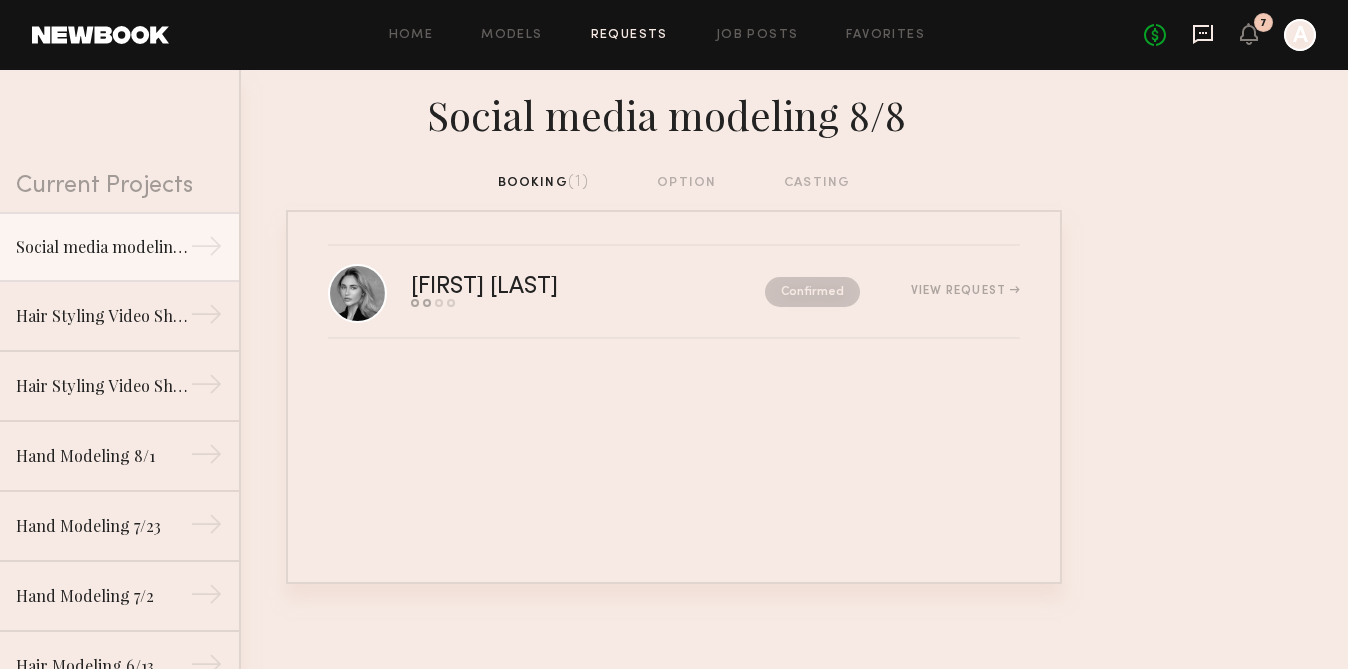click 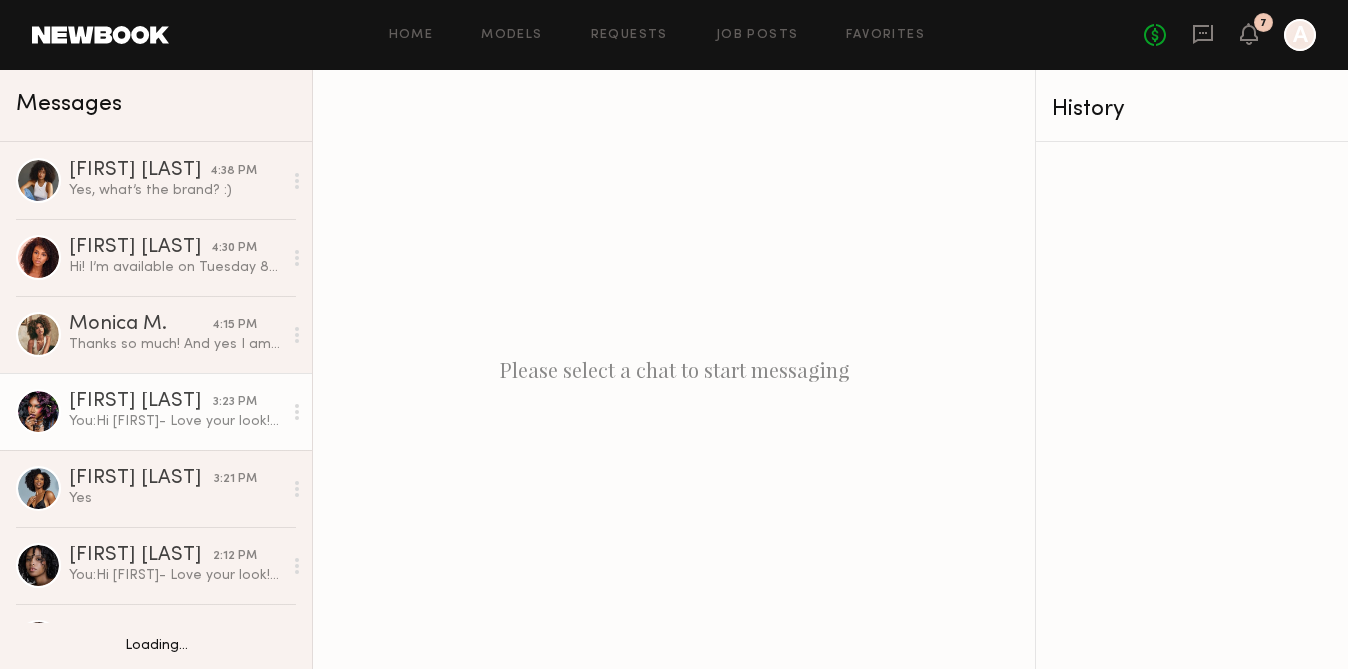 scroll, scrollTop: 1, scrollLeft: 0, axis: vertical 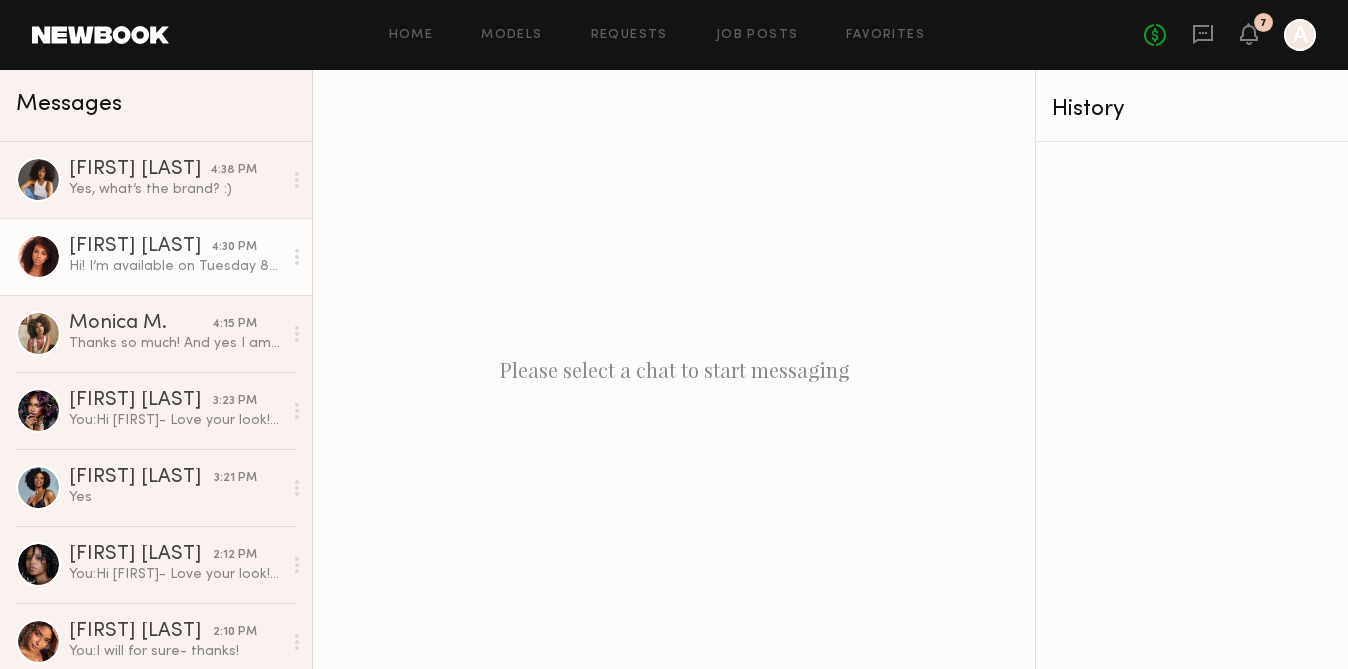 click on "Hi! I’m available on Tuesday 8/12 and I’m interested. What are the details? Thanks!!" 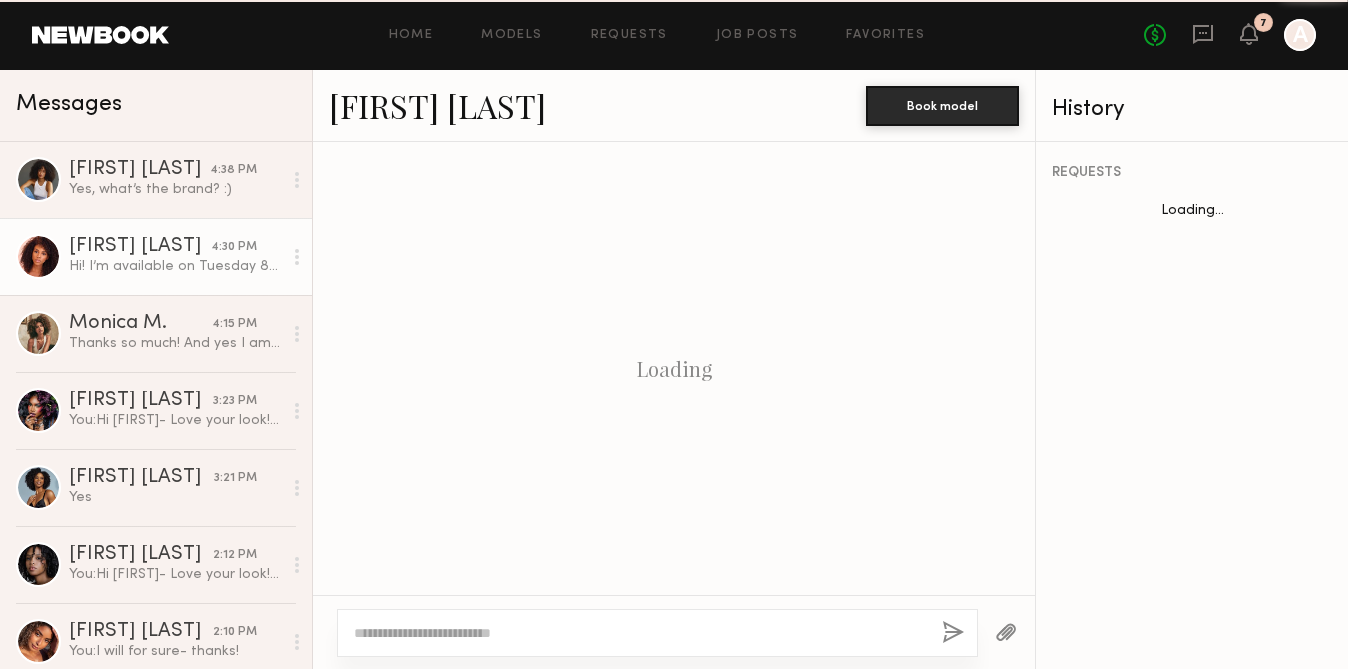scroll, scrollTop: 2752, scrollLeft: 0, axis: vertical 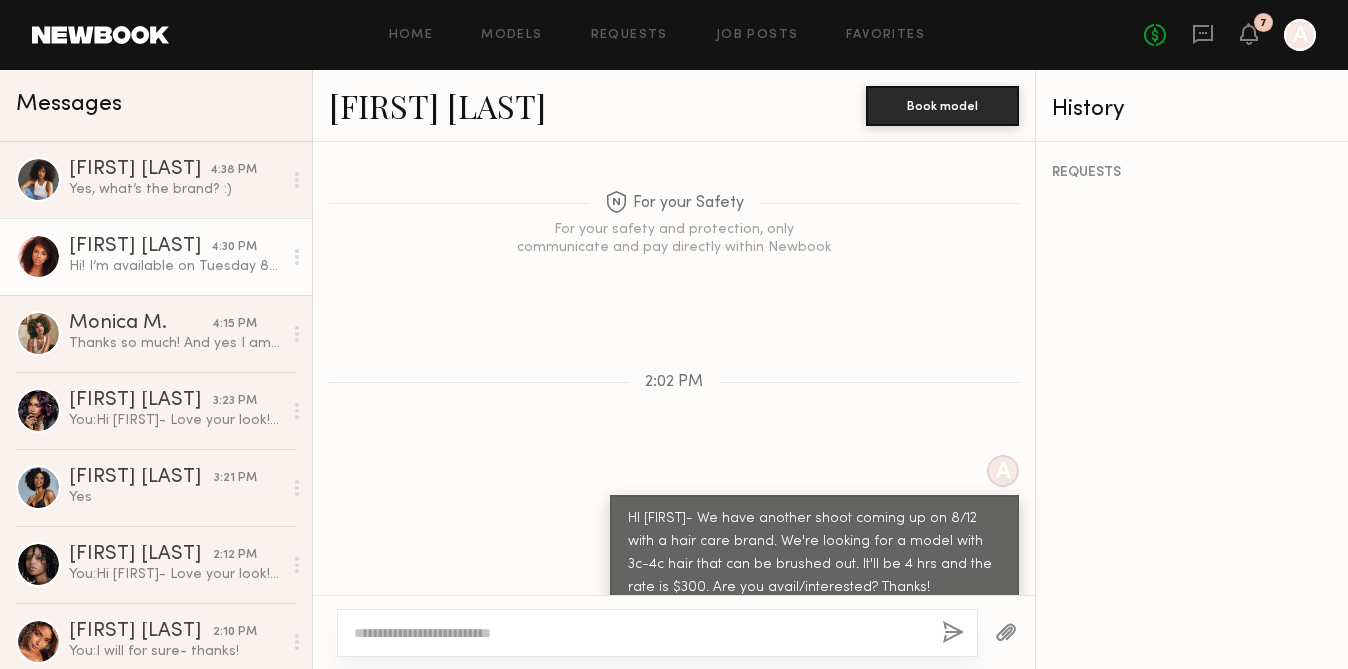 click on "Tunisha H." 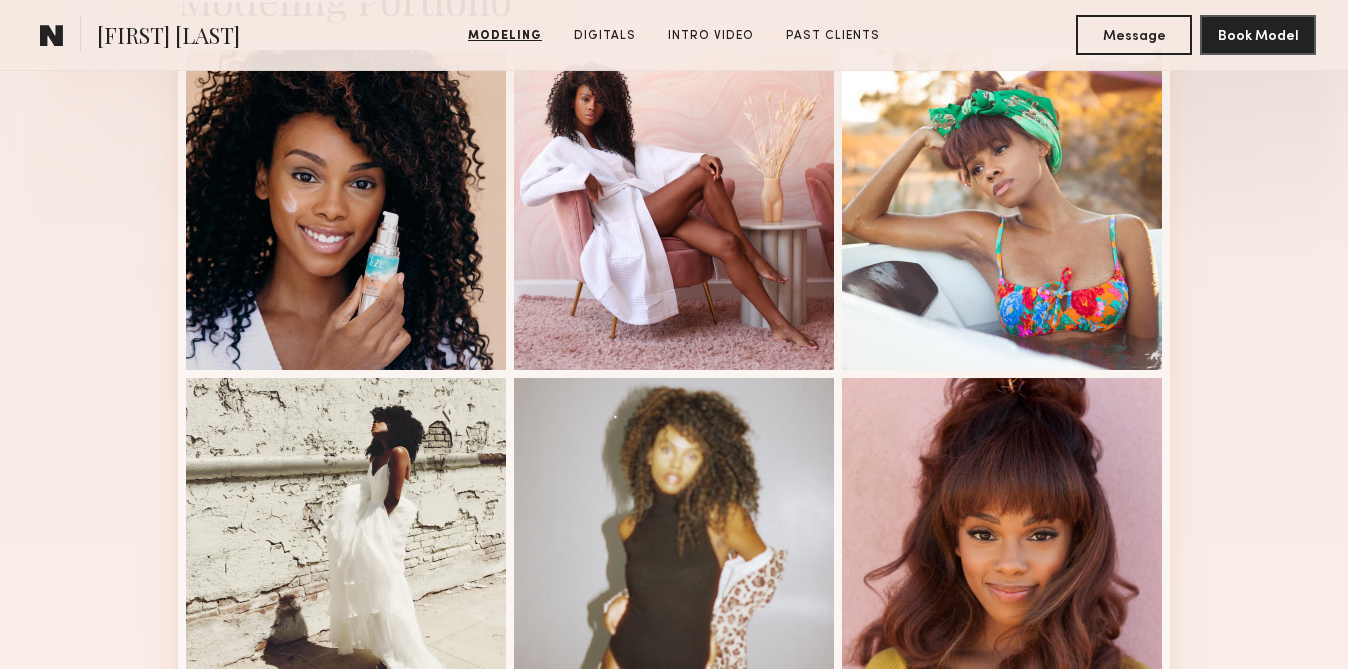 scroll, scrollTop: 876, scrollLeft: 0, axis: vertical 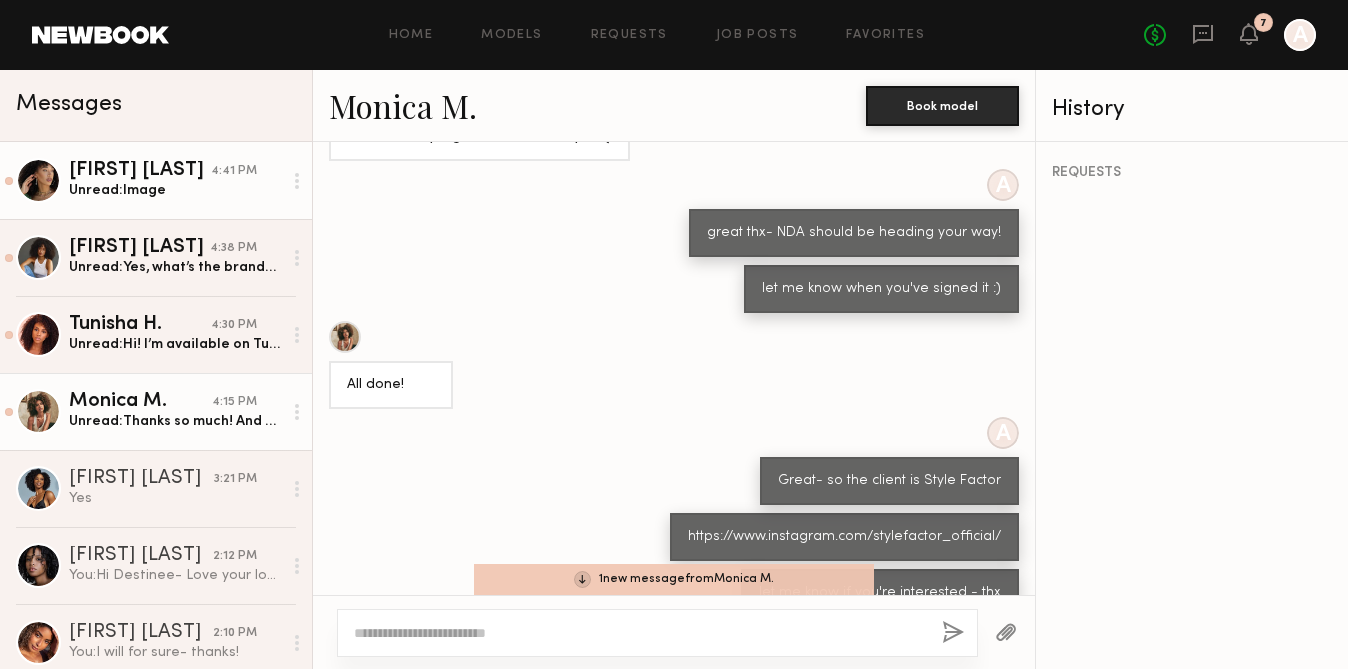 click on "[FIRST] [LAST]" 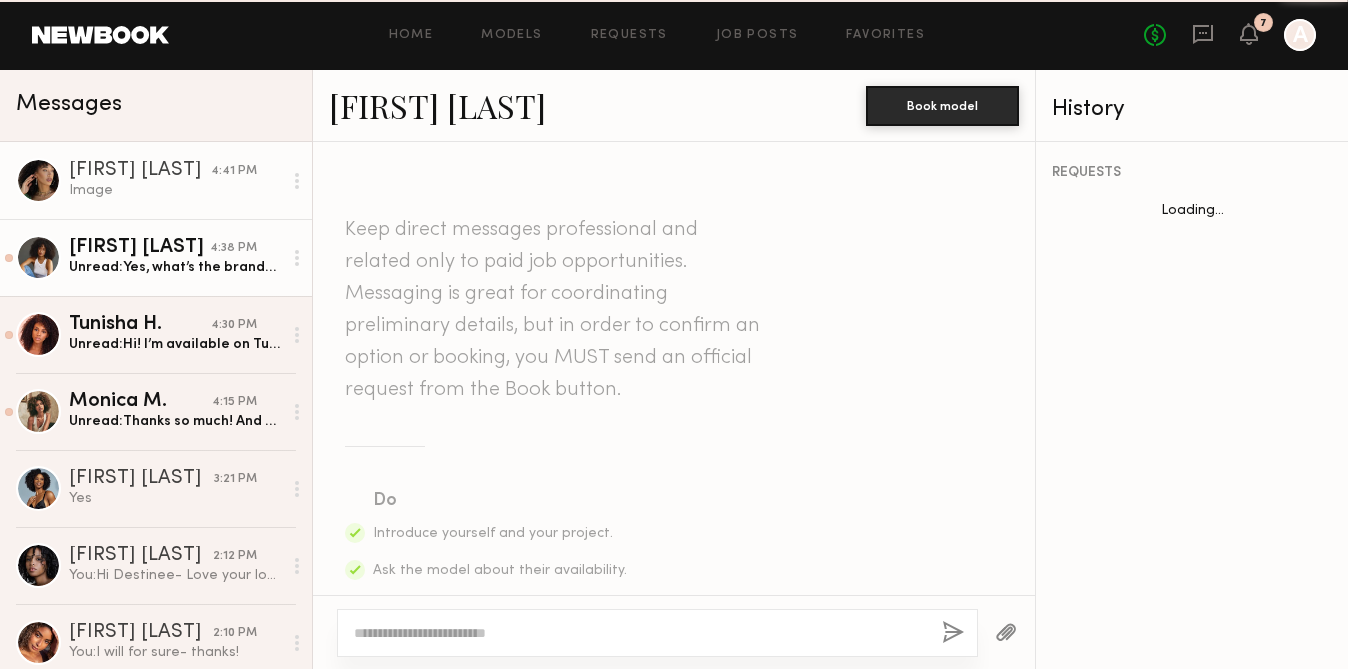 scroll, scrollTop: 1304, scrollLeft: 0, axis: vertical 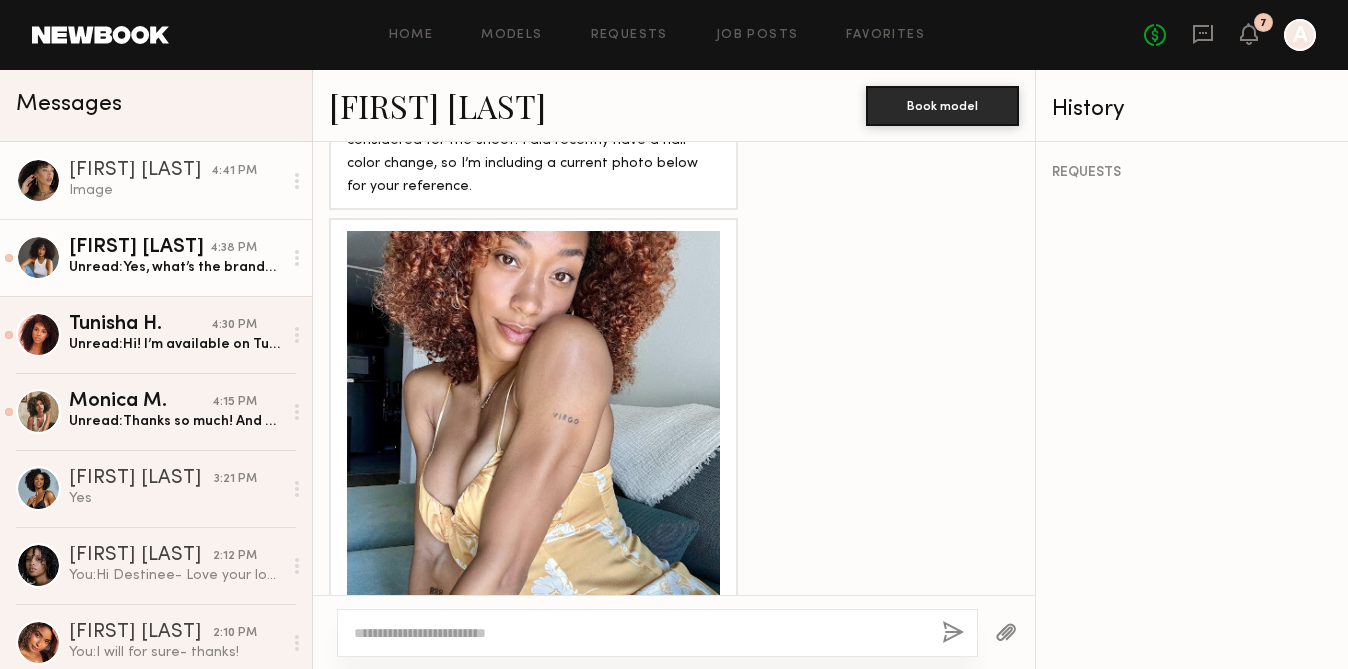 click on "Cyan C. 4:38 PM Unread:  Yes, what’s the brand? :)" 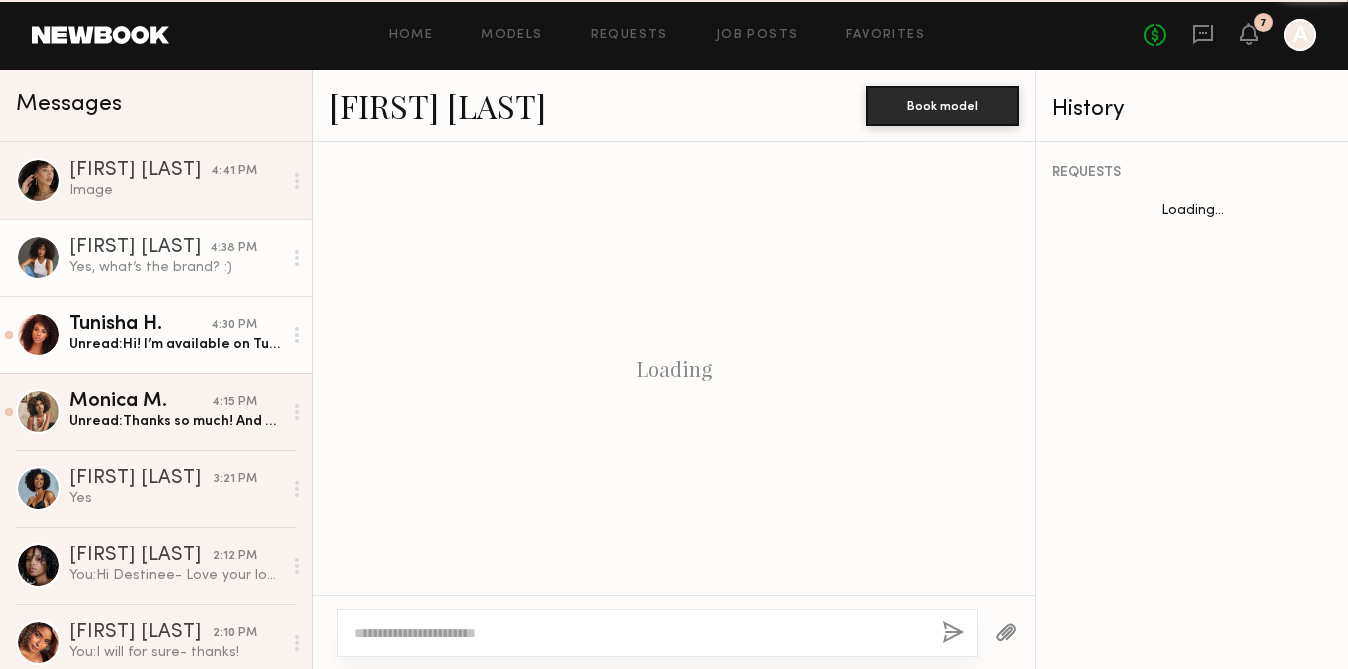scroll, scrollTop: 1082, scrollLeft: 0, axis: vertical 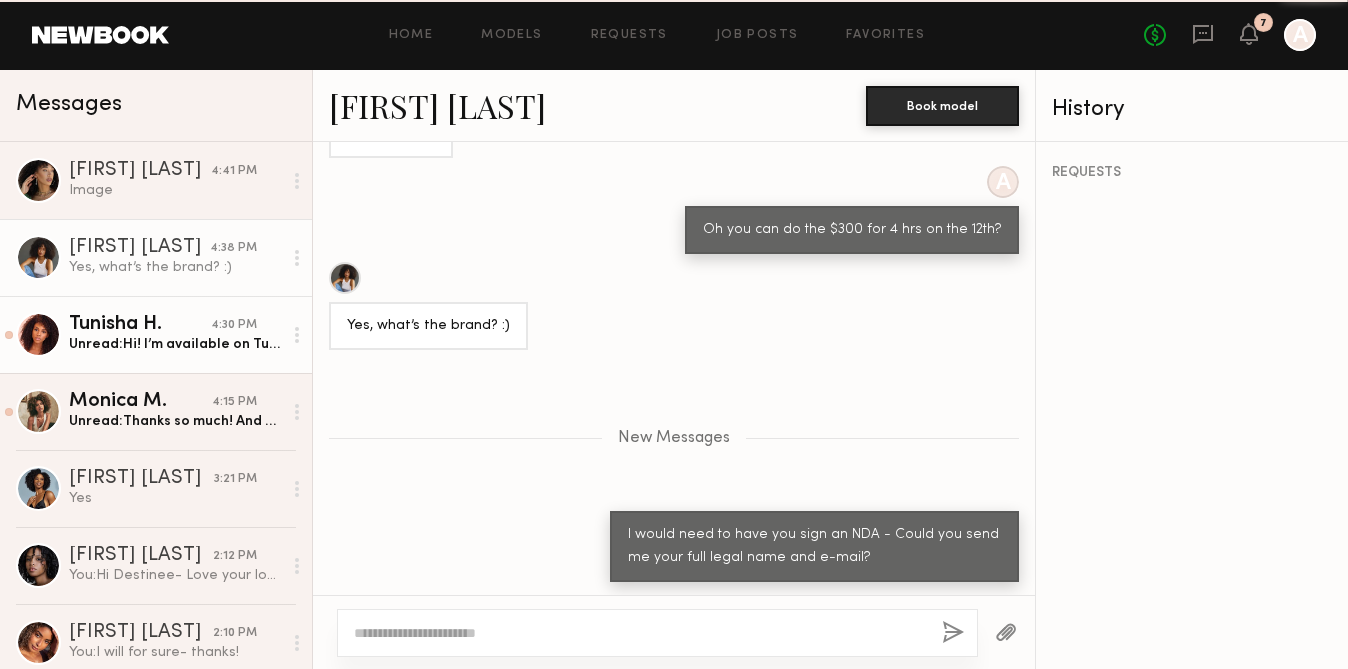 click on "Unread:  Hi! I’m available on Tuesday 8/12 and I’m interested. What are the details? Thanks!!" 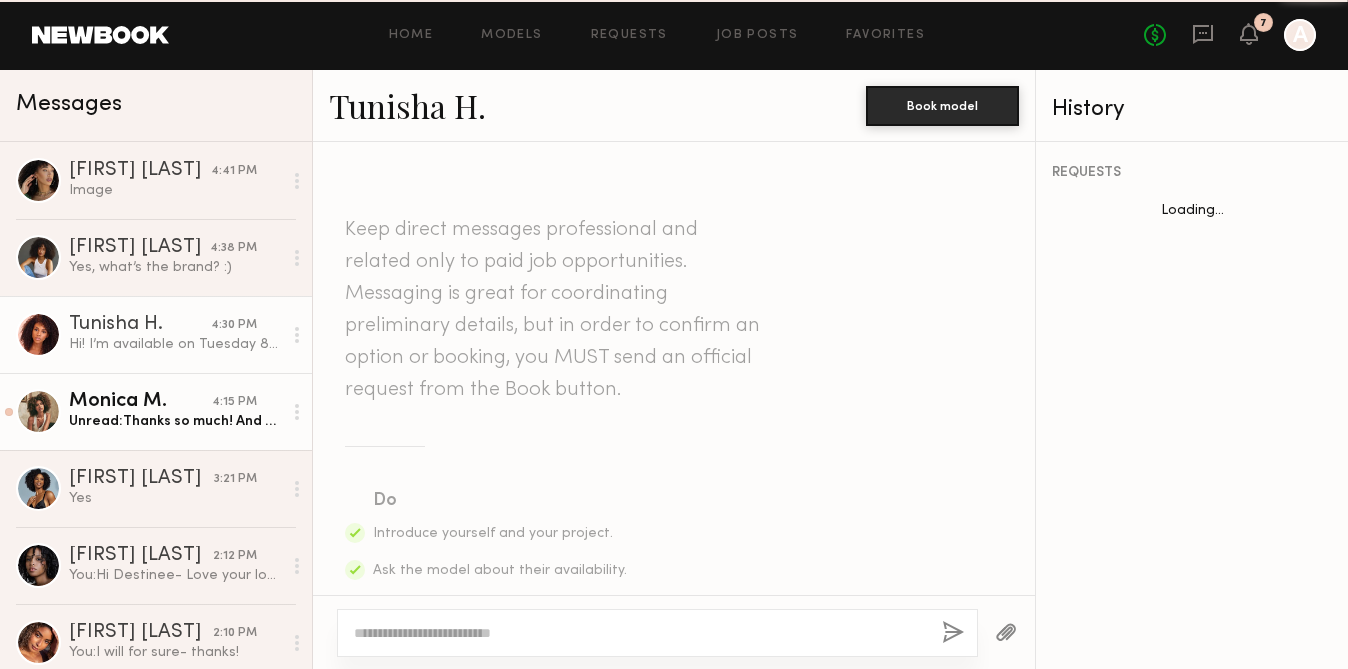 scroll, scrollTop: 2752, scrollLeft: 0, axis: vertical 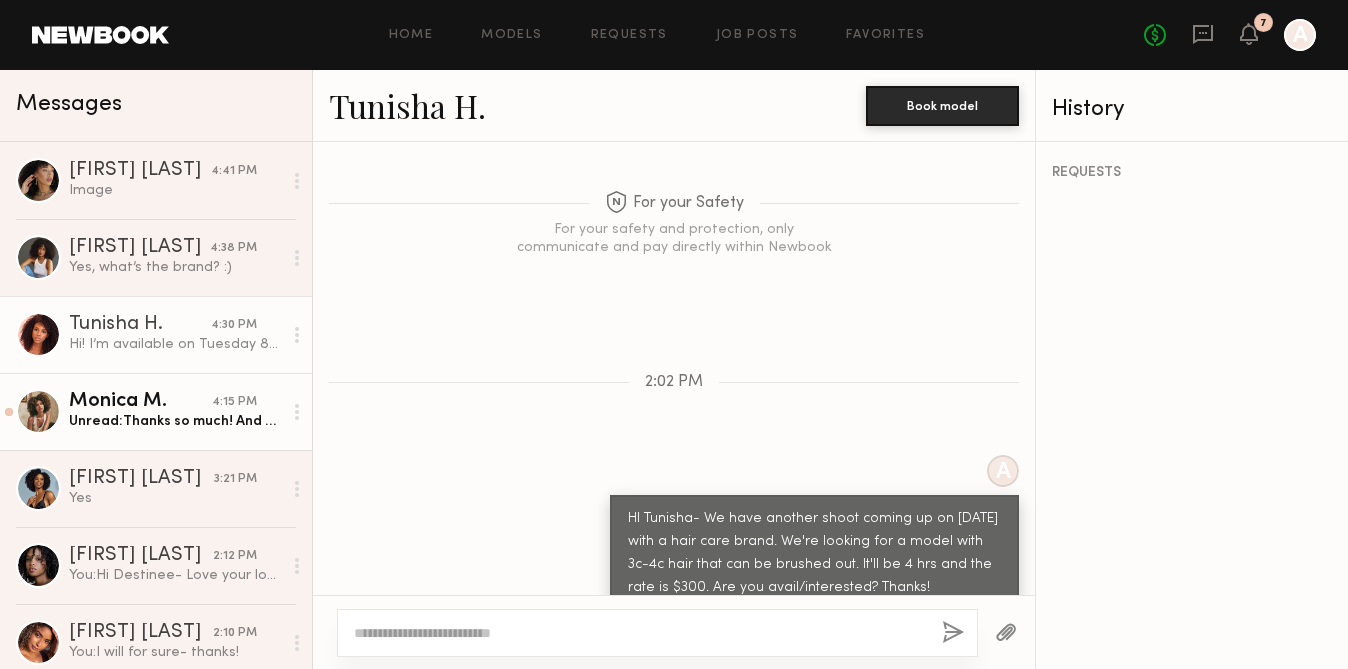 click on "Unread:  Thanks so much! And yes I am available and interested (:" 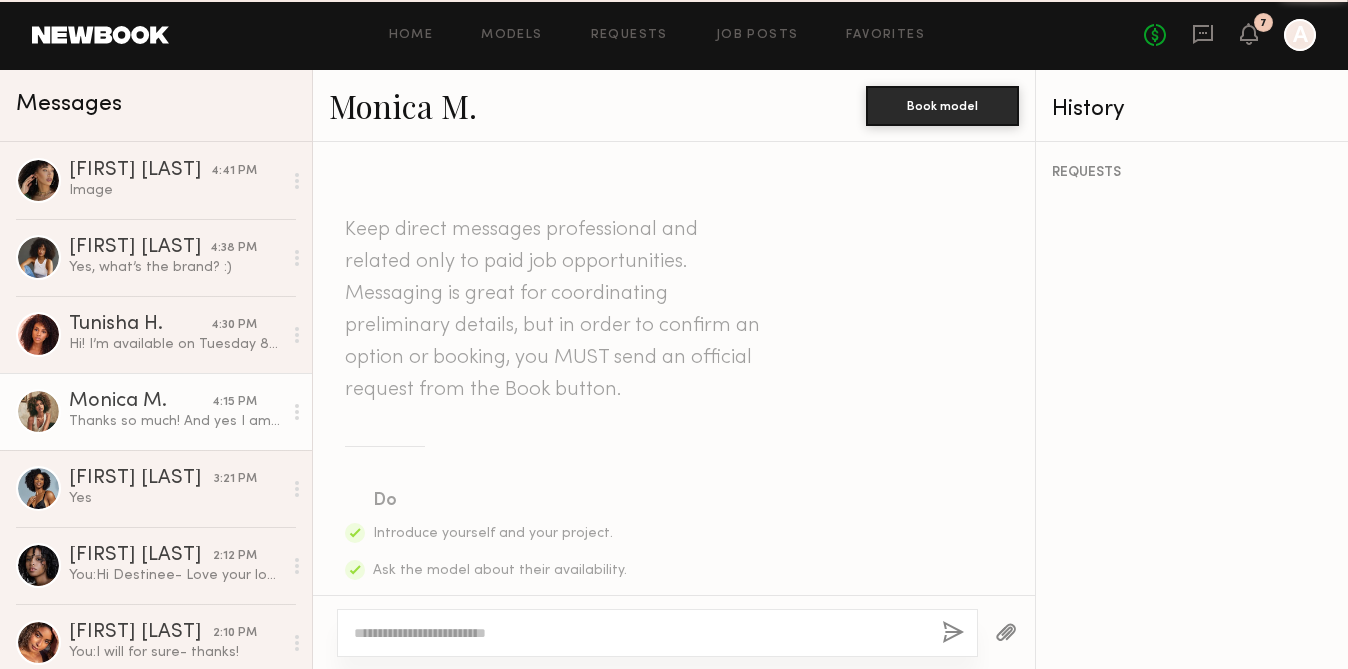 scroll, scrollTop: 2110, scrollLeft: 0, axis: vertical 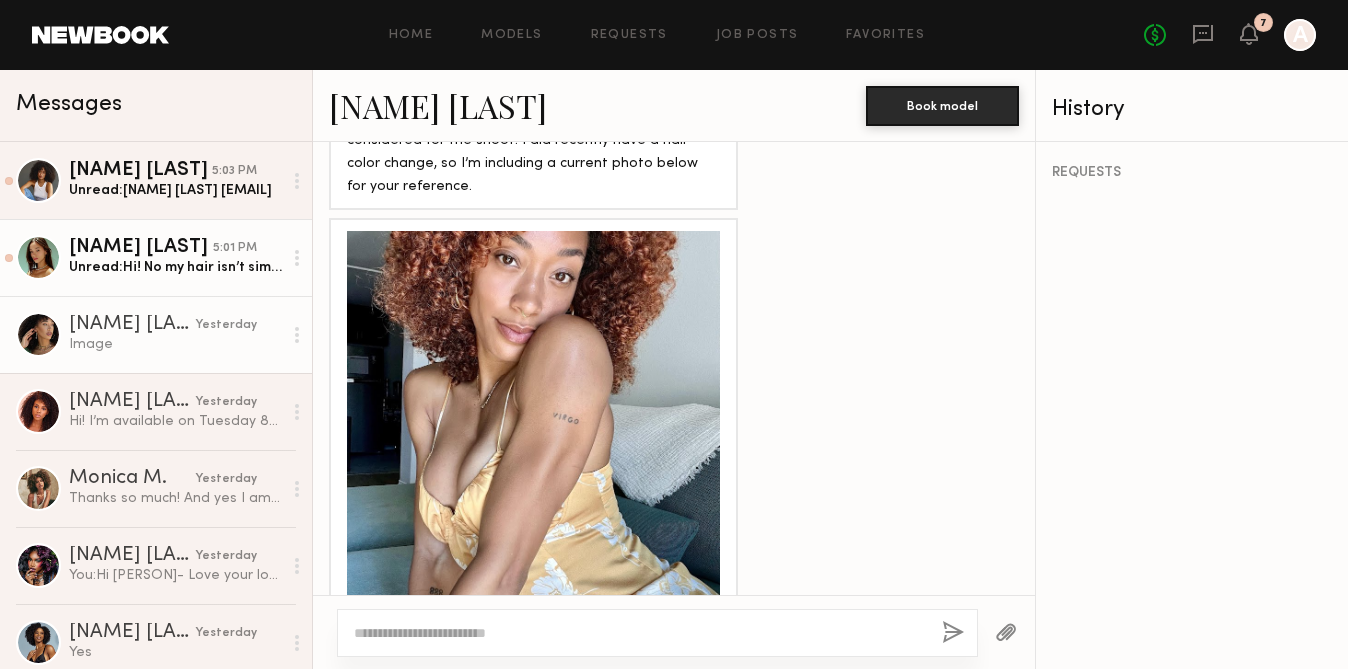 click on "Unread:  Hi! No my hair isn’t similar. Lmk if anything changes ✨" 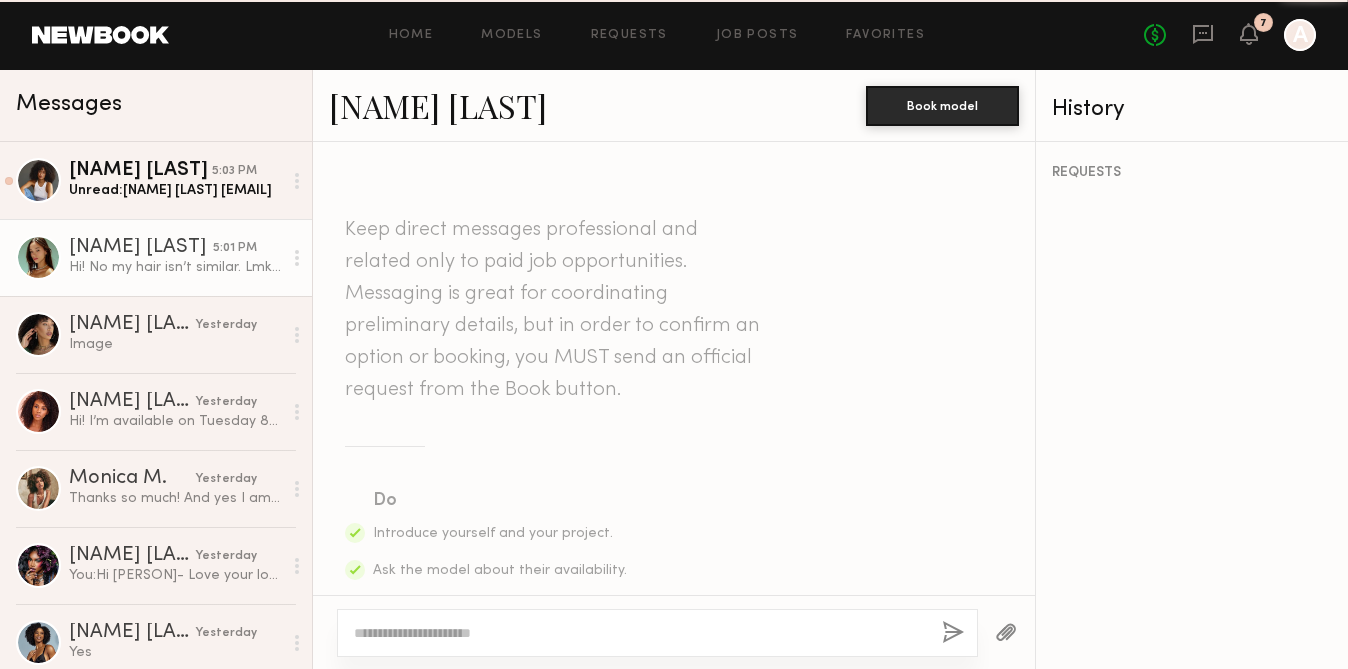 scroll, scrollTop: 1851, scrollLeft: 0, axis: vertical 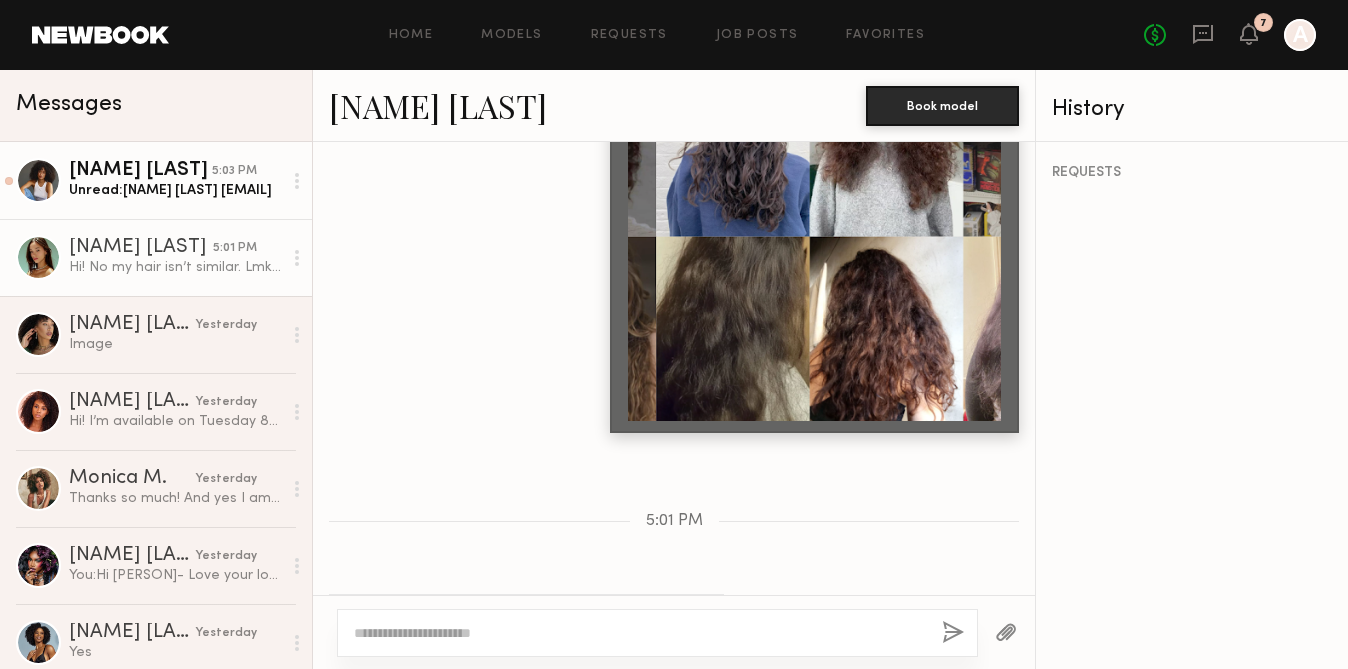 click on "Unread:  [FIRST] [LAST] [EMAIL]" 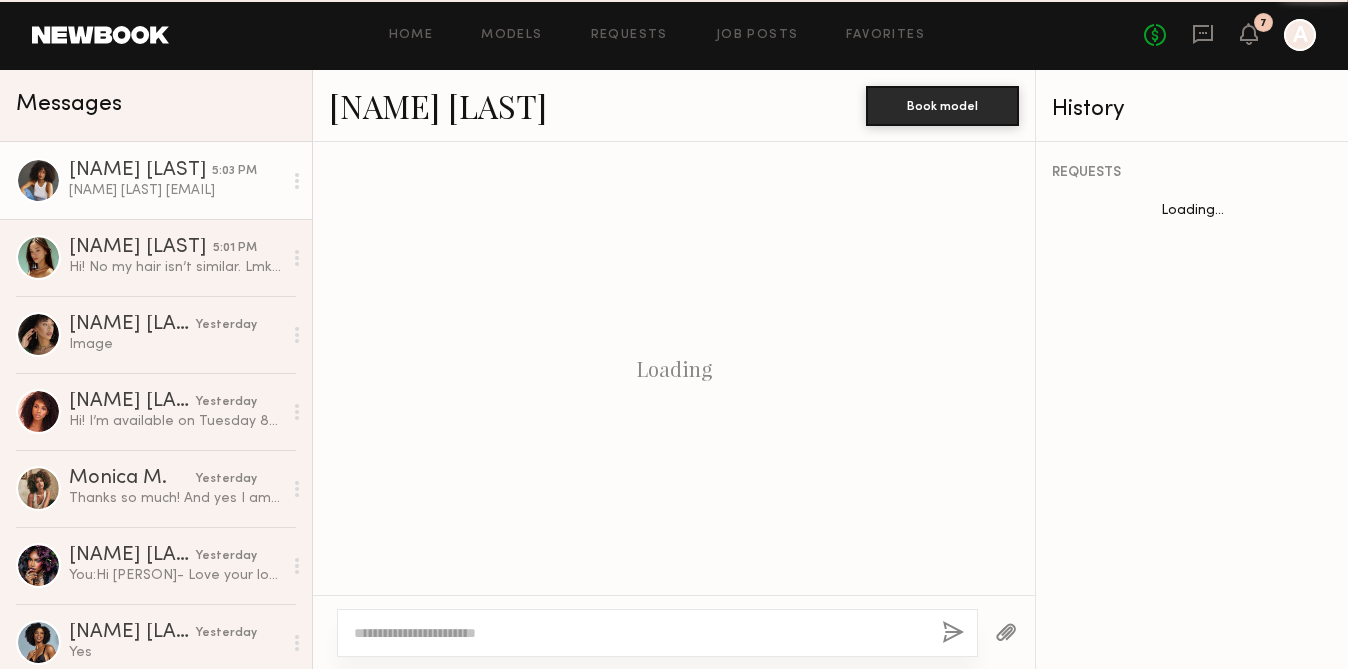 scroll, scrollTop: 862, scrollLeft: 0, axis: vertical 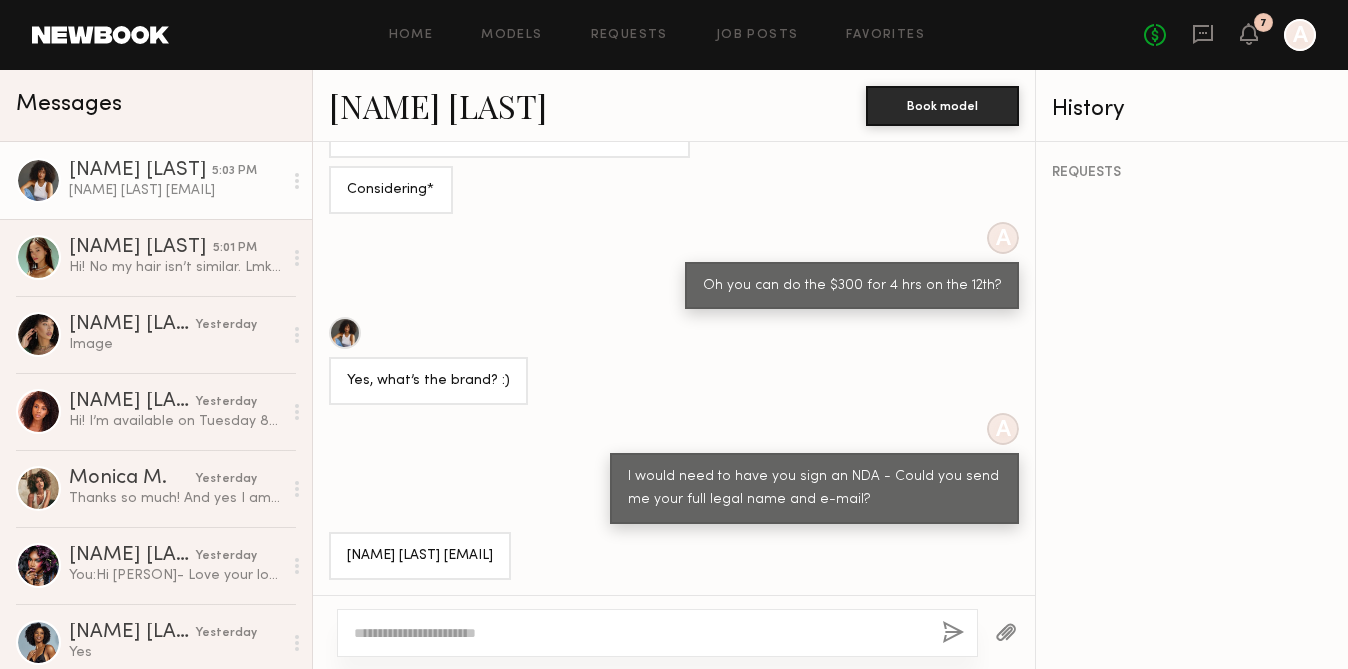drag, startPoint x: 578, startPoint y: 553, endPoint x: 346, endPoint y: 547, distance: 232.07758 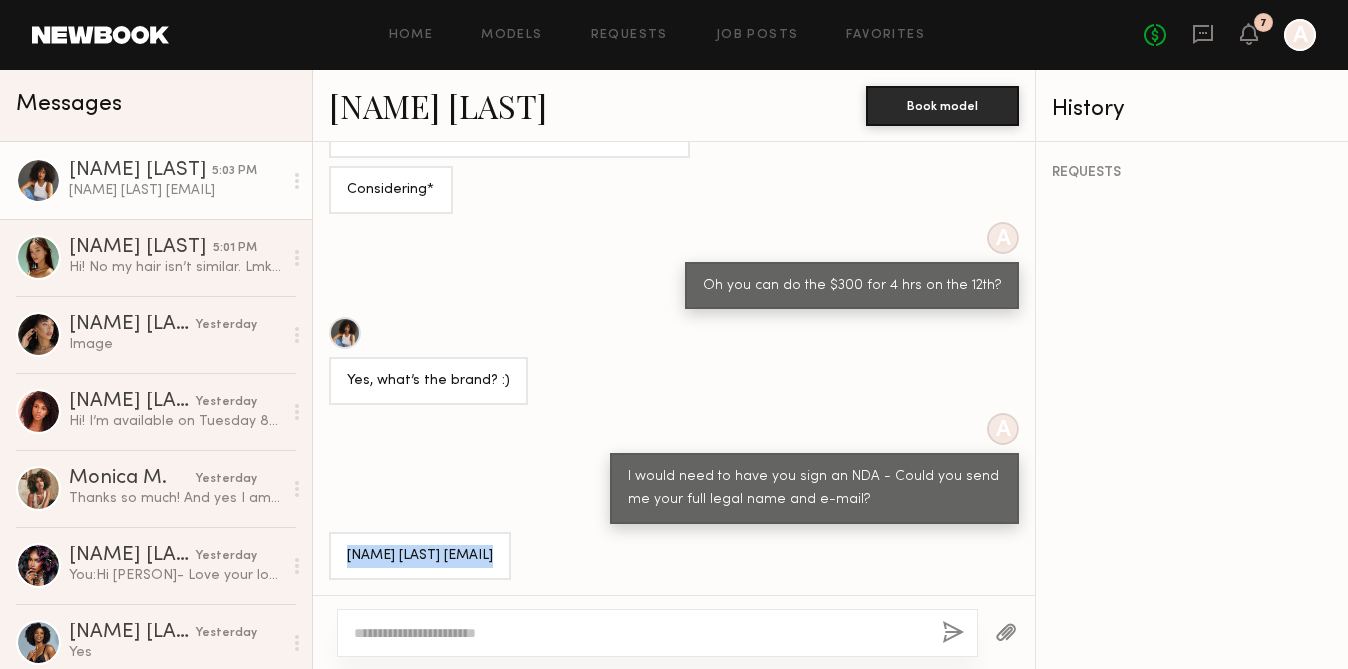 click on "[FIRST] [LAST] [EMAIL]" 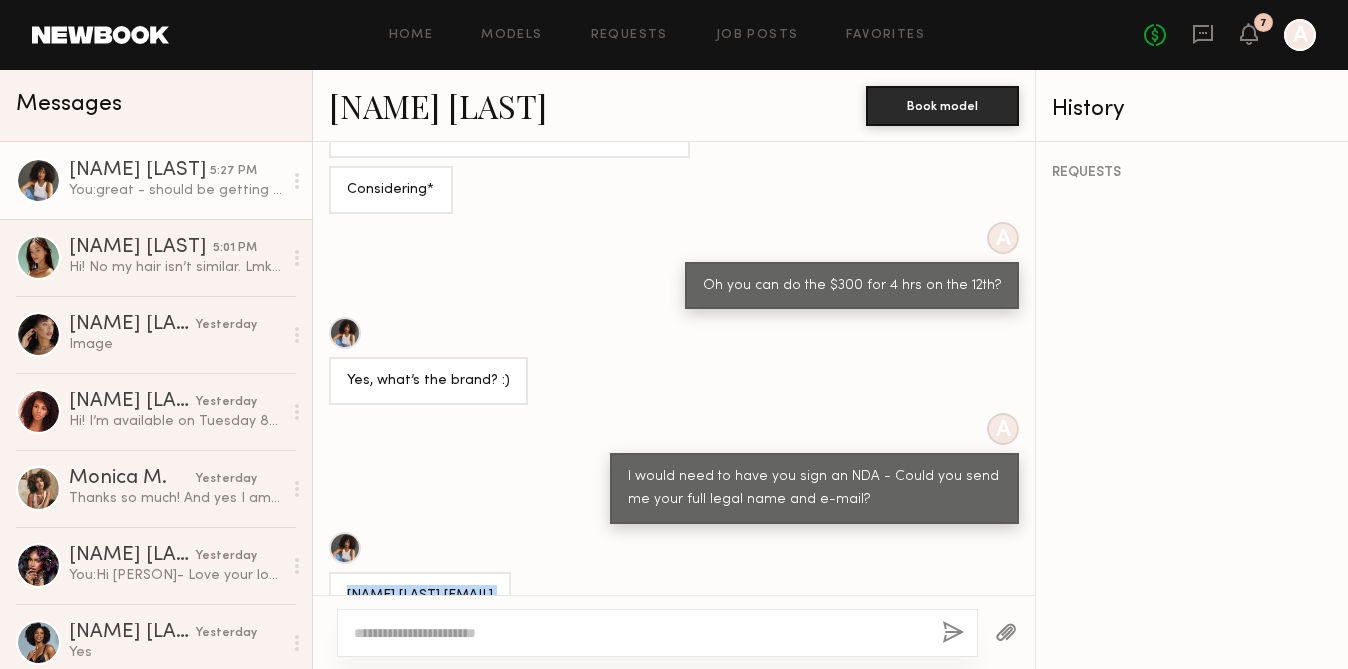 scroll, scrollTop: 1110, scrollLeft: 0, axis: vertical 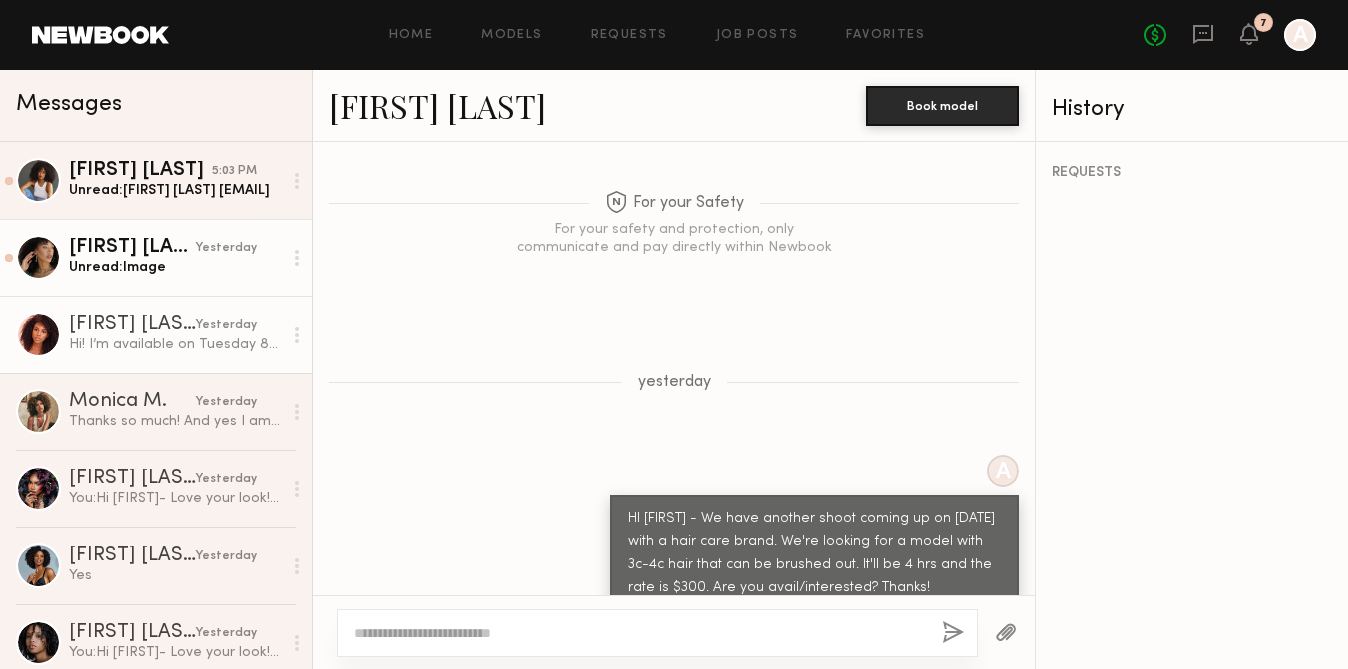click on "[FIRST] [LAST]" 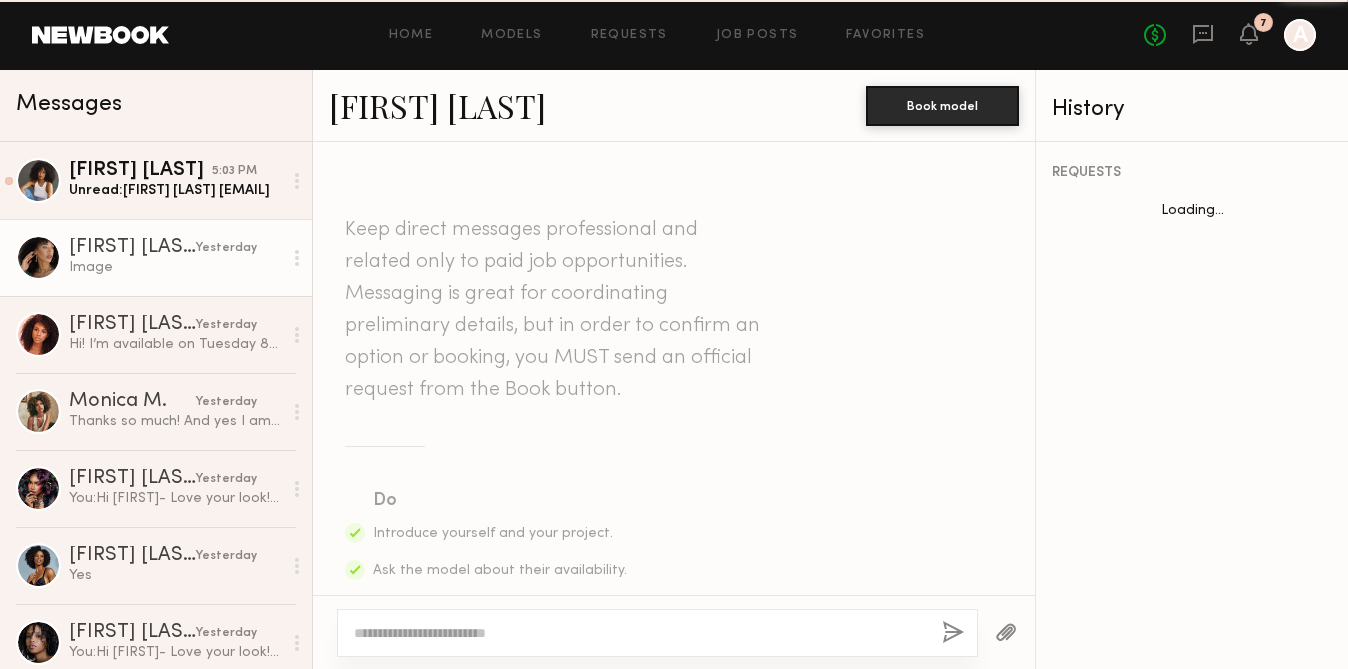 scroll, scrollTop: 1304, scrollLeft: 0, axis: vertical 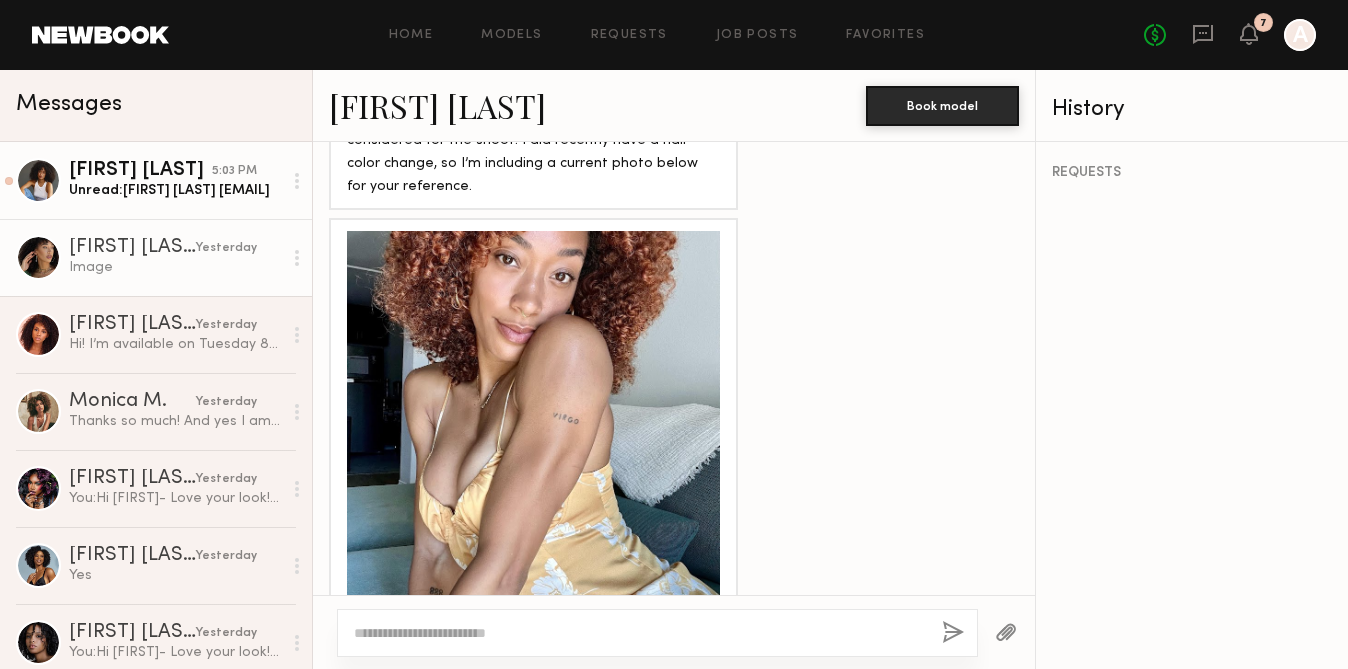 click on "Unread:  [FIRST] [LAST] [EMAIL]" 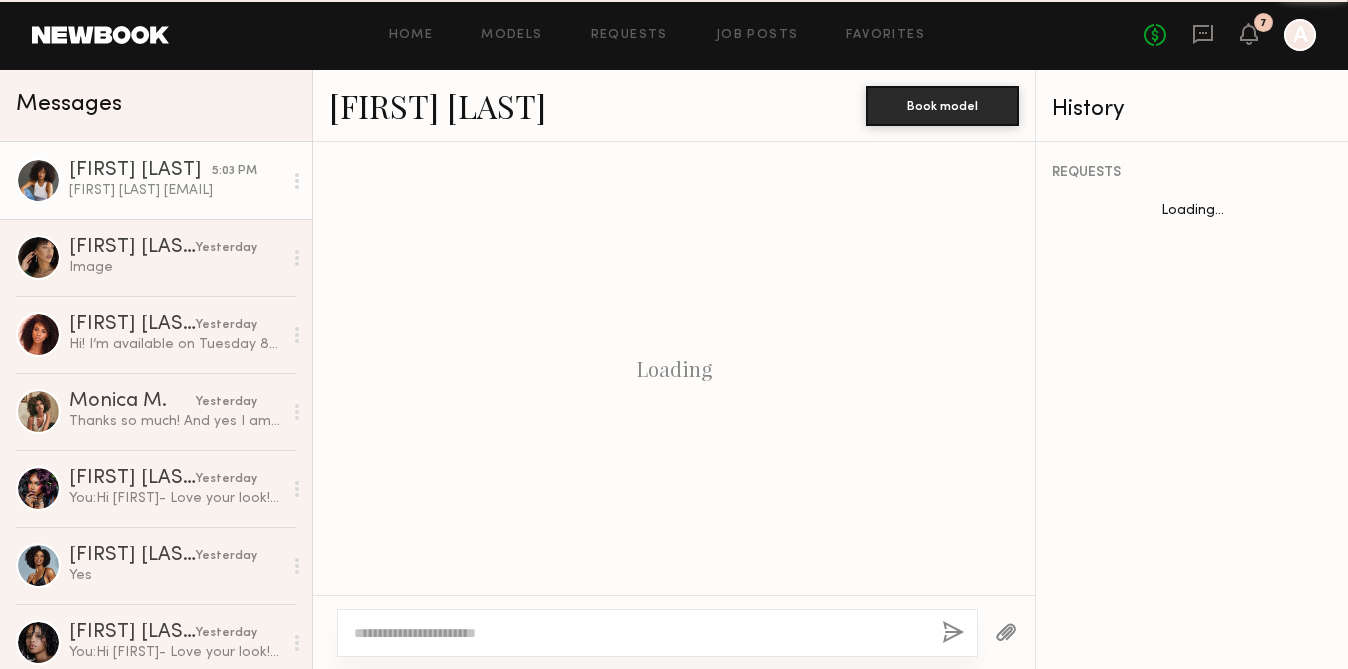scroll, scrollTop: 862, scrollLeft: 0, axis: vertical 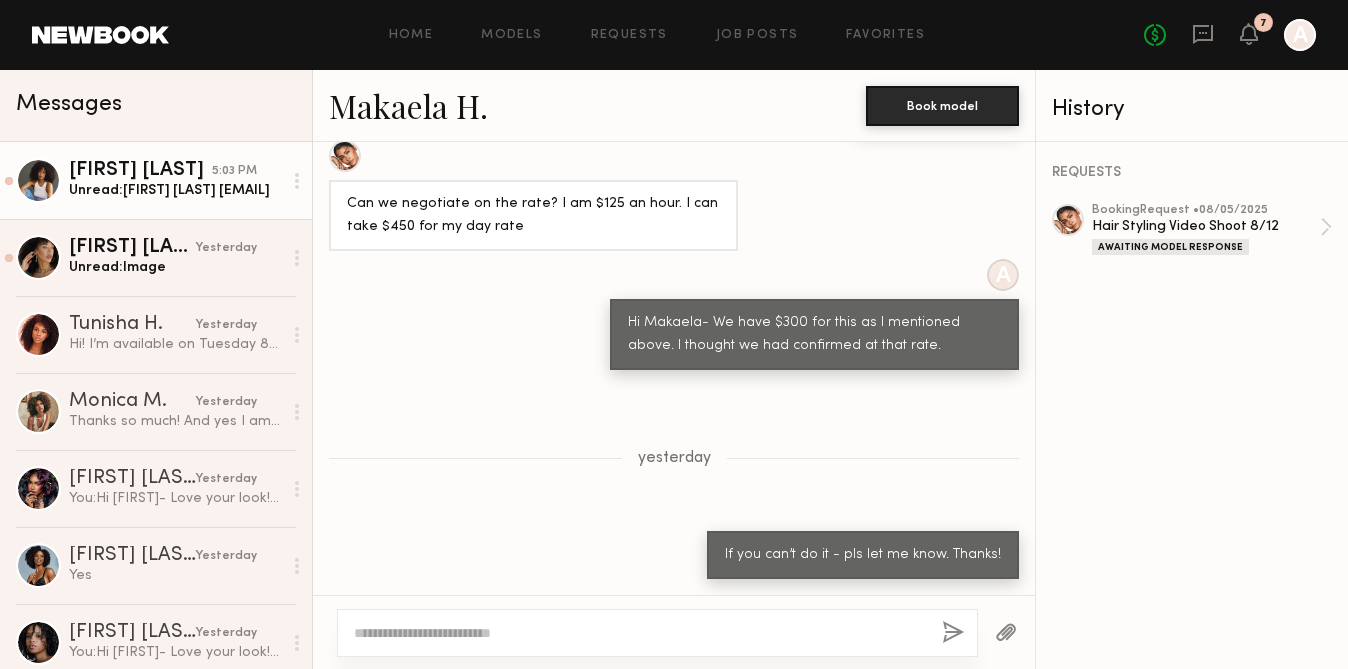 click on "Unread:  [FIRST] [LAST] [EMAIL]" 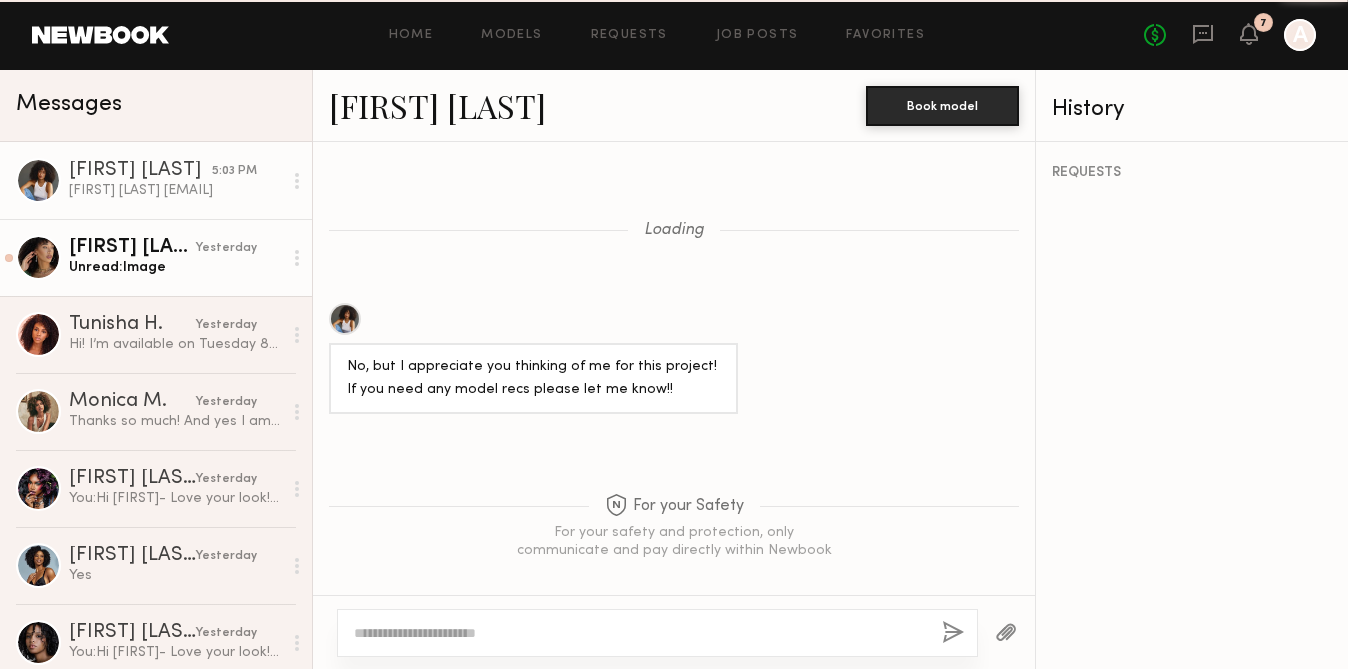 scroll, scrollTop: 1361, scrollLeft: 0, axis: vertical 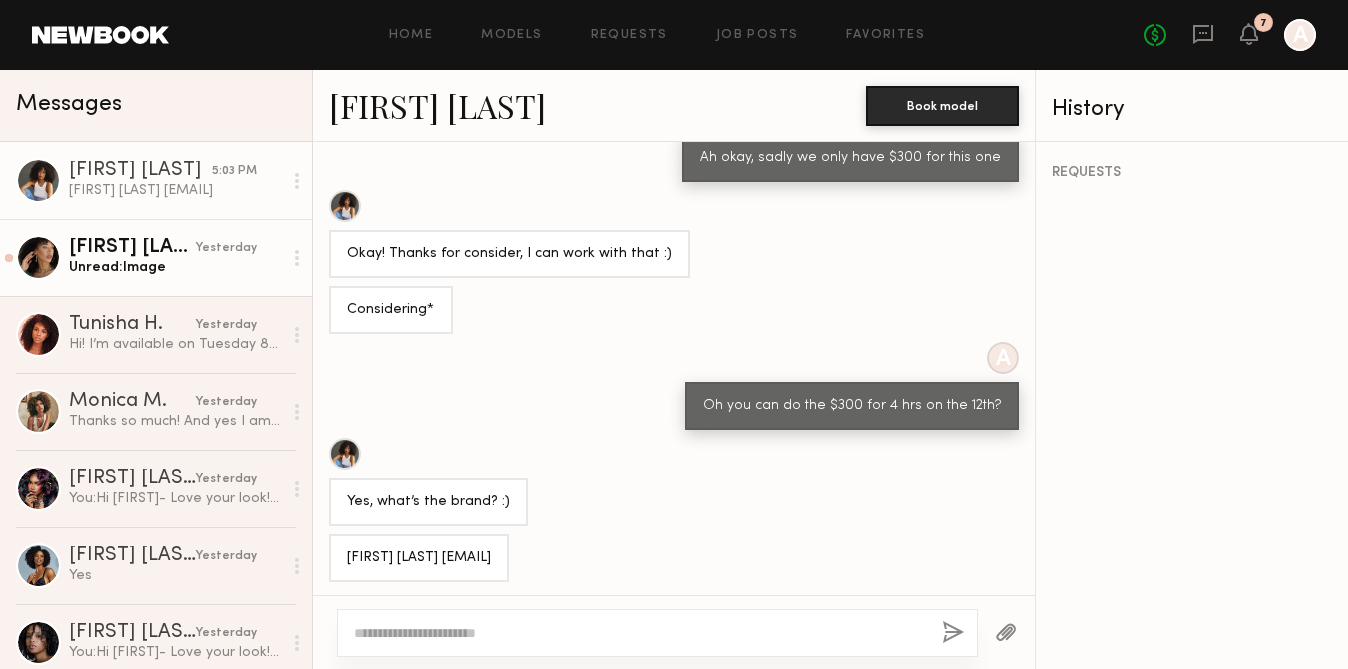 click on "[FIRST] [LAST] yesterday Unread:  Image" 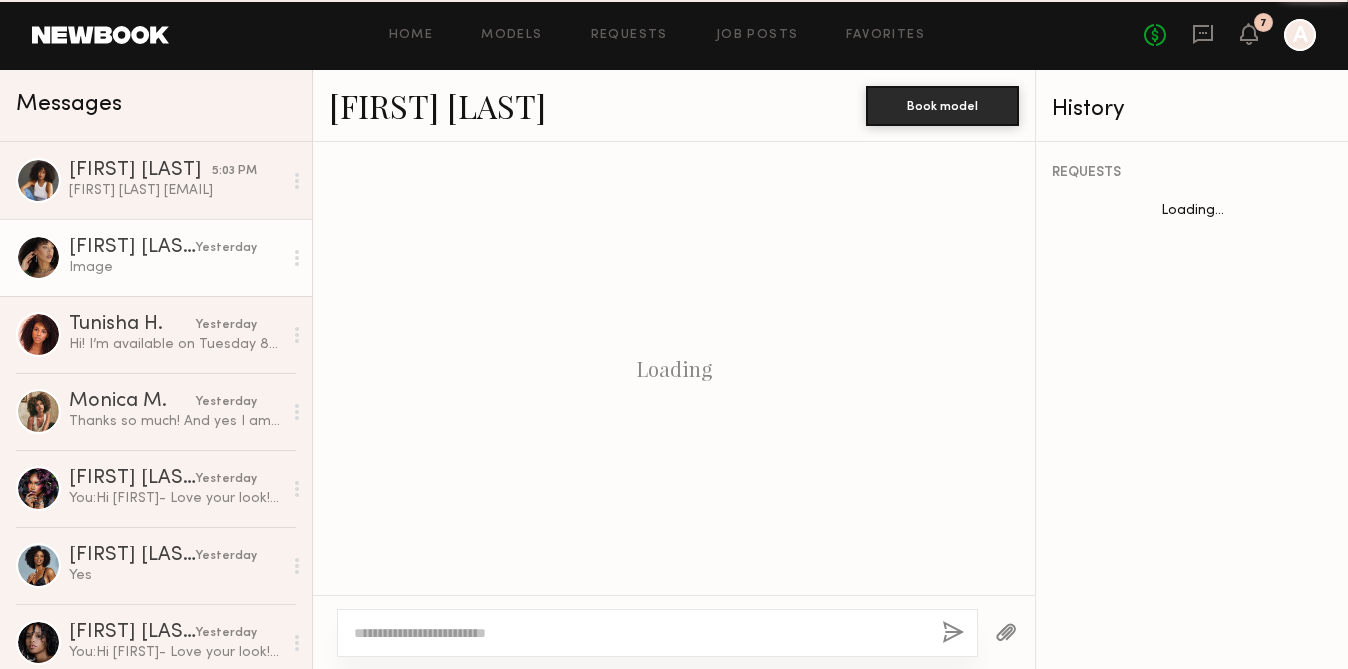 scroll, scrollTop: 1304, scrollLeft: 0, axis: vertical 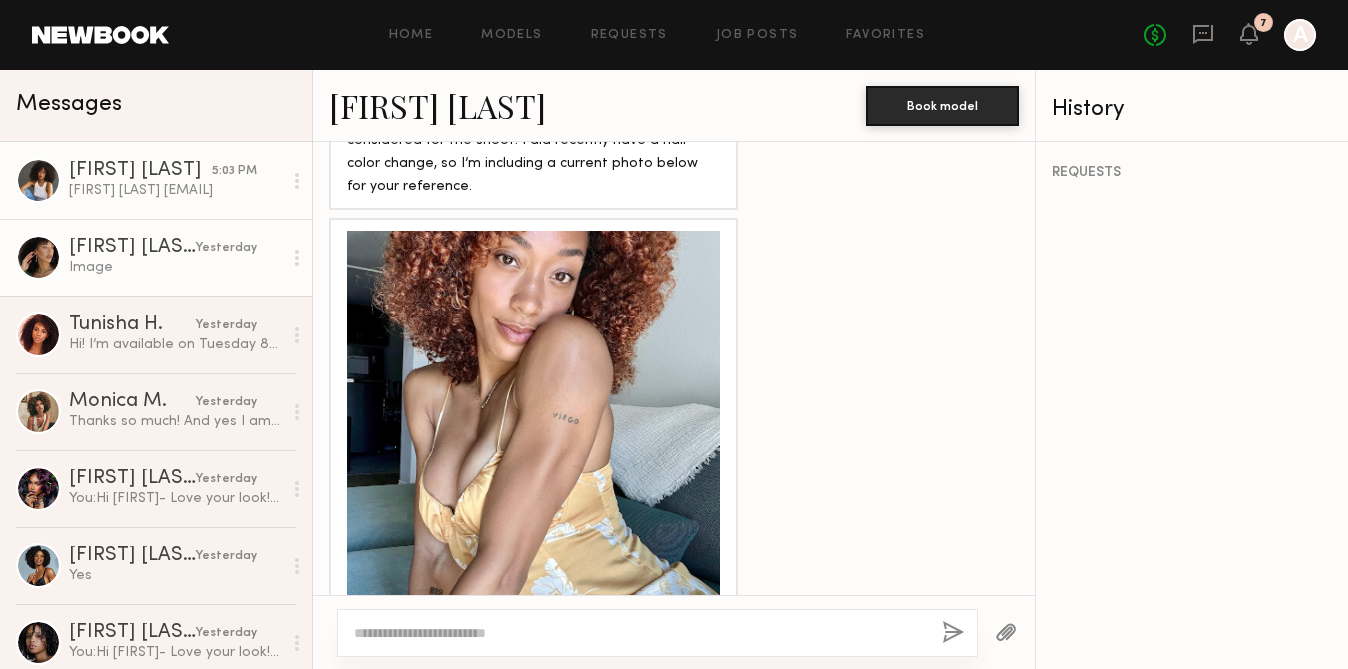 click on "[FIRST] [LAST] 5:03 PM [FIRST] [LAST] [EMAIL]" 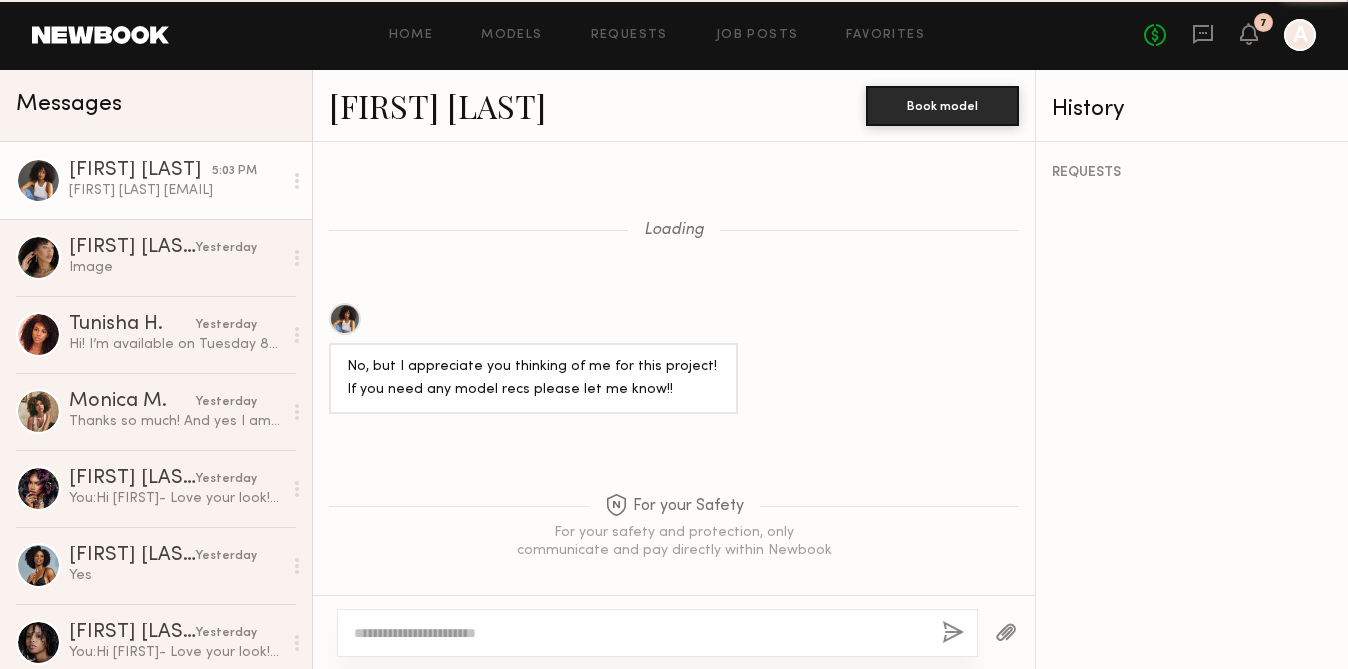 scroll, scrollTop: 1361, scrollLeft: 0, axis: vertical 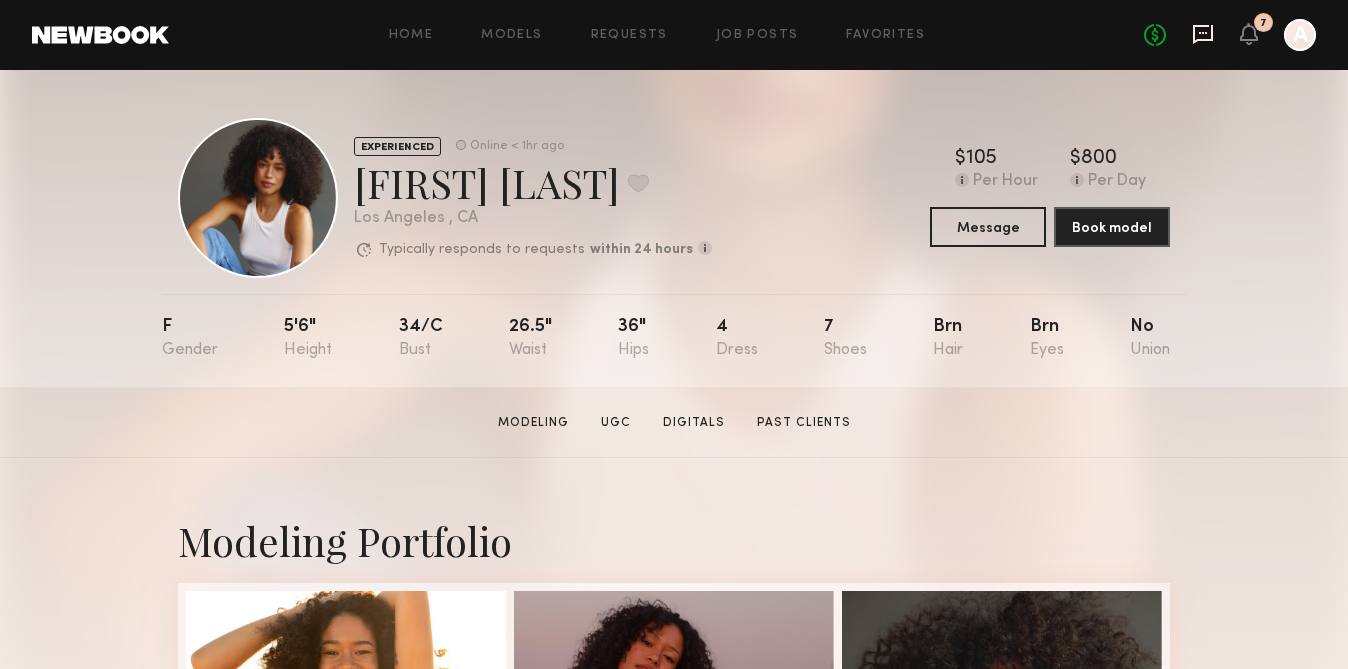 click 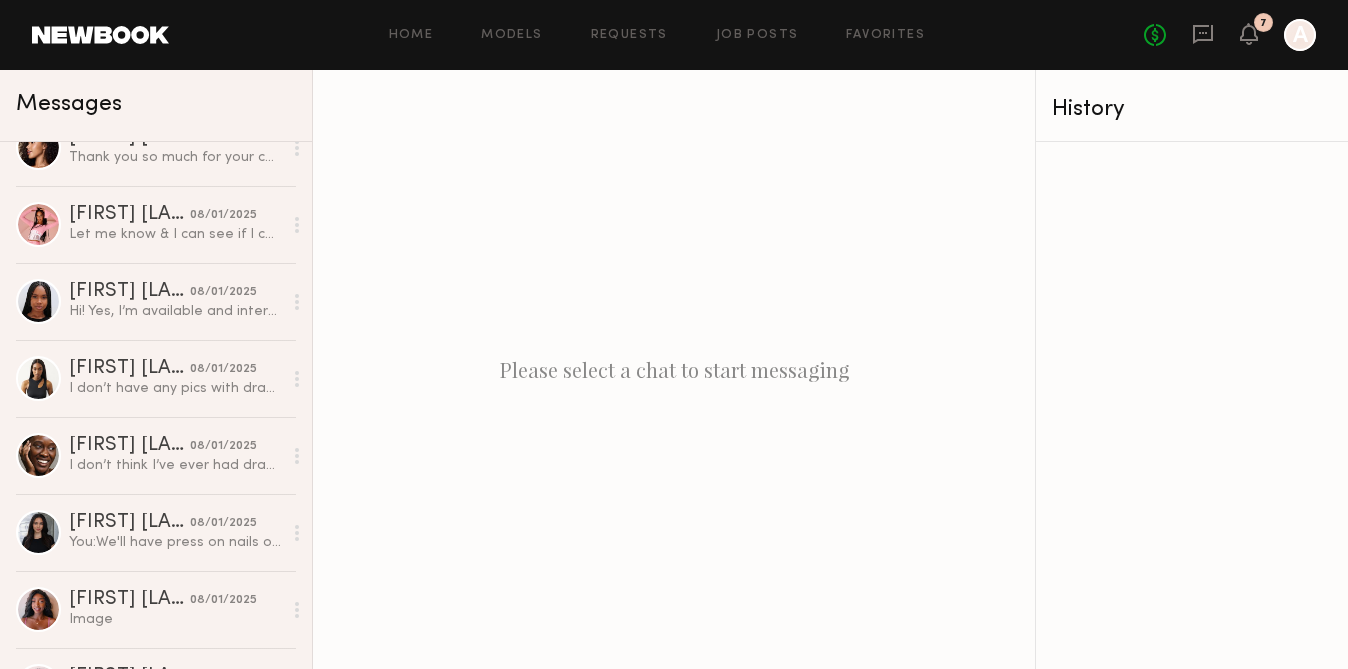 scroll, scrollTop: 3131, scrollLeft: 0, axis: vertical 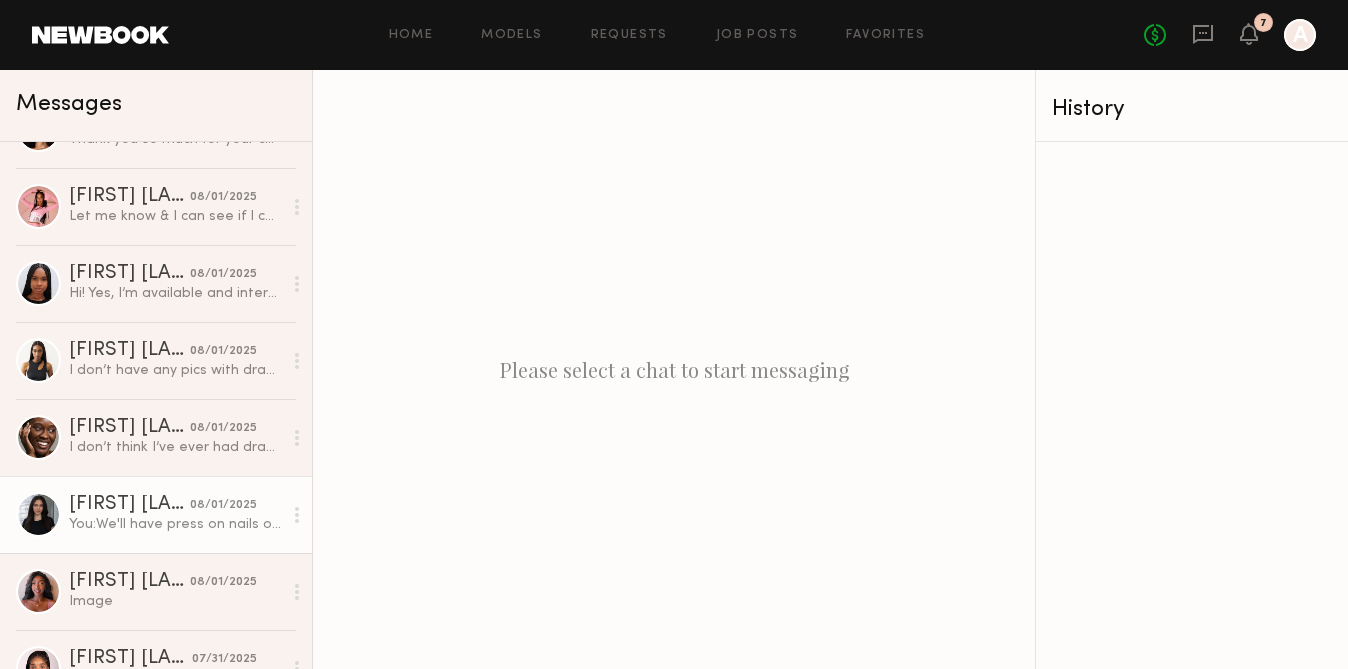 click on "You:  We'll have press on nails on set - so don't worry about that! Just come with them prepped to apply the press on & clean - thanks!" 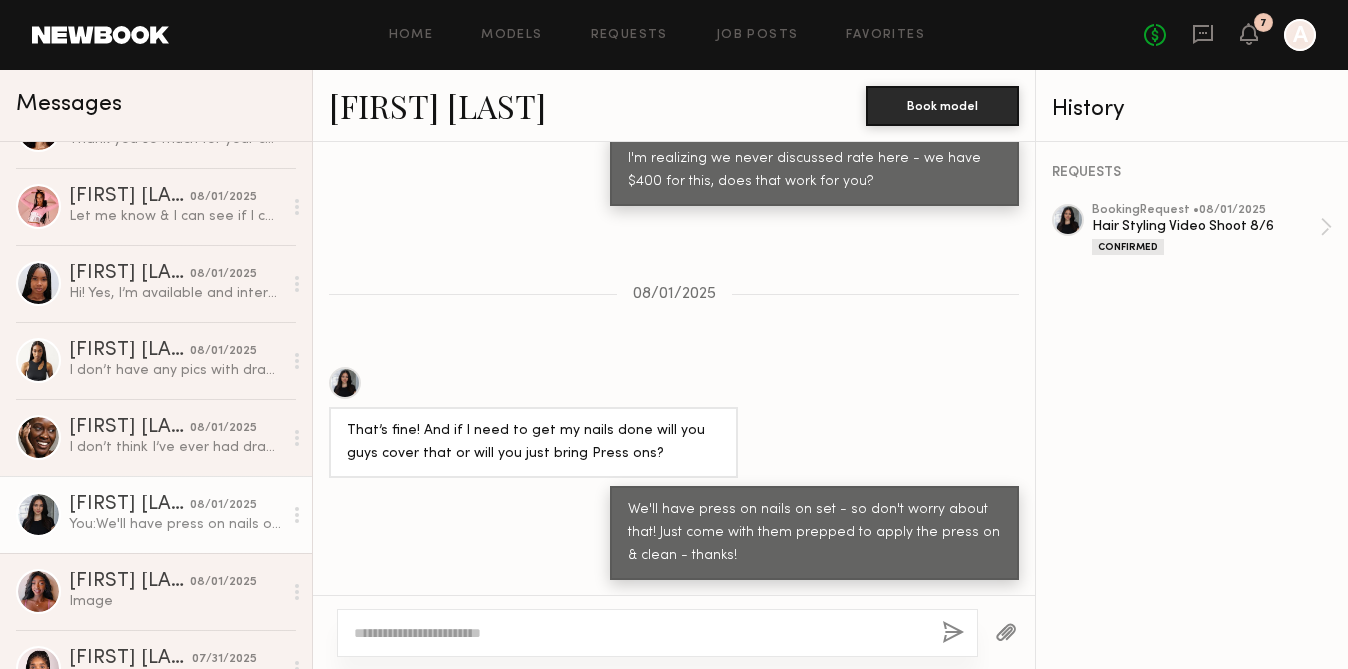 scroll, scrollTop: 1263, scrollLeft: 0, axis: vertical 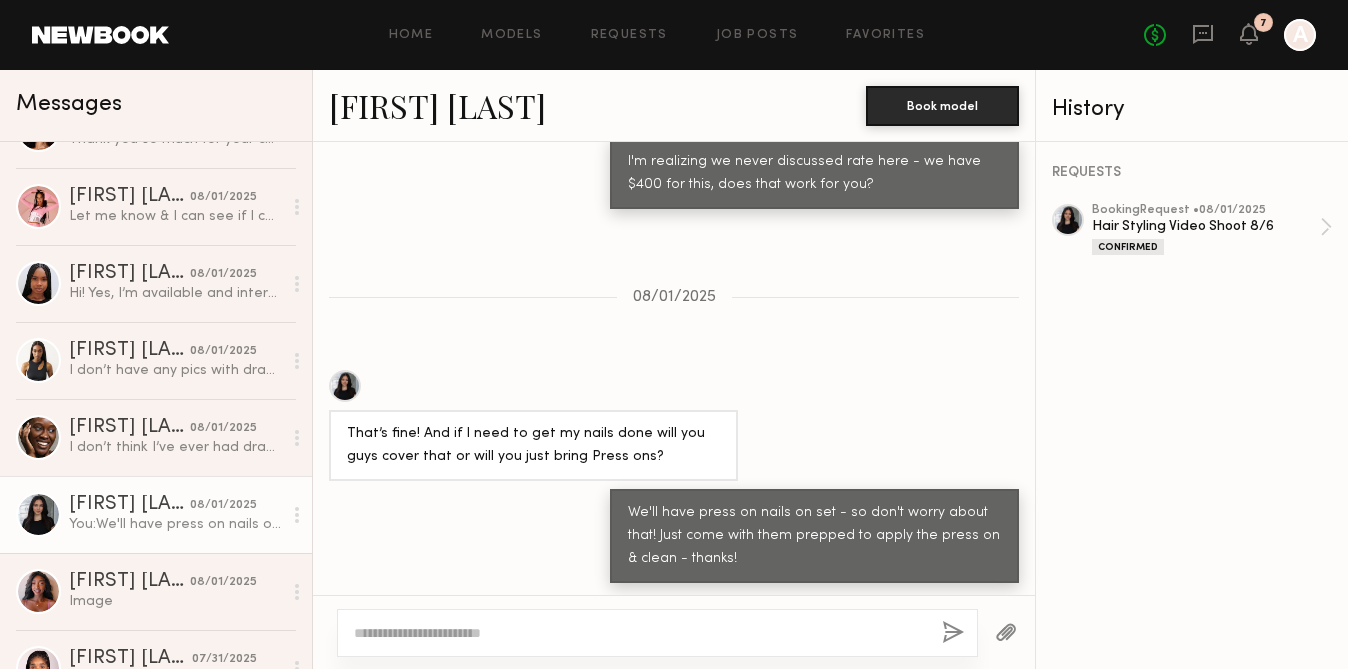 click on "Haley A." 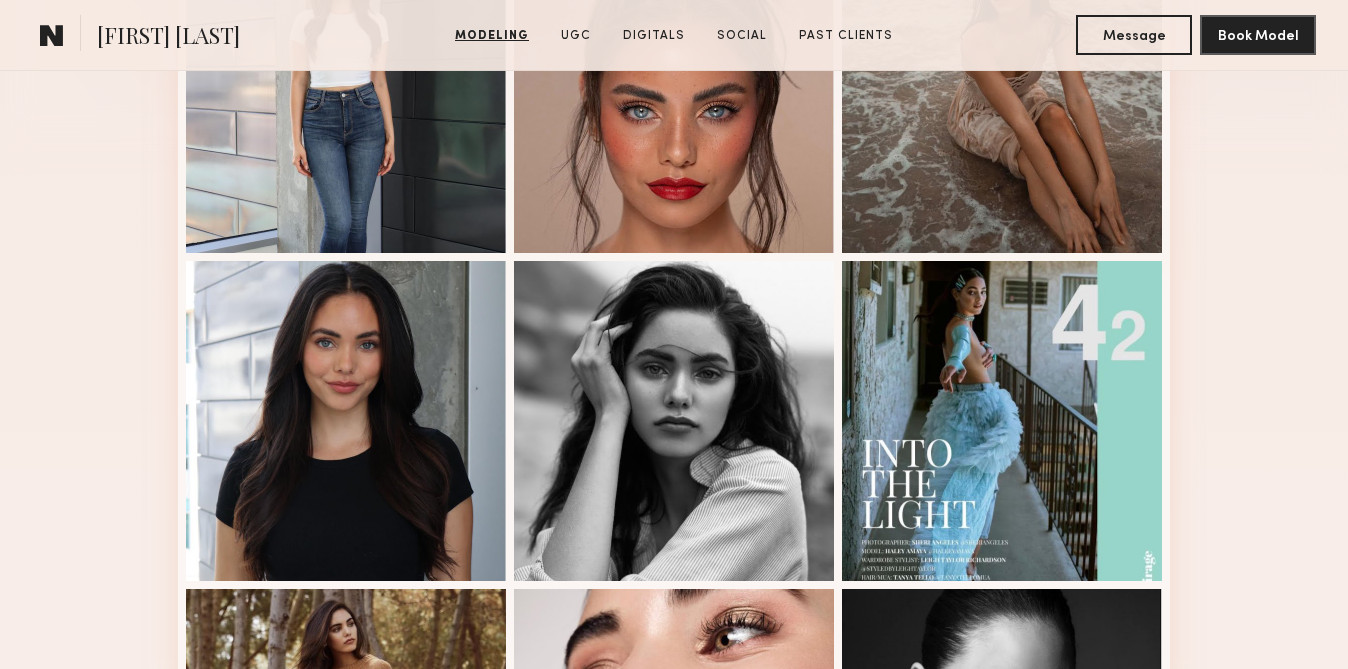 scroll, scrollTop: 0, scrollLeft: 0, axis: both 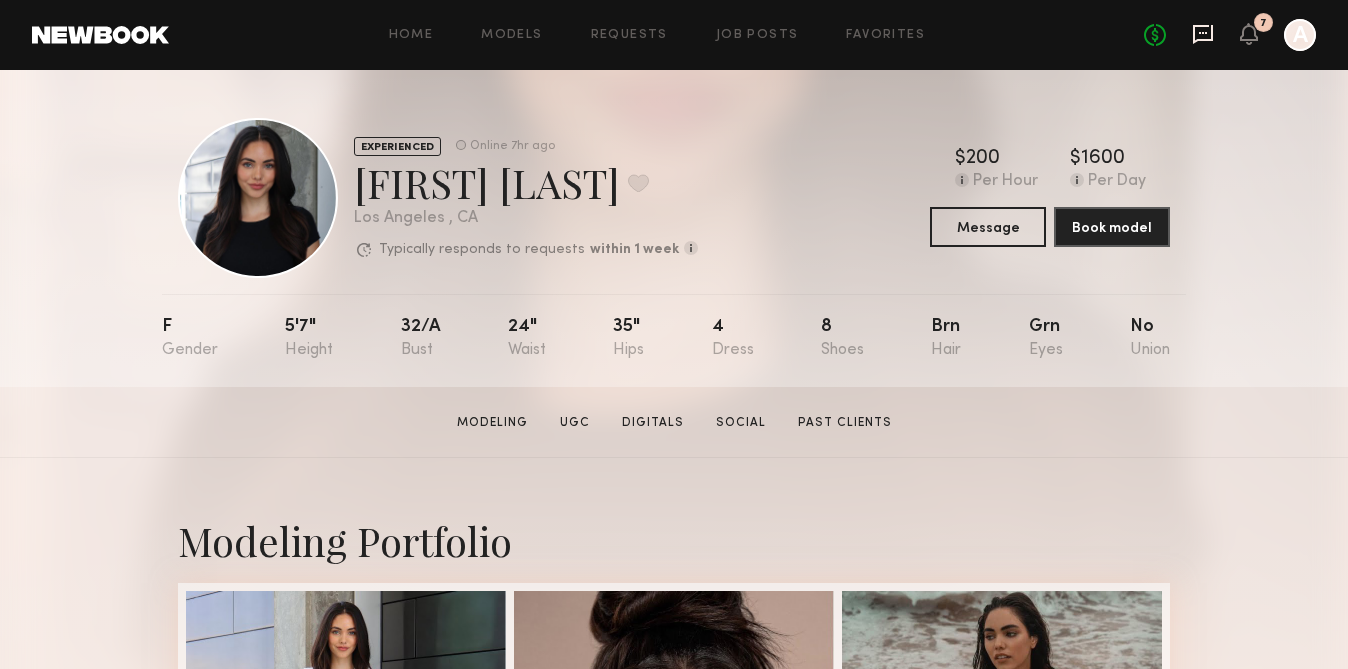 click 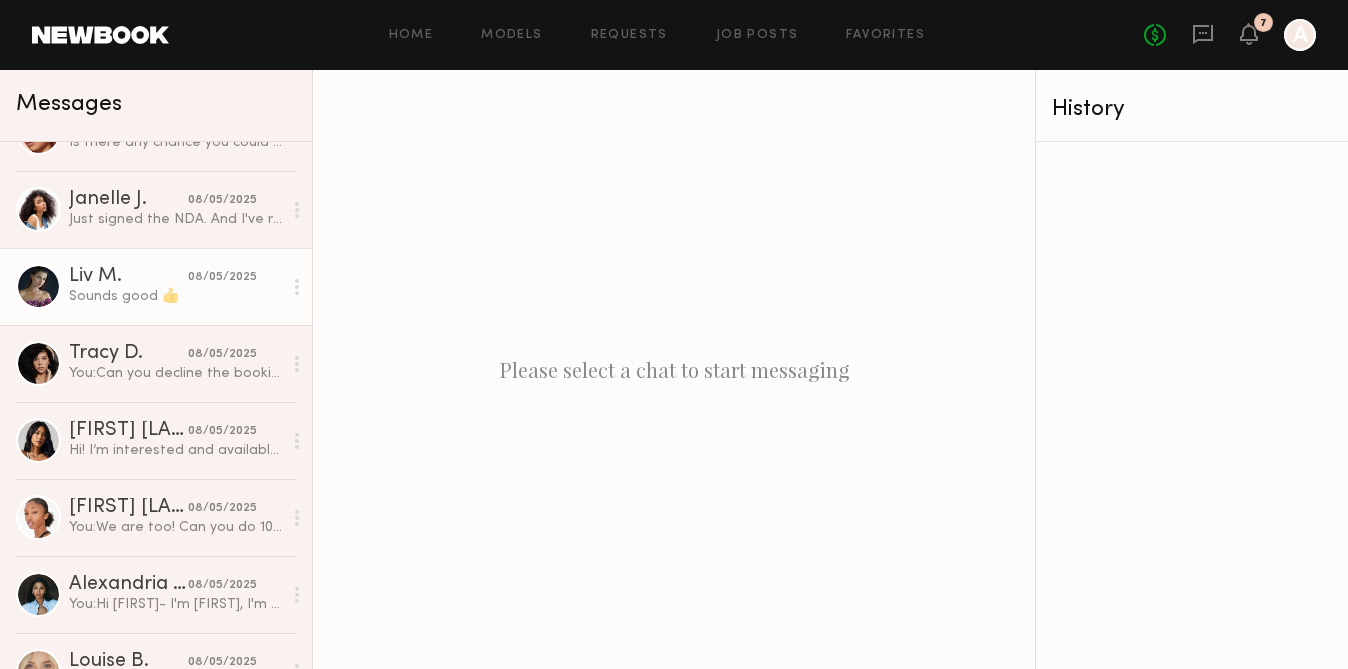 scroll, scrollTop: 1740, scrollLeft: 0, axis: vertical 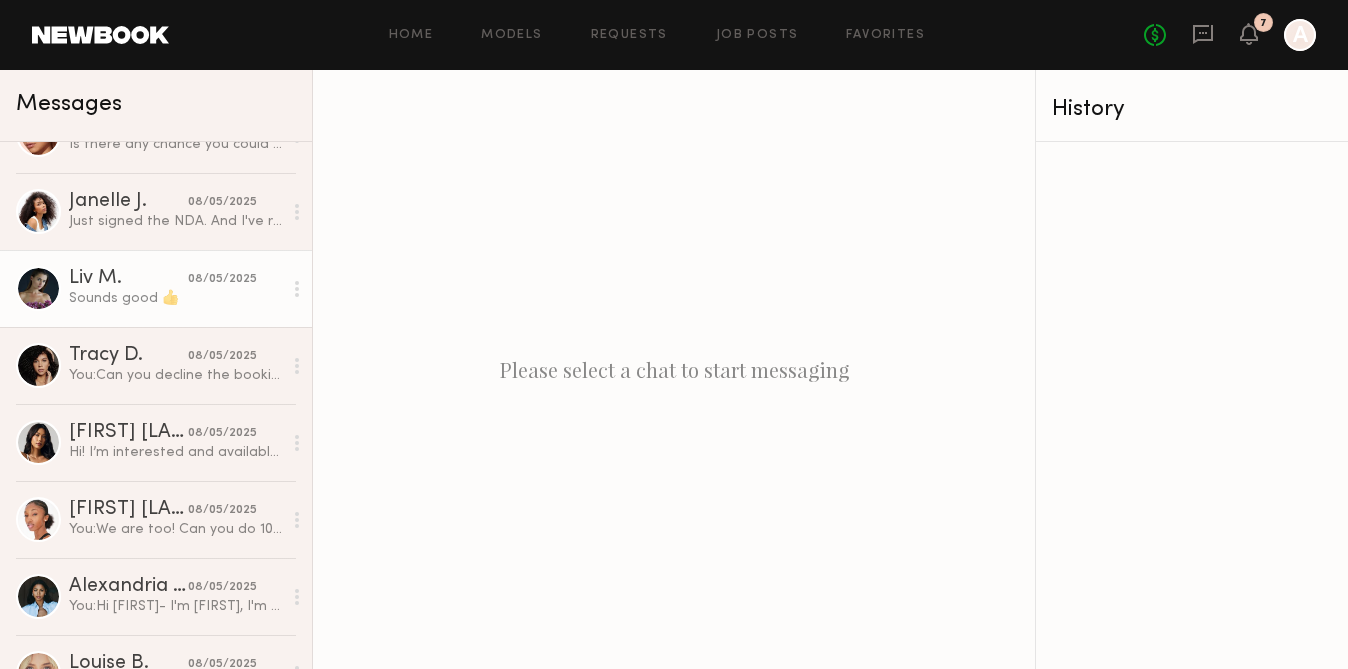 click on "Sounds good 👍" 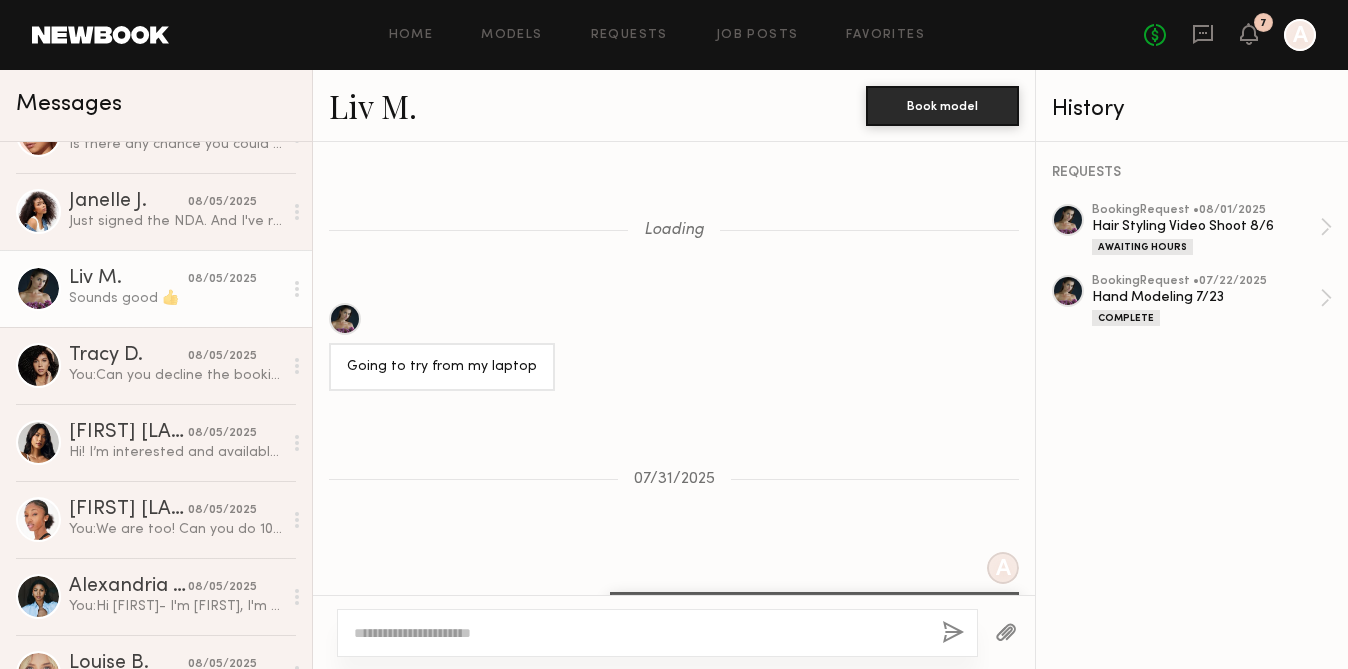 scroll, scrollTop: 1265, scrollLeft: 0, axis: vertical 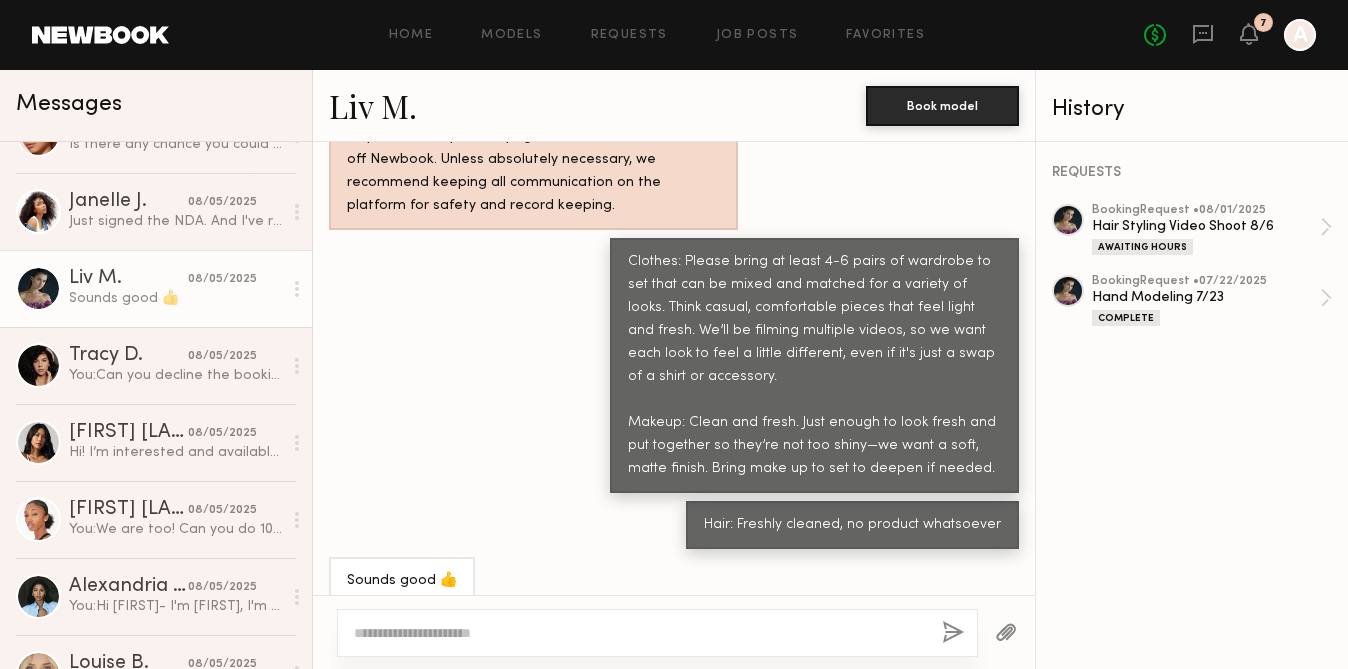 click on "Liv M." 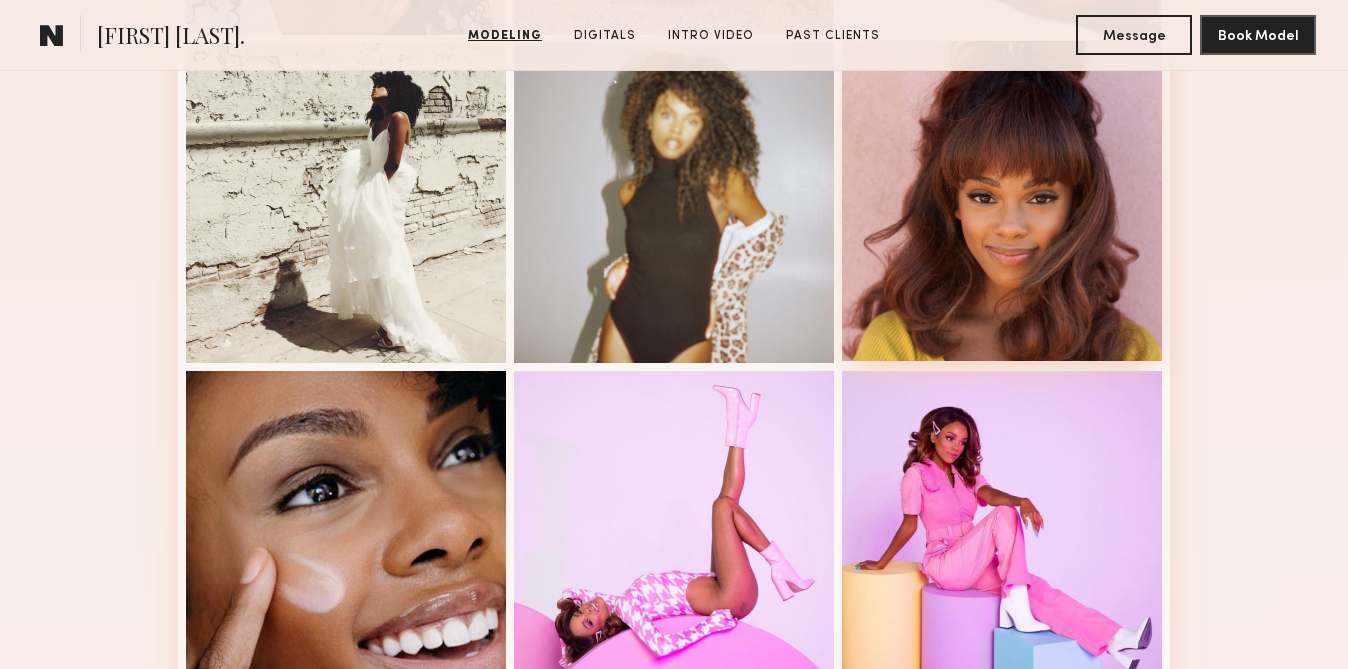 scroll, scrollTop: 0, scrollLeft: 0, axis: both 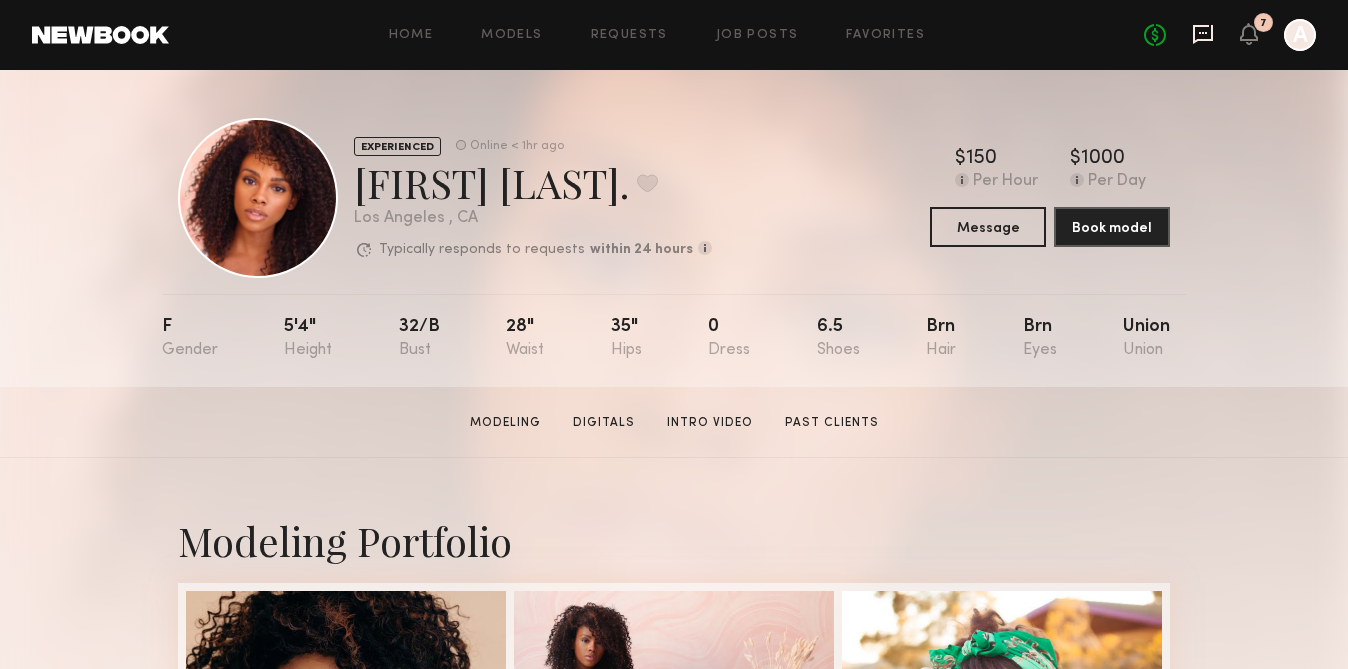 click 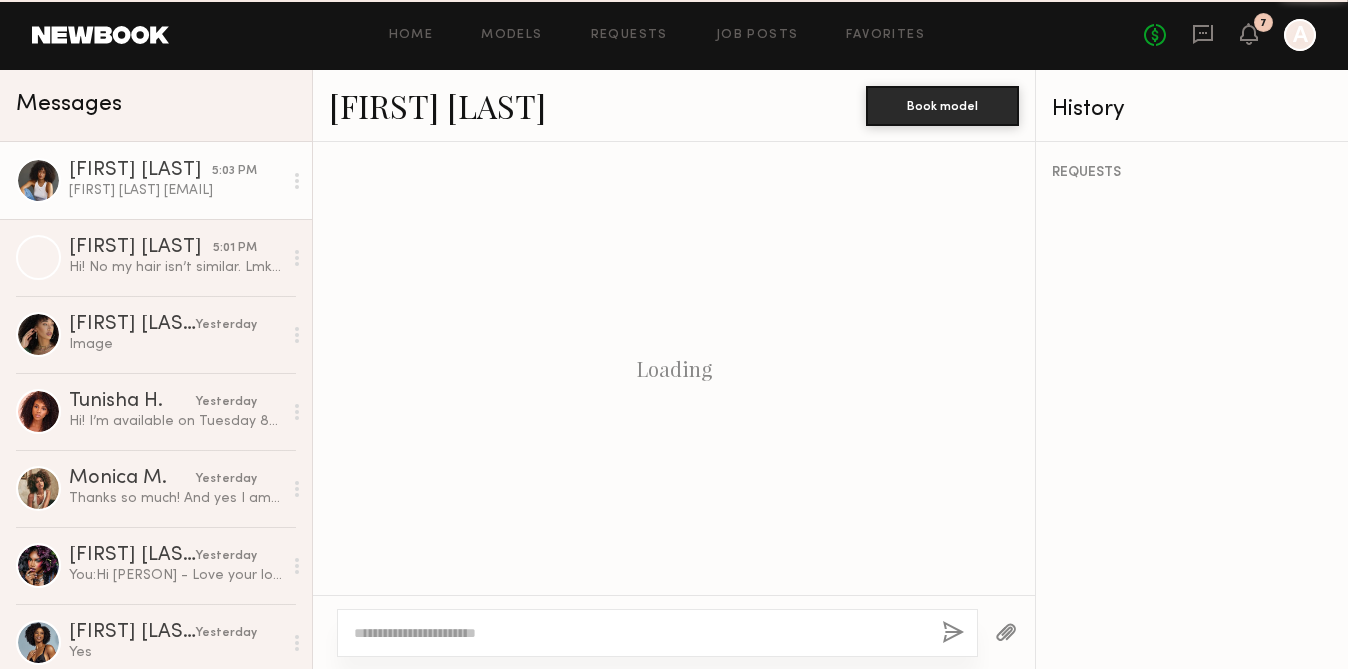 scroll, scrollTop: 0, scrollLeft: 0, axis: both 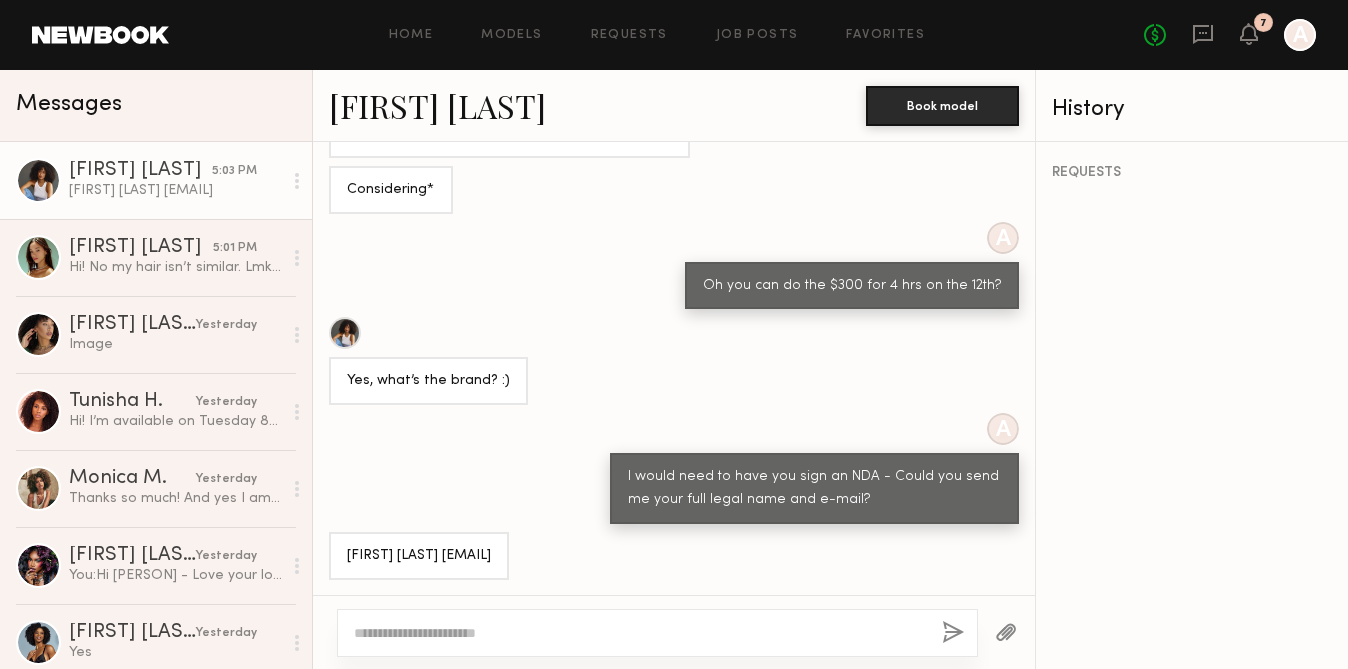 click 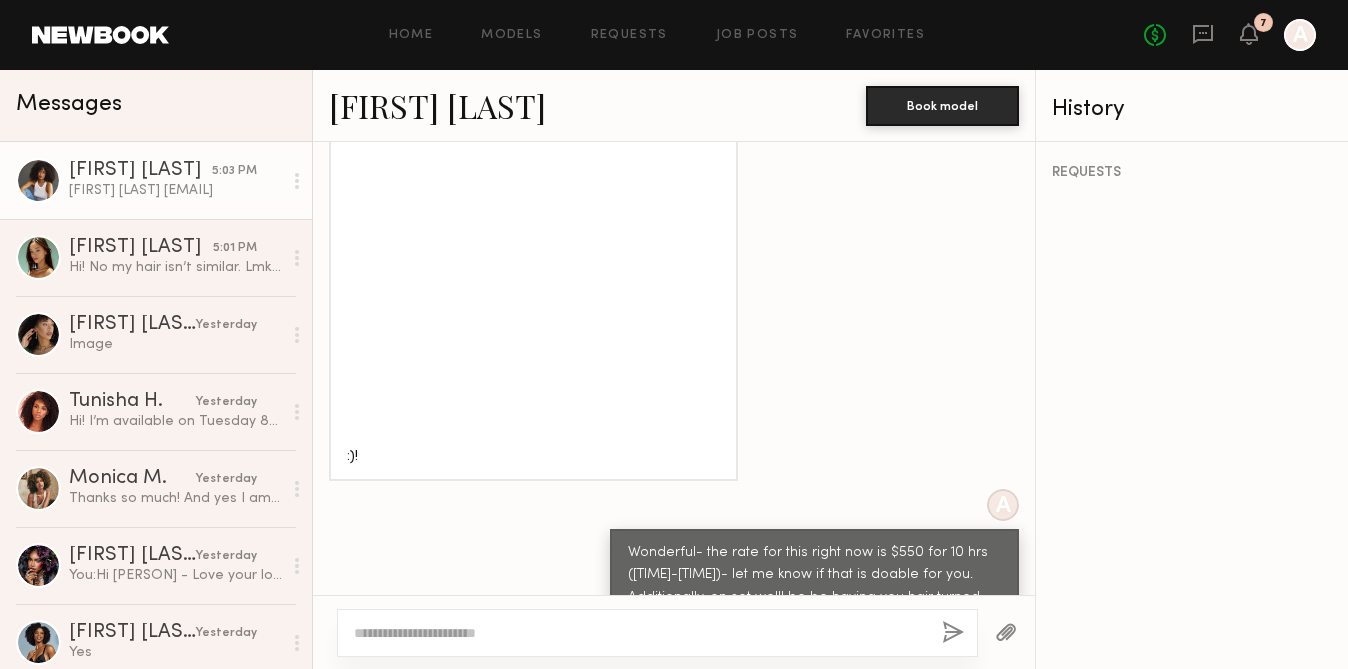 click 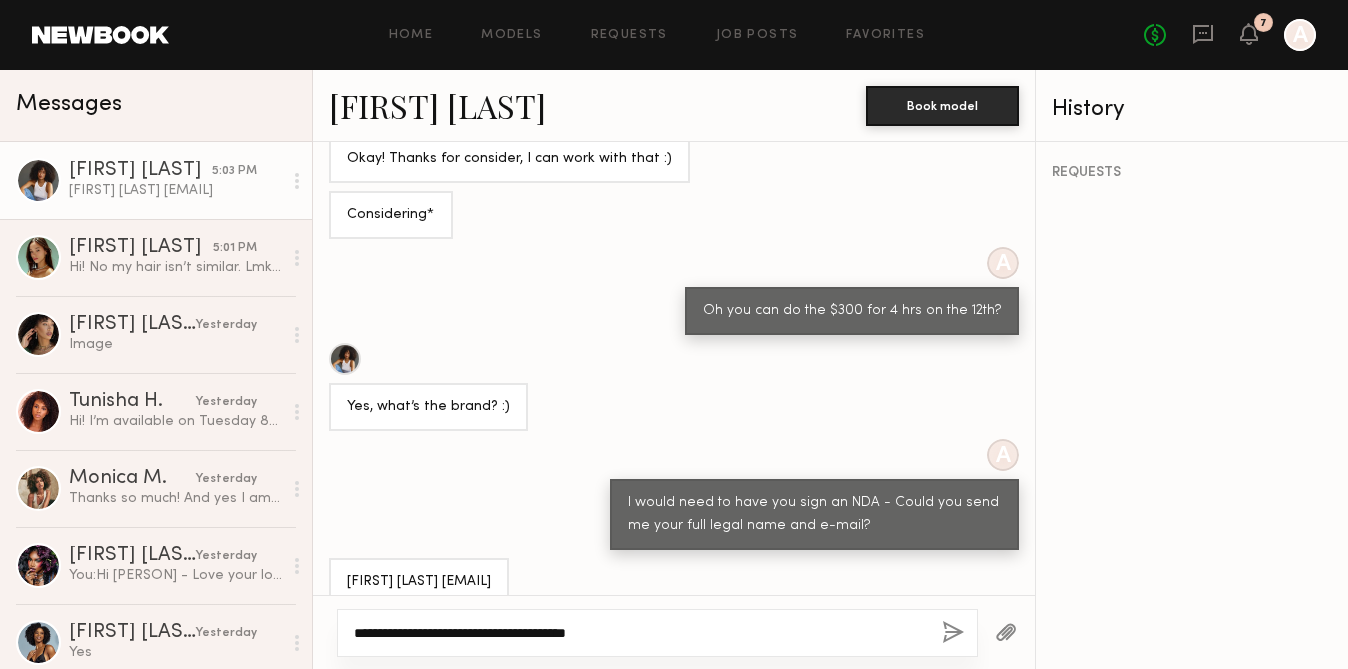 scroll, scrollTop: 2953, scrollLeft: 0, axis: vertical 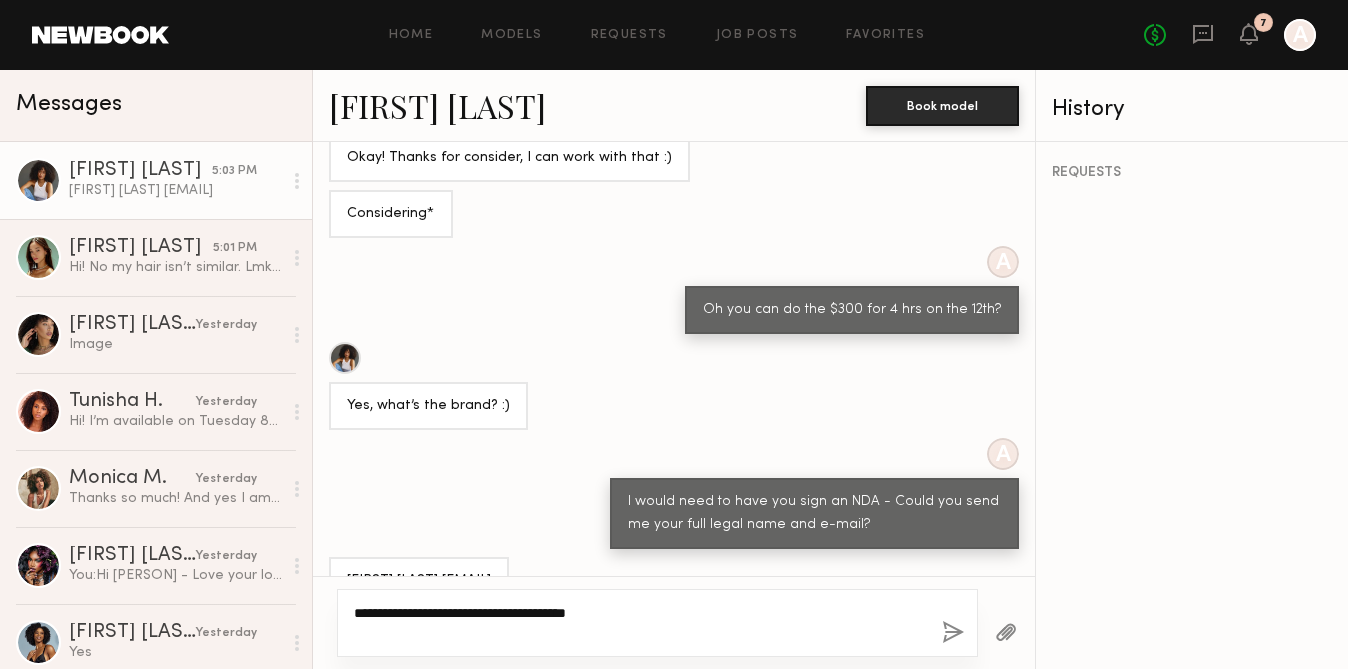 type on "**********" 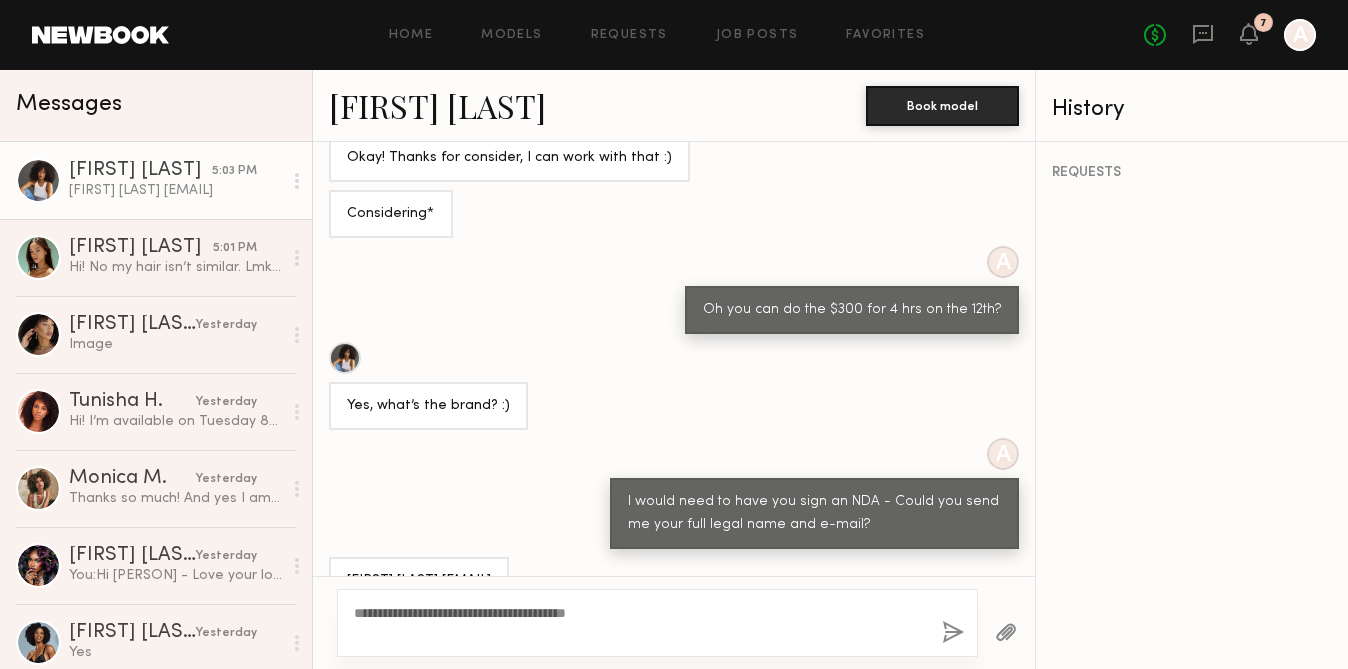 click 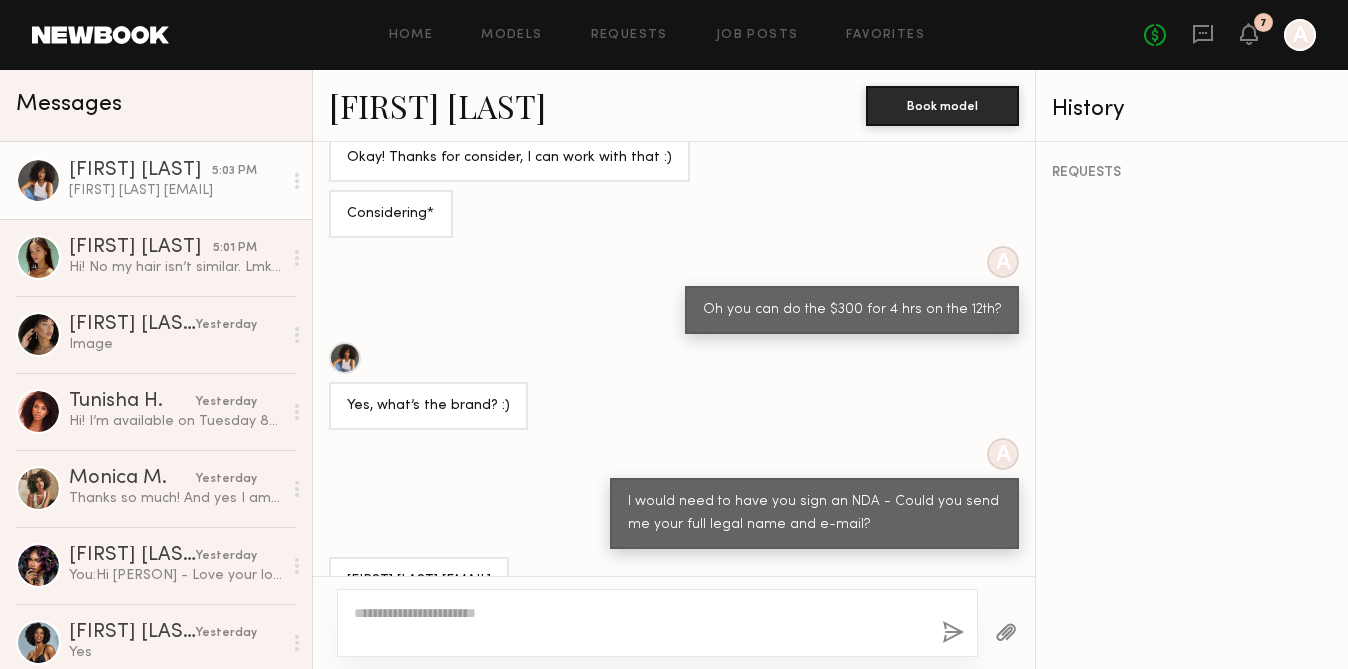 scroll, scrollTop: 3200, scrollLeft: 0, axis: vertical 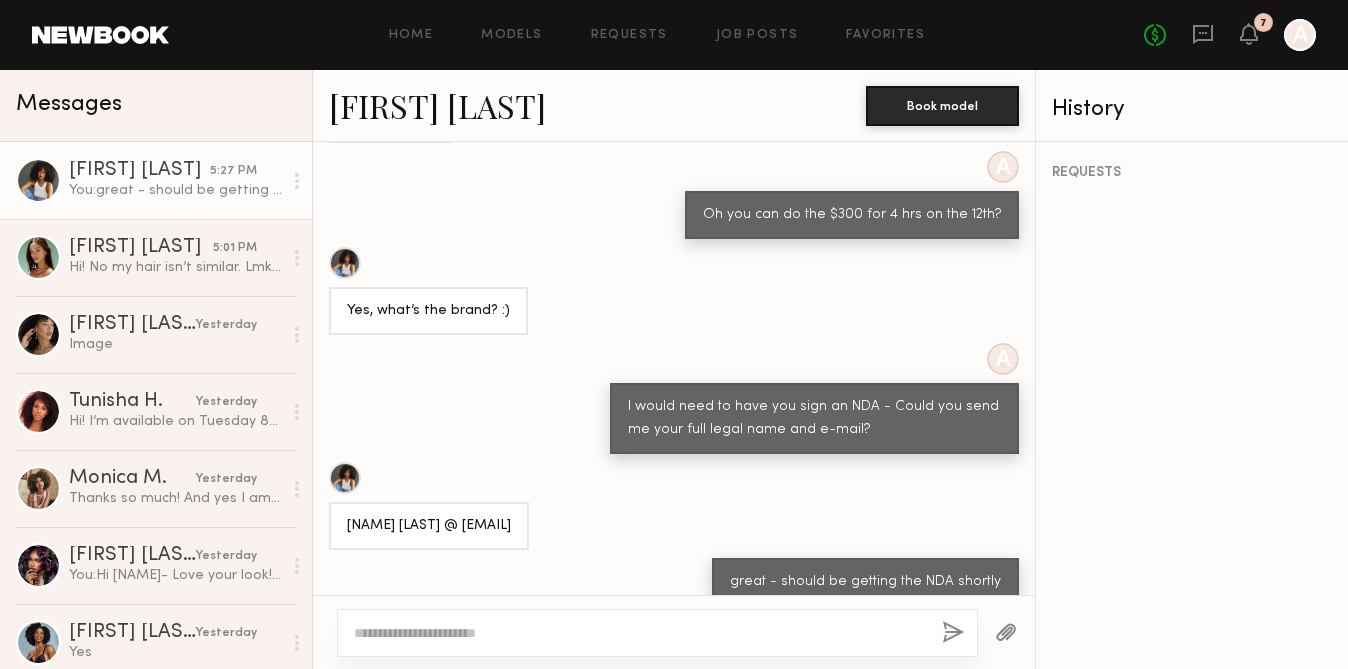 click on "5:27 PM" 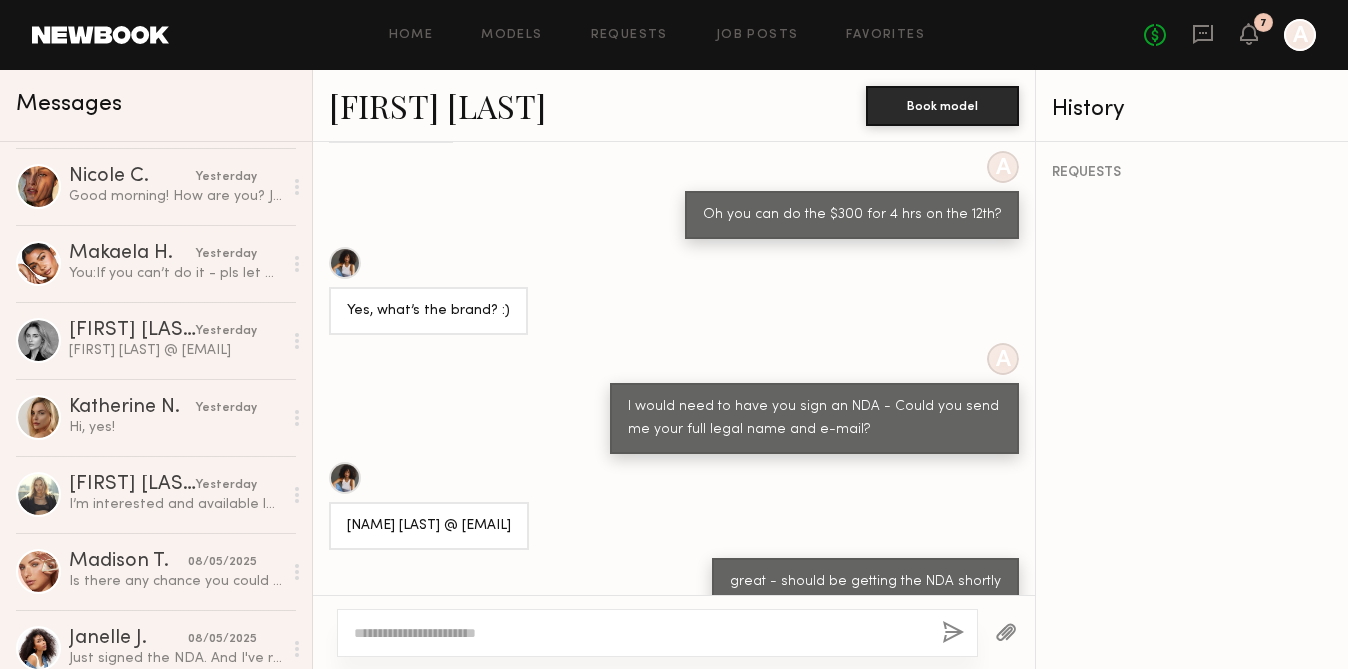 scroll, scrollTop: 1350, scrollLeft: 0, axis: vertical 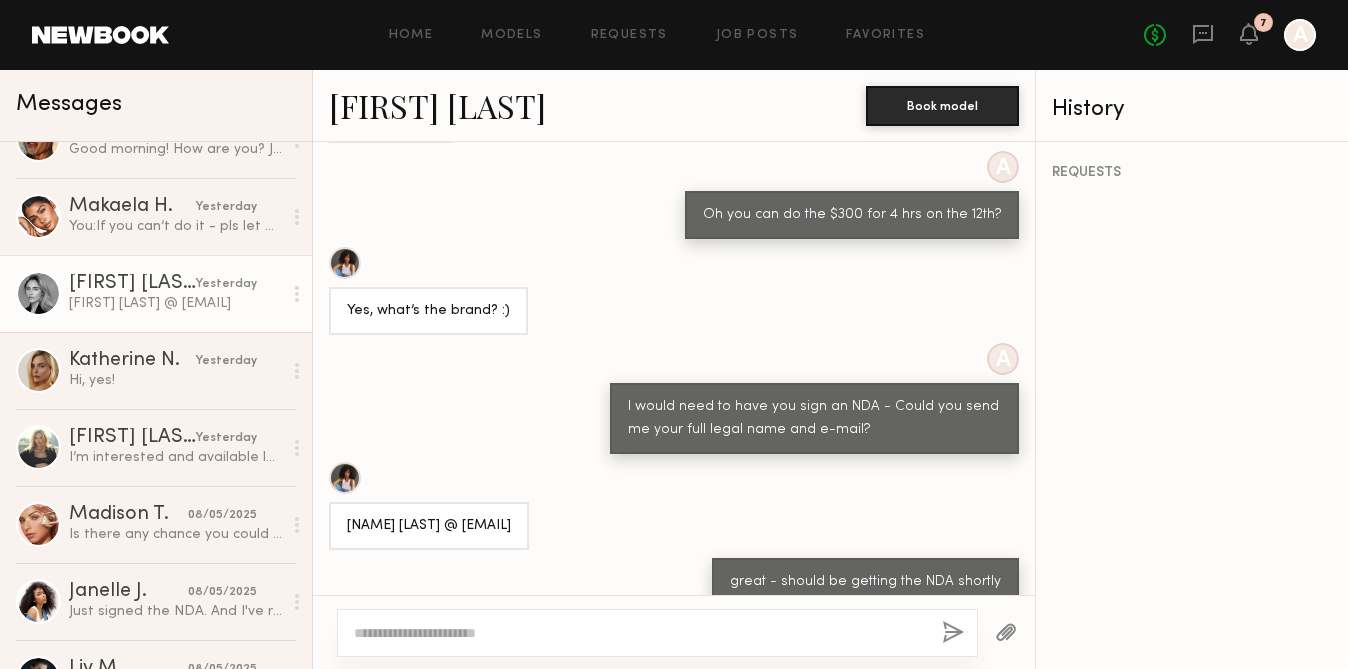 click on "[FIRST] [LAST]" 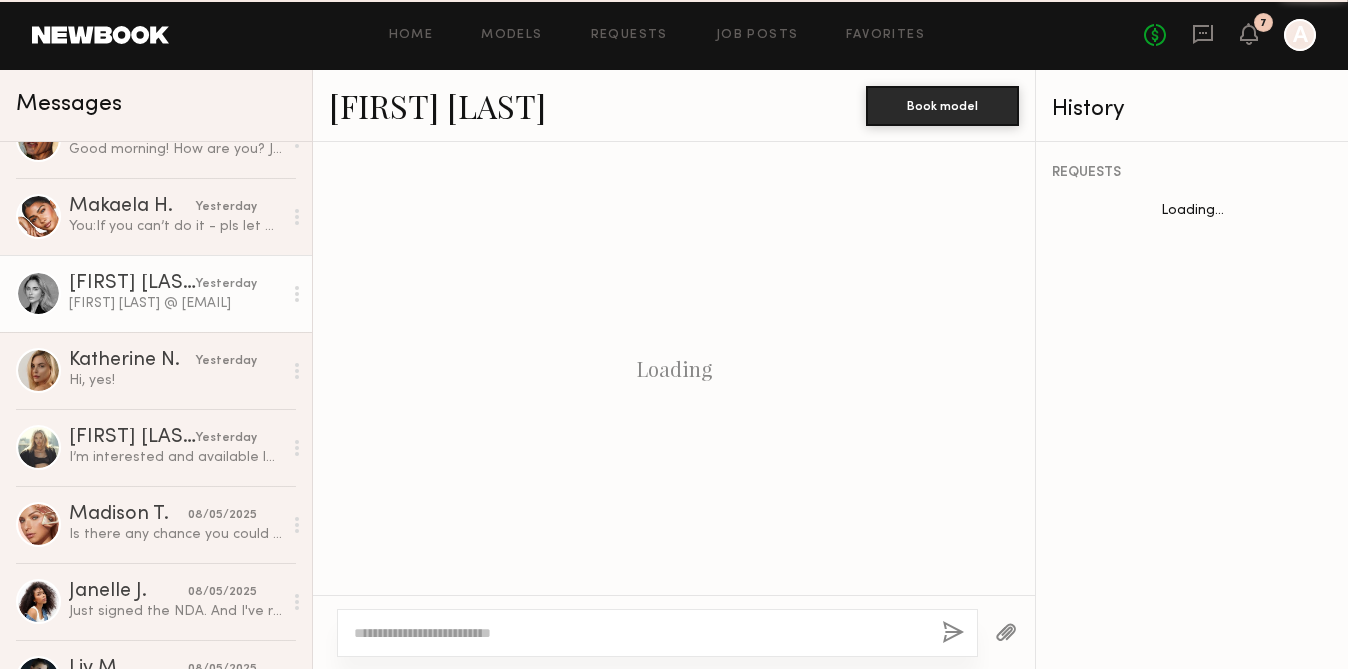 scroll, scrollTop: 817, scrollLeft: 0, axis: vertical 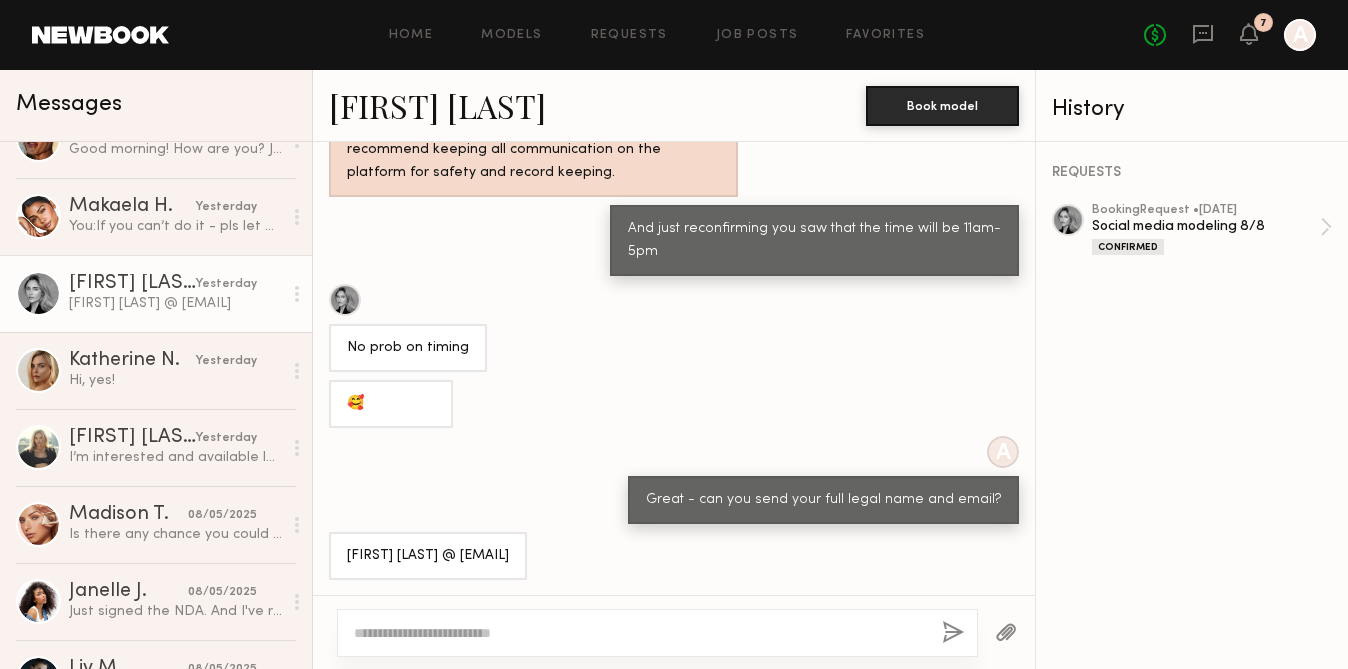 click on "[FIRST] [LAST]" 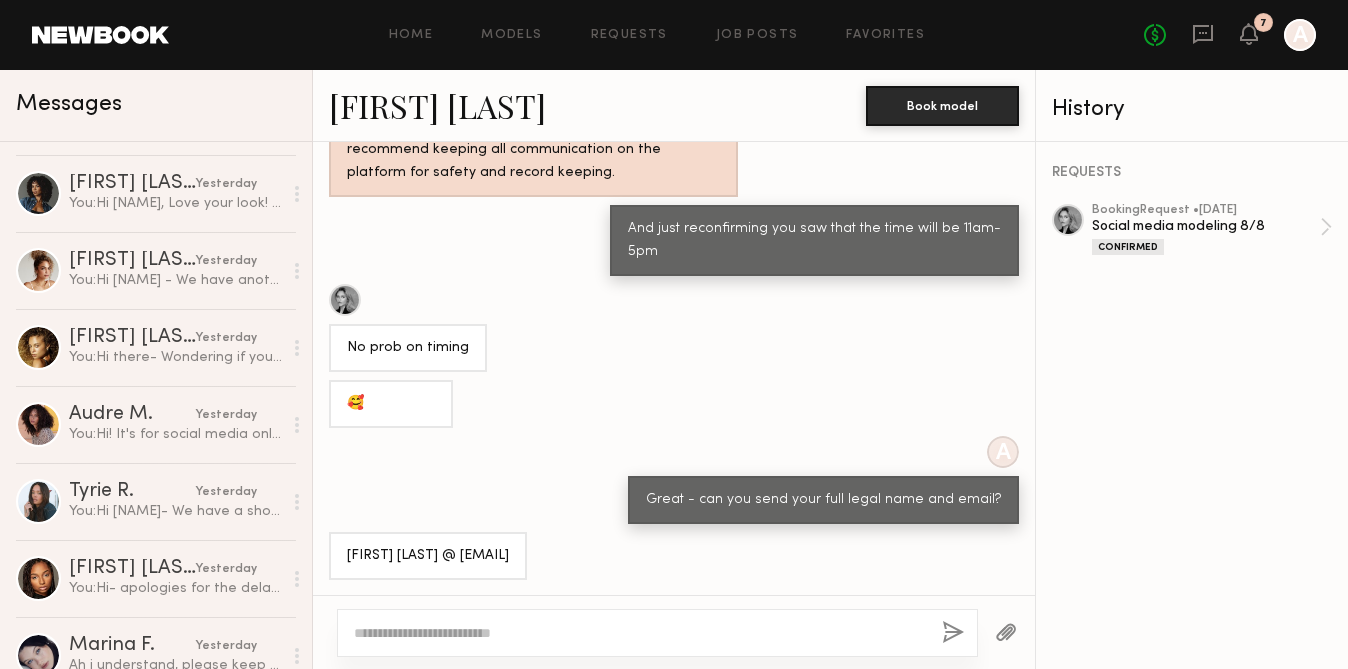 scroll, scrollTop: 0, scrollLeft: 0, axis: both 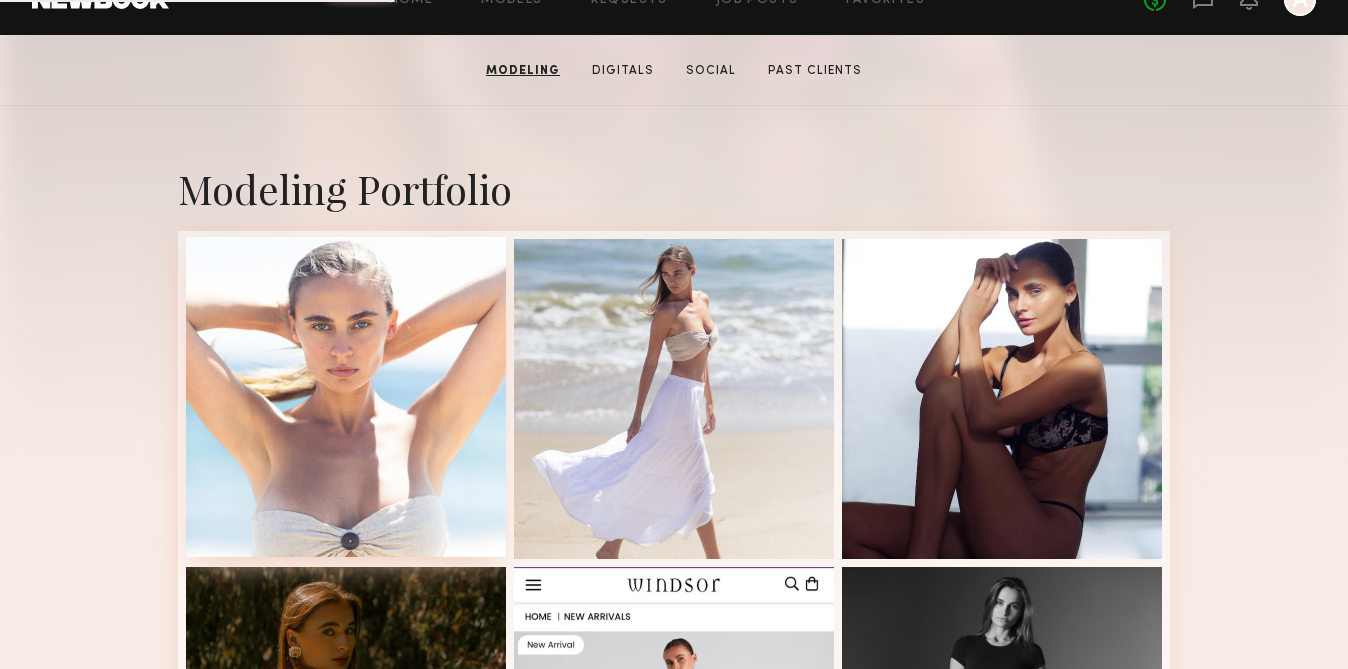 click at bounding box center [346, 397] 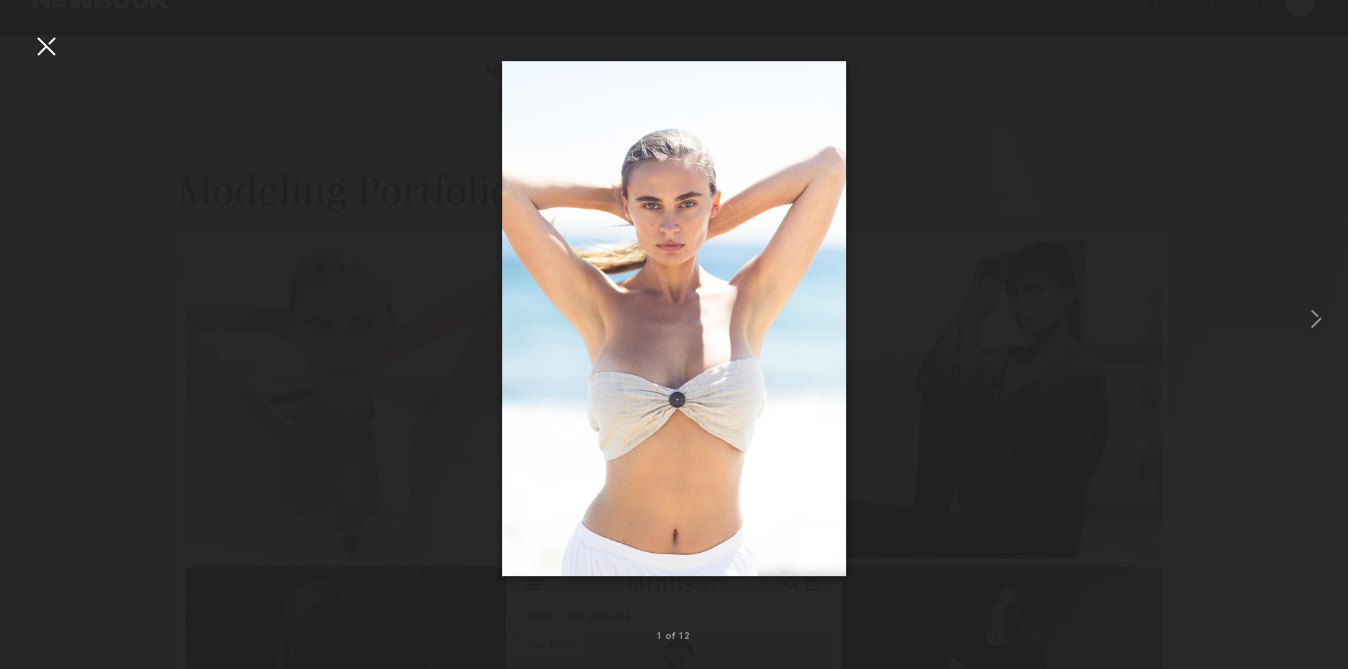 click at bounding box center [46, 46] 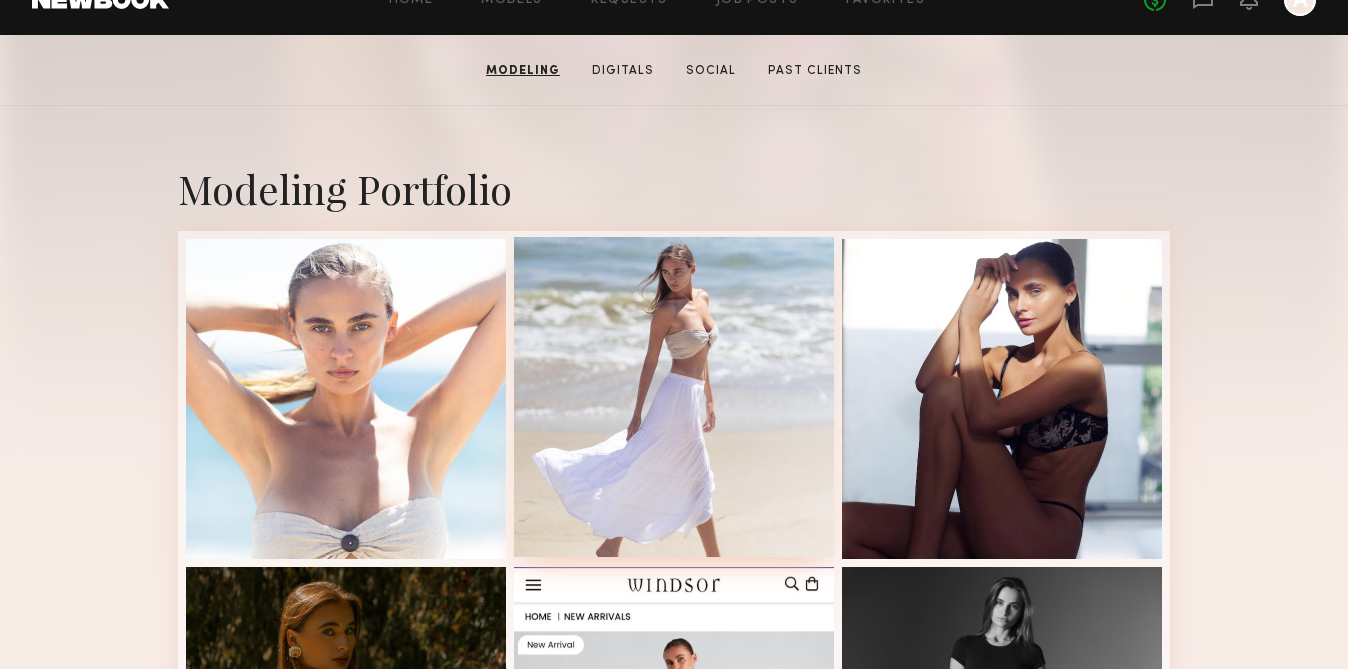 click at bounding box center [674, 397] 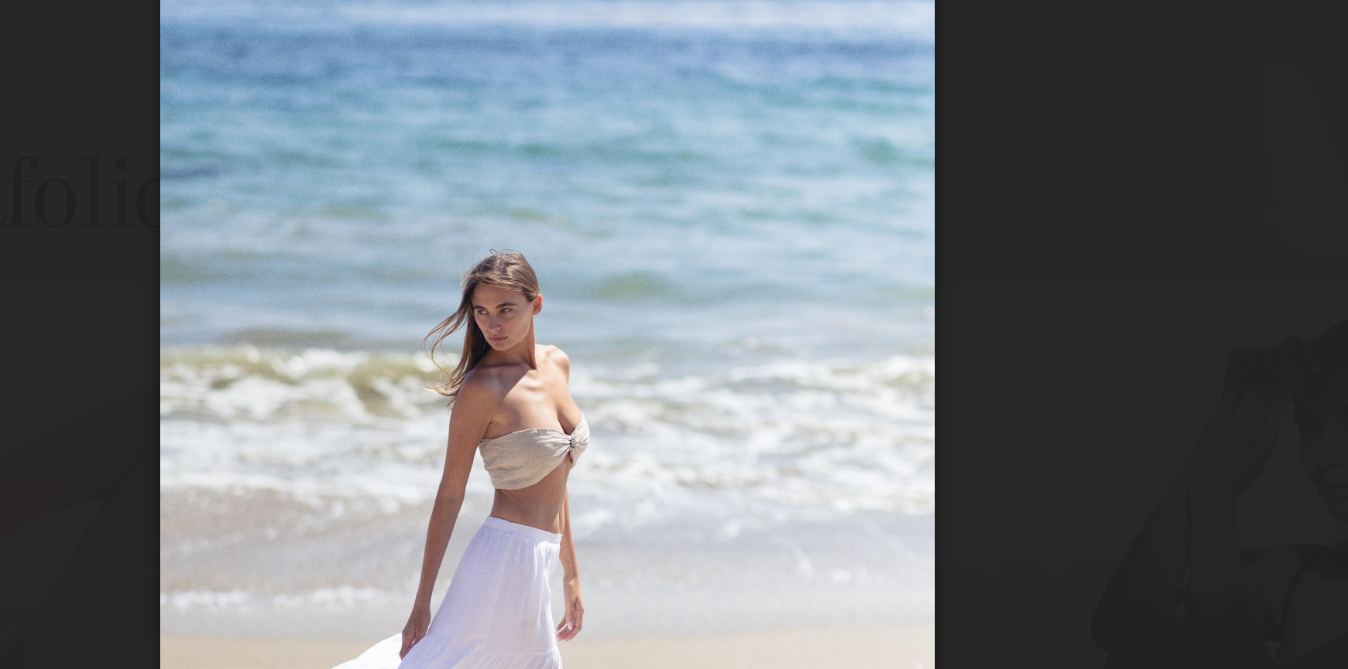 click at bounding box center (674, 318) 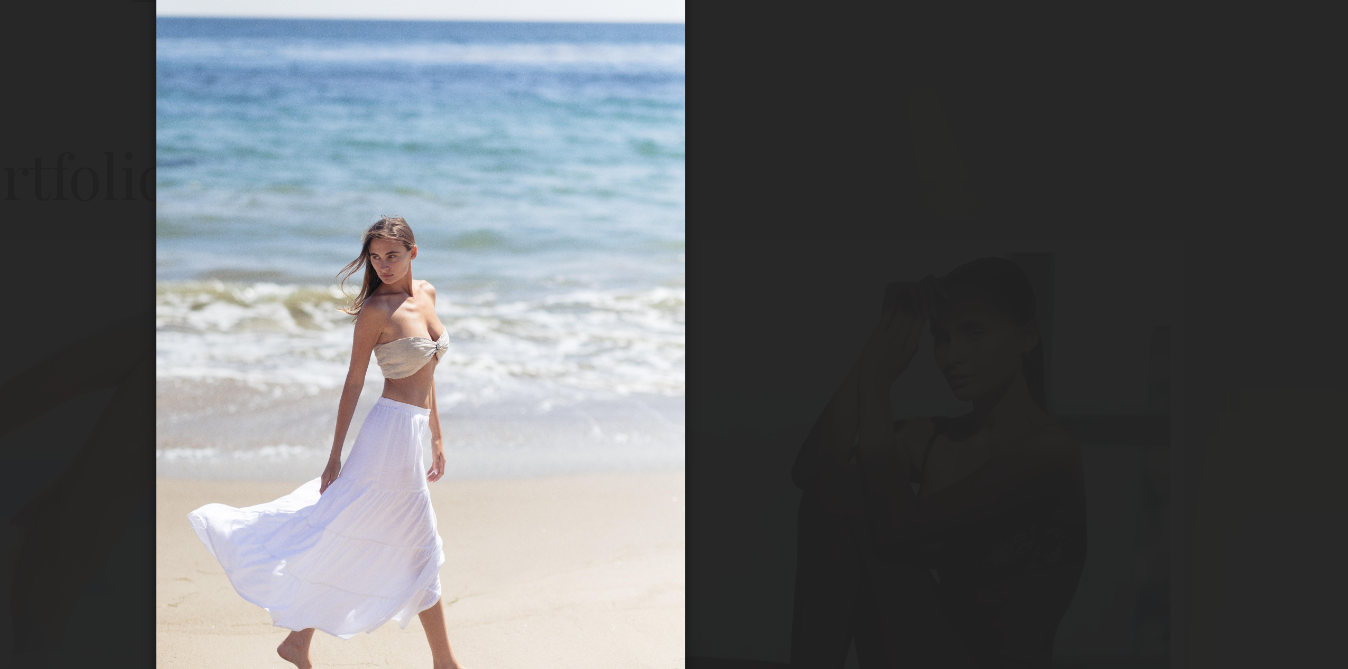 scroll, scrollTop: 371, scrollLeft: 0, axis: vertical 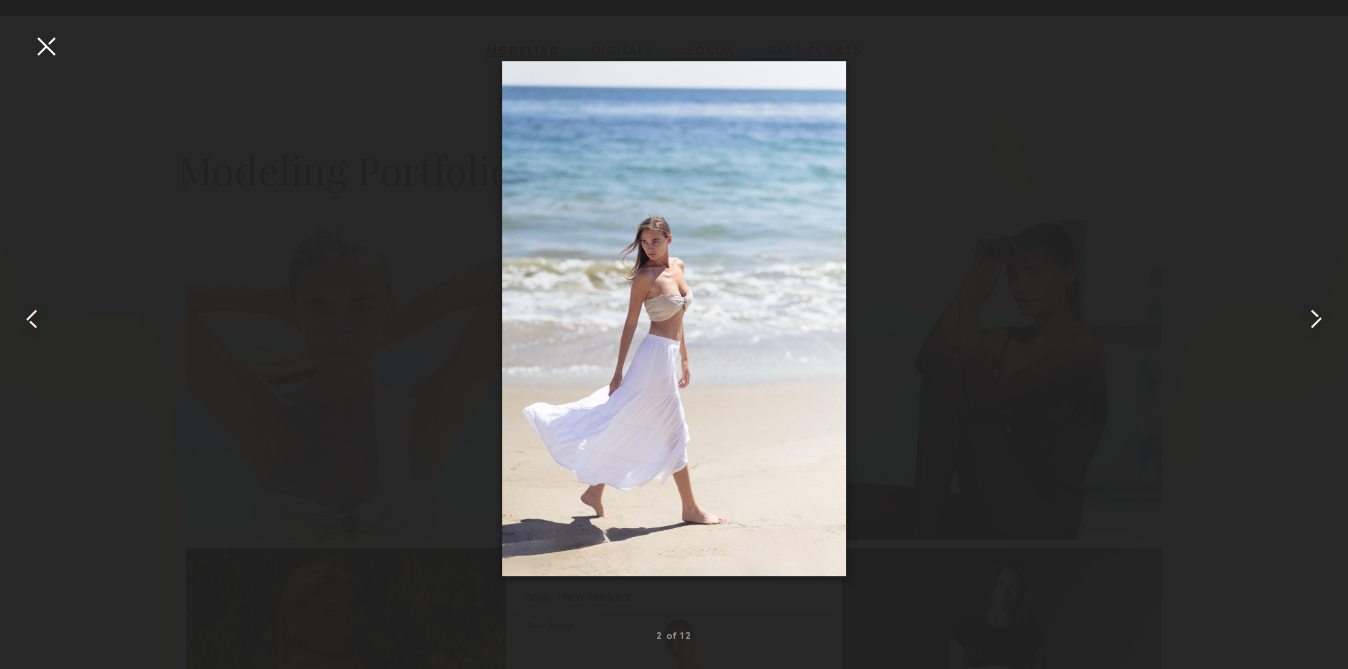 click at bounding box center (46, 46) 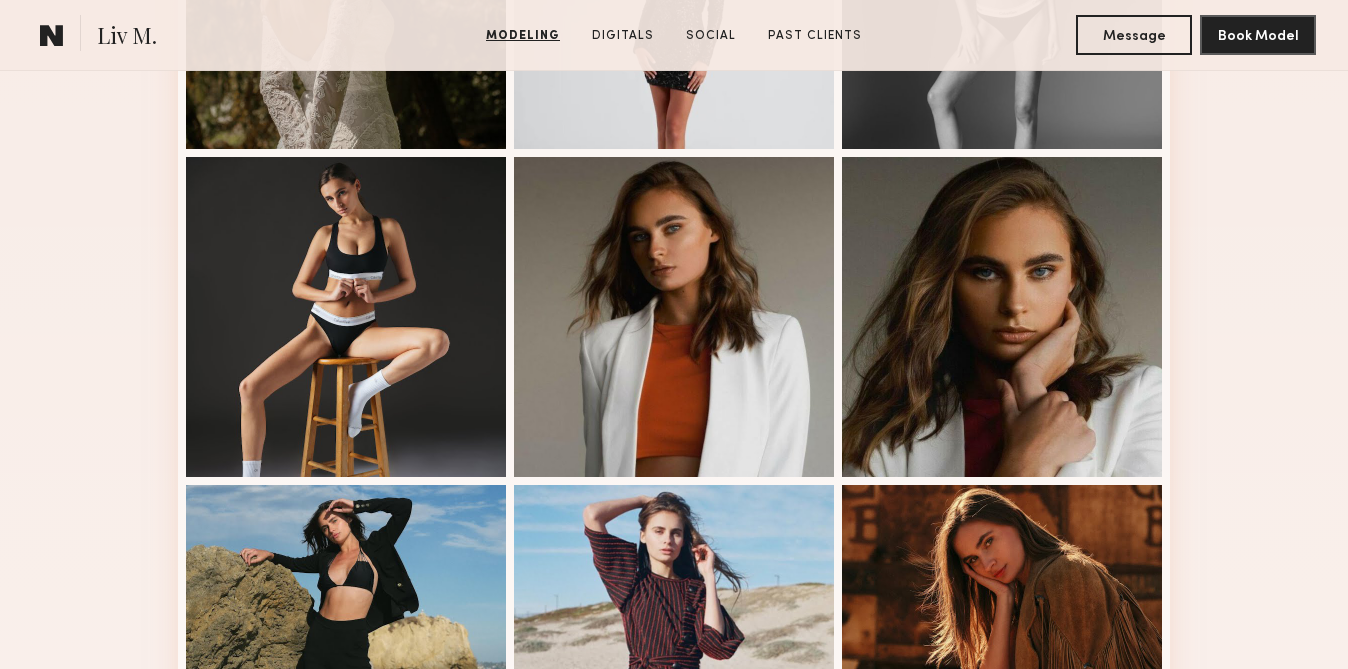 scroll, scrollTop: 1089, scrollLeft: 0, axis: vertical 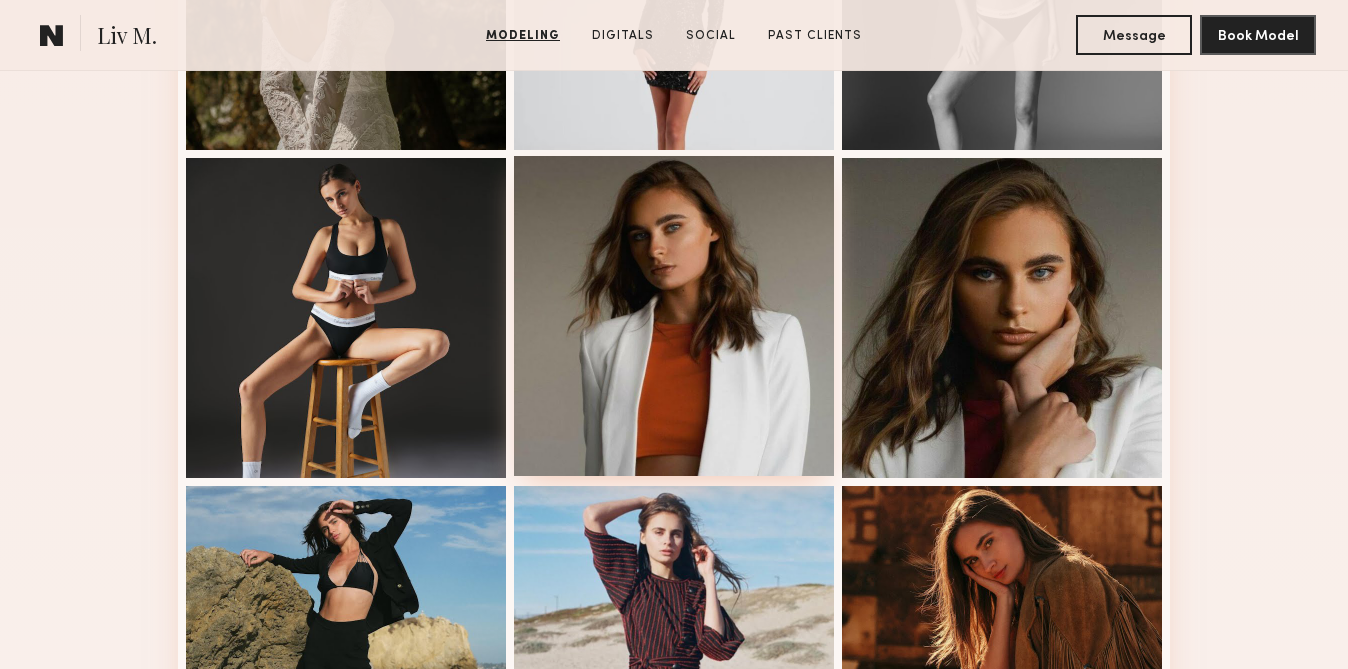 click at bounding box center [674, 316] 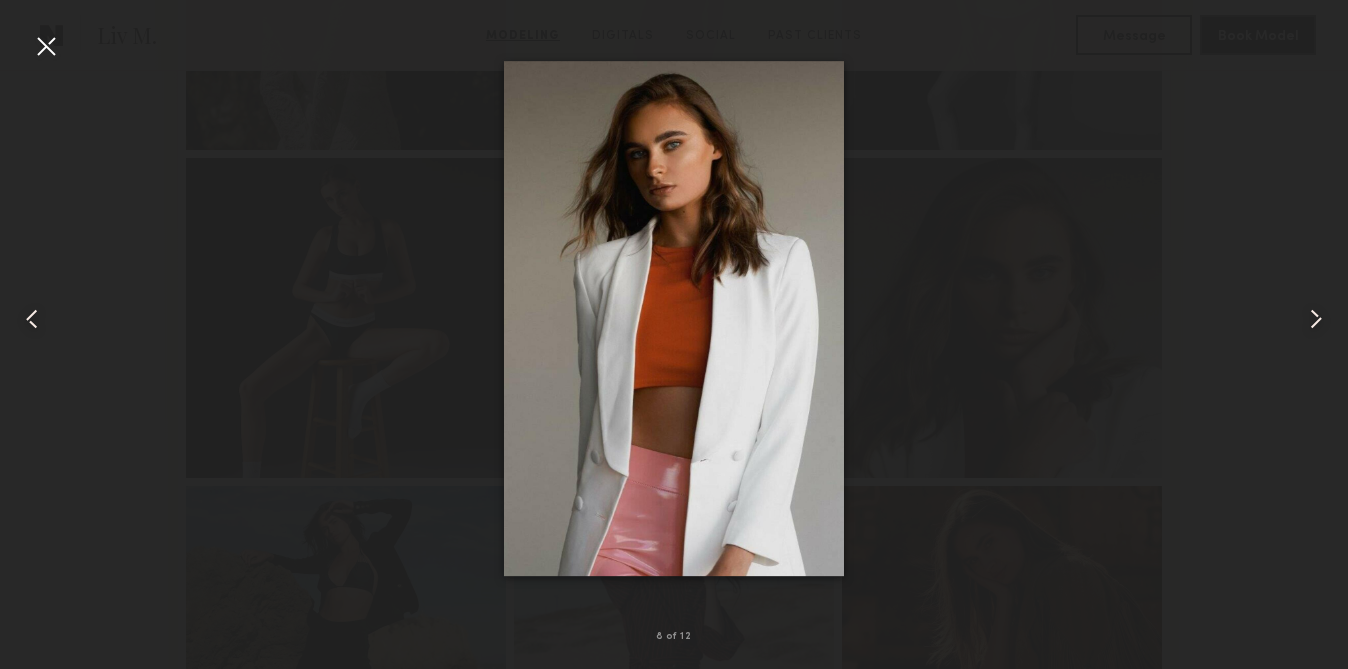 click at bounding box center [46, 46] 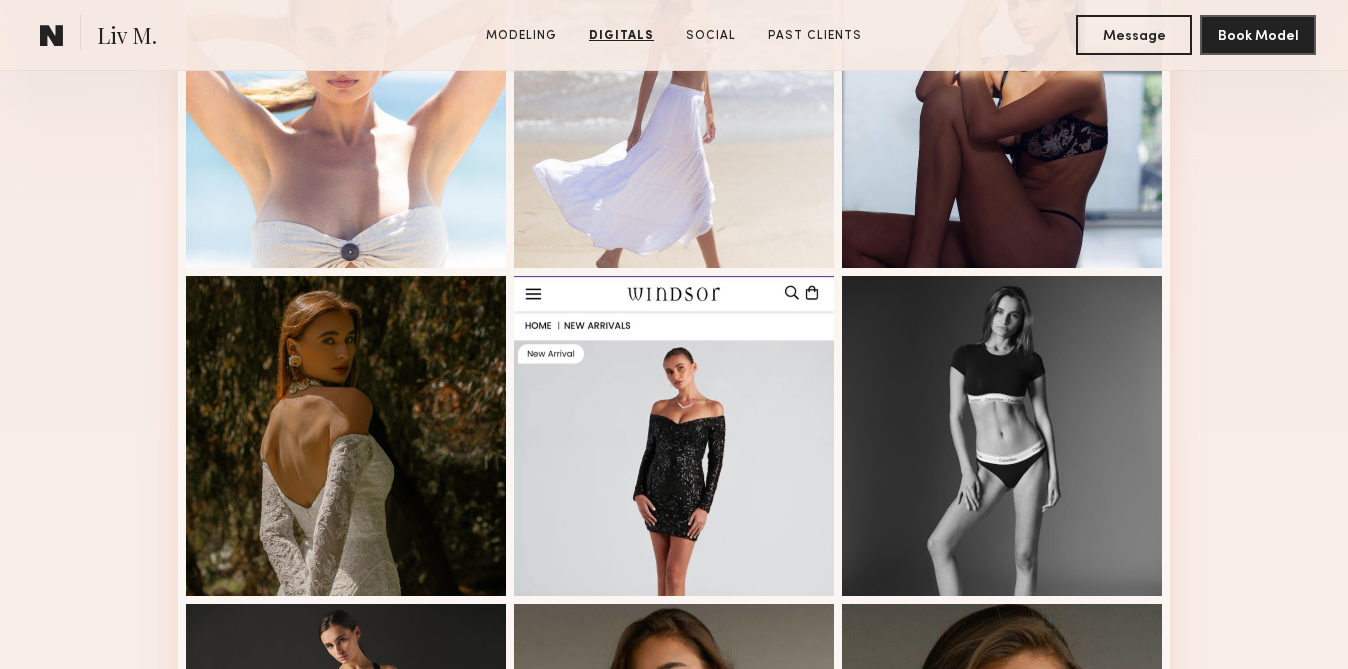 scroll, scrollTop: 46, scrollLeft: 0, axis: vertical 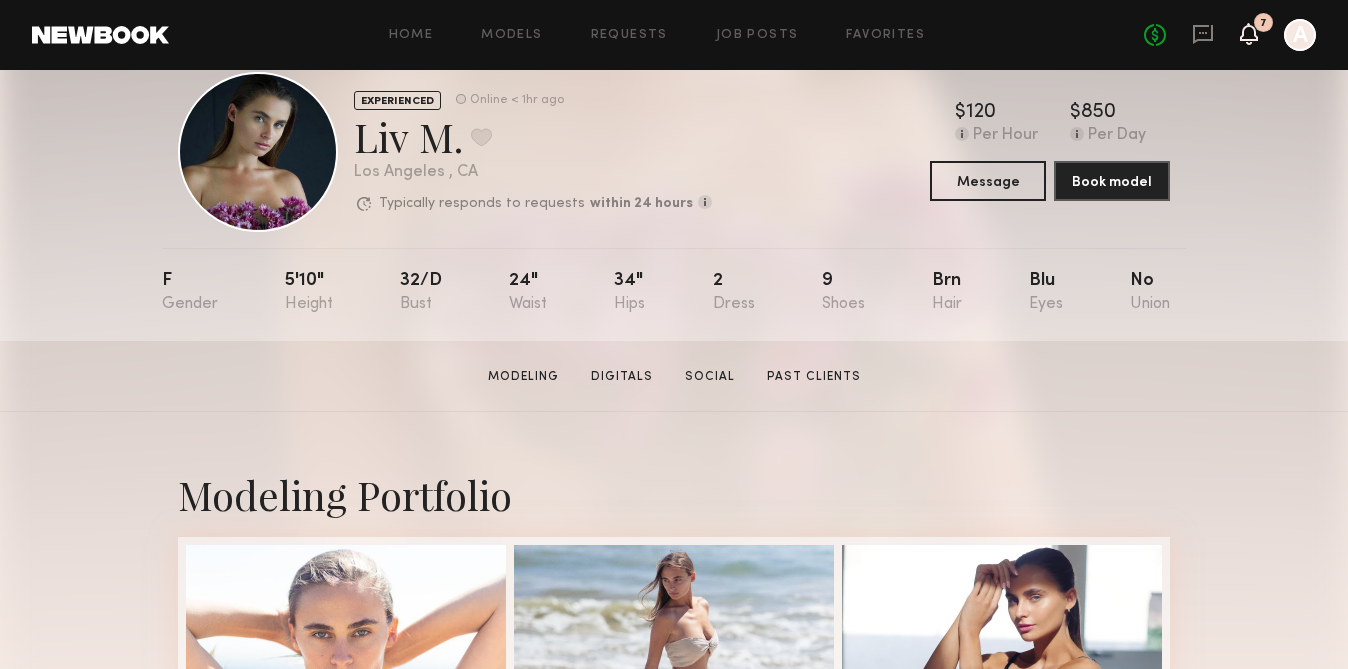 click 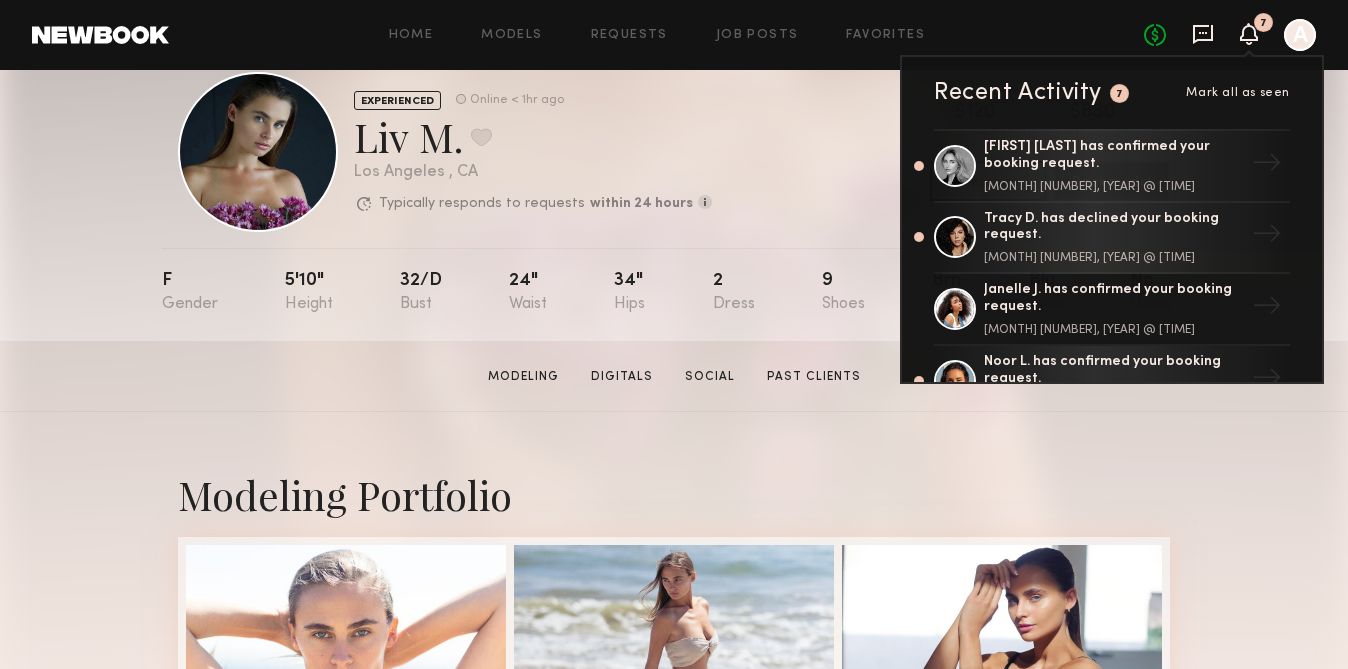 click 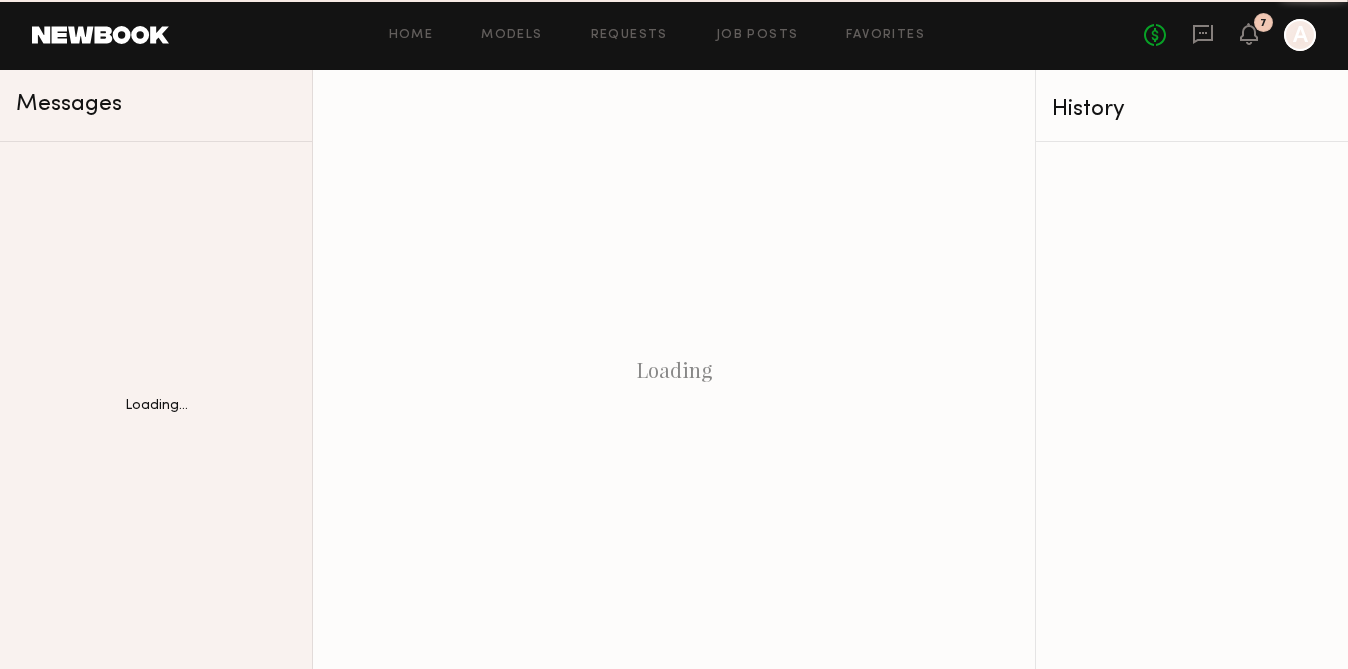 scroll, scrollTop: 0, scrollLeft: 0, axis: both 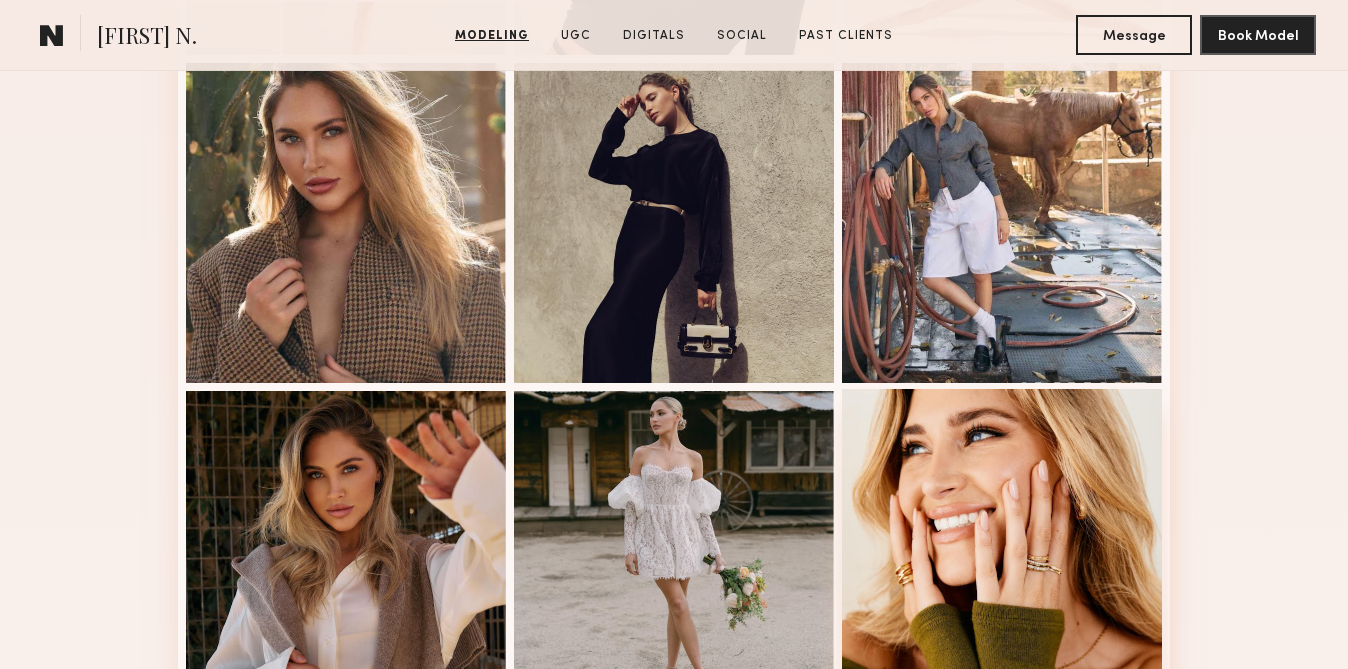click at bounding box center (1002, 549) 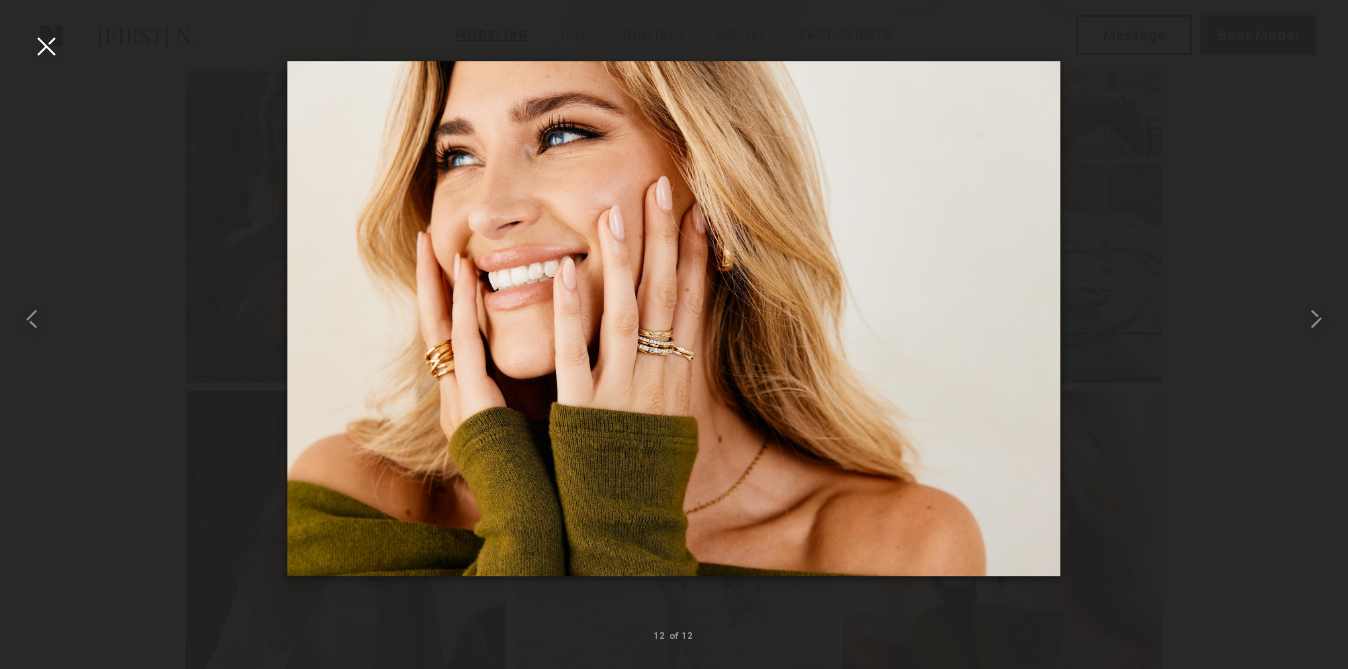click at bounding box center [46, 46] 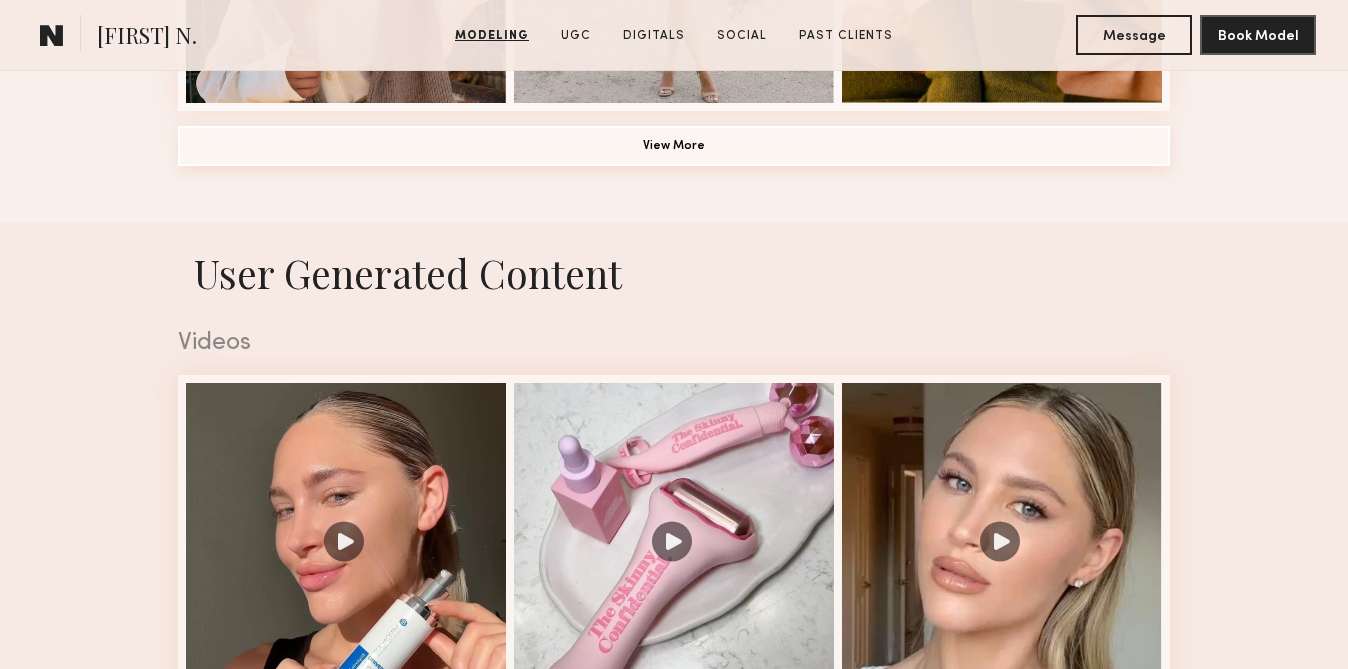 scroll, scrollTop: 1820, scrollLeft: 0, axis: vertical 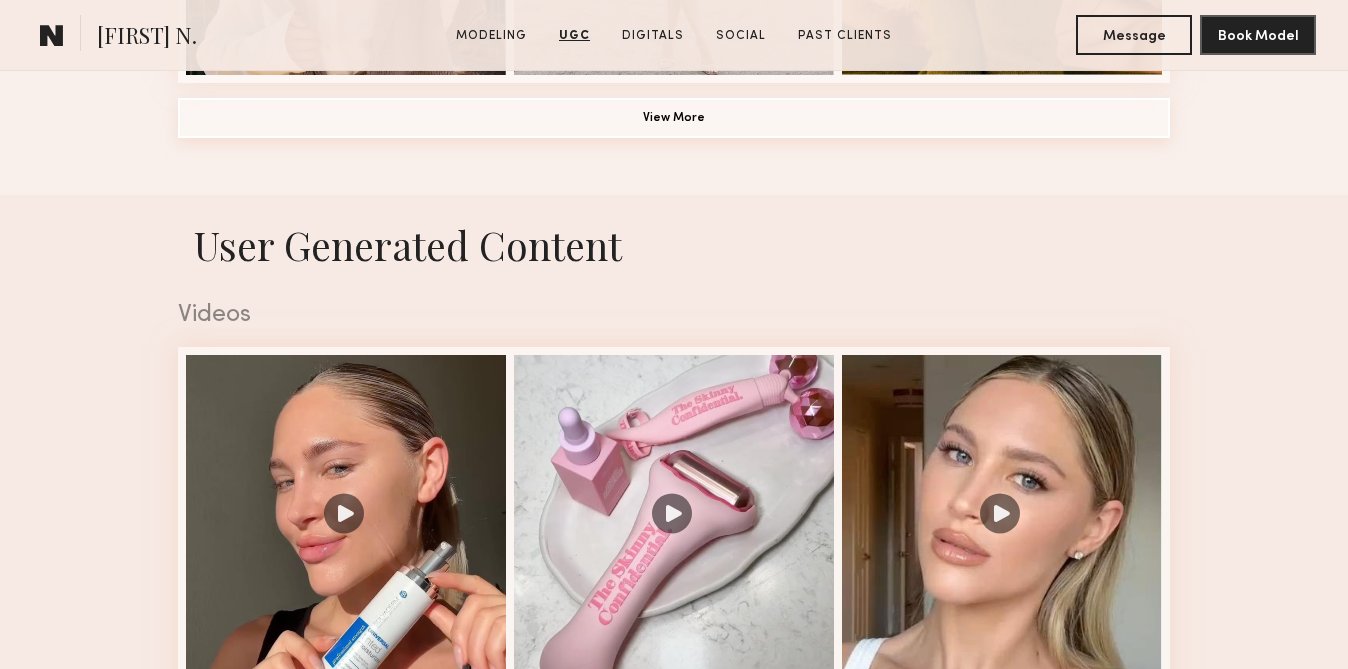 click on "View More" 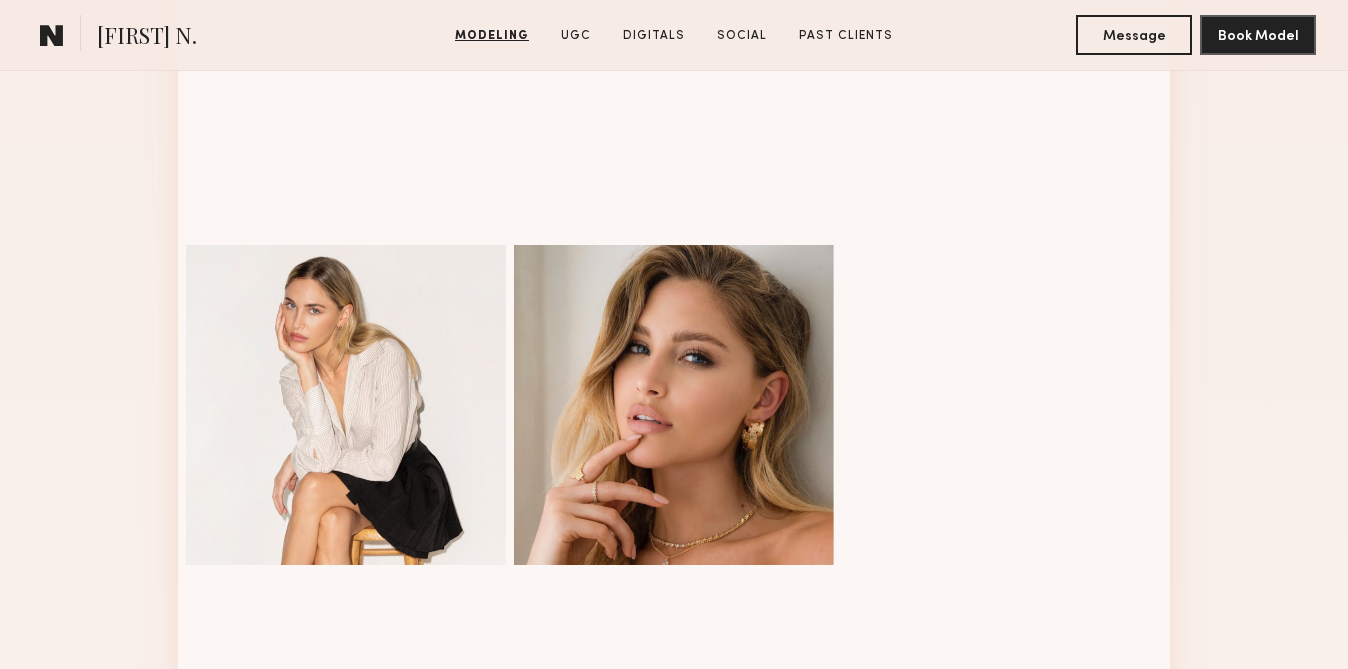 scroll, scrollTop: 2351, scrollLeft: 0, axis: vertical 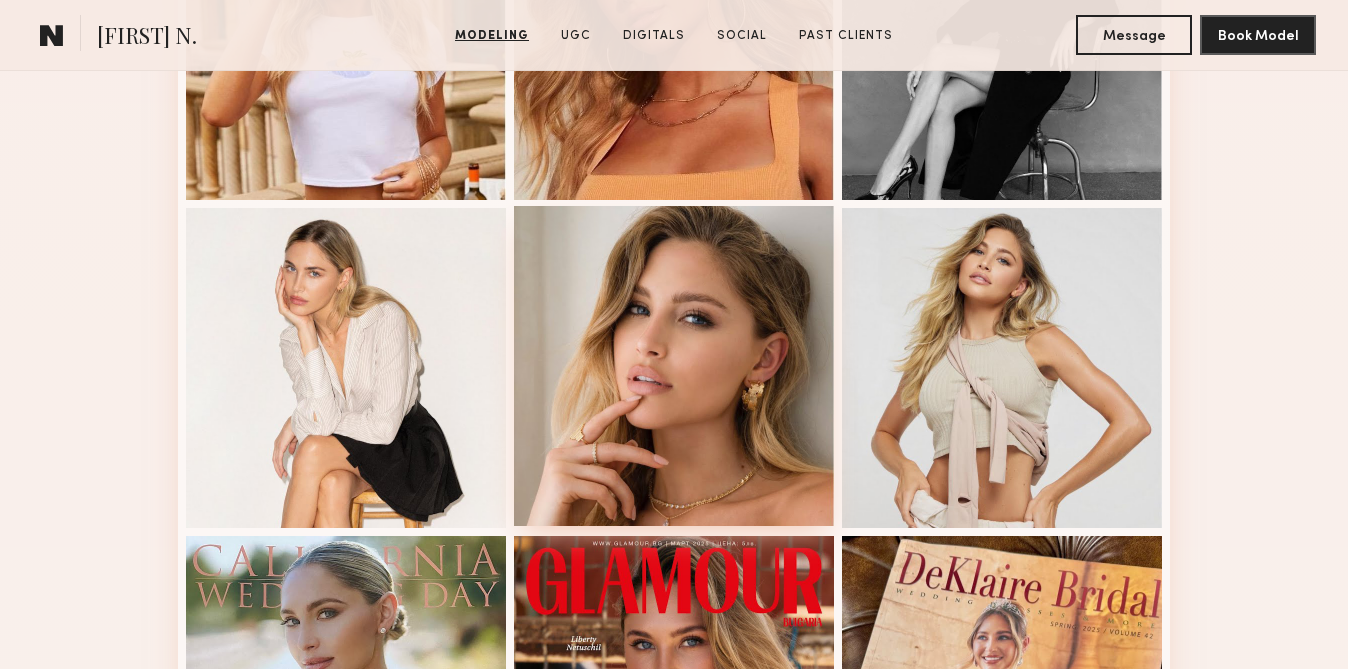click at bounding box center [674, 366] 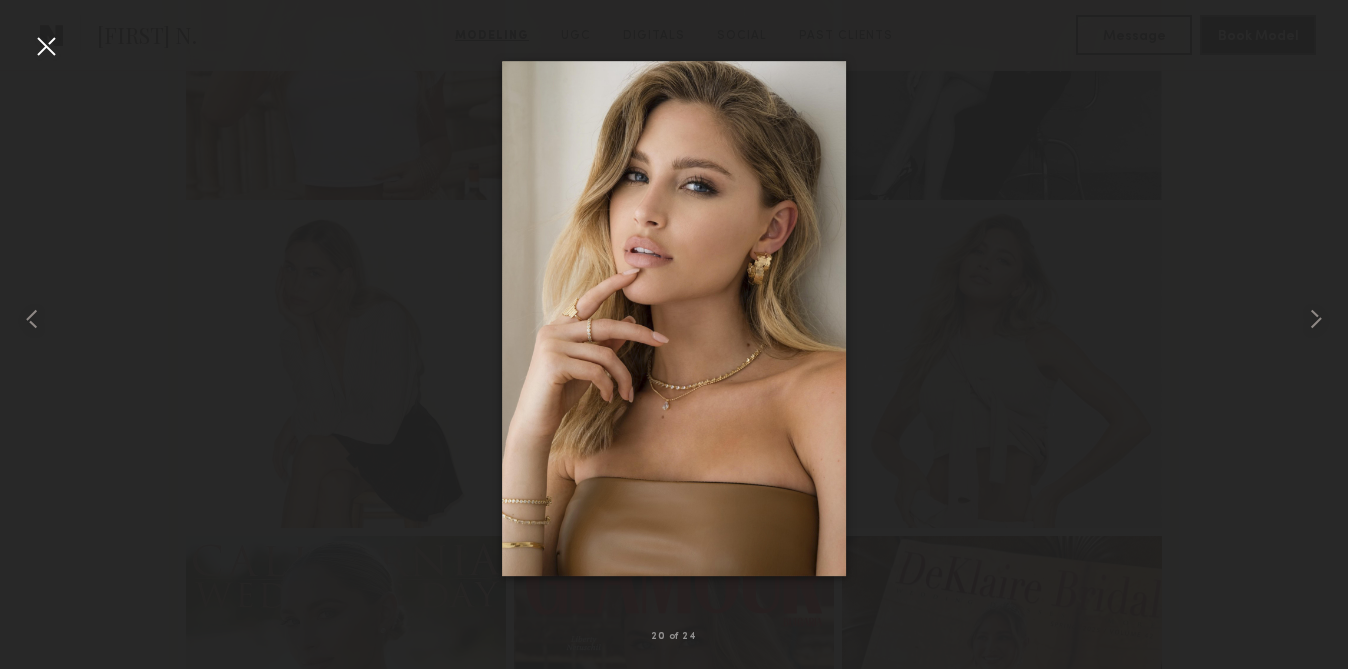 click at bounding box center [46, 46] 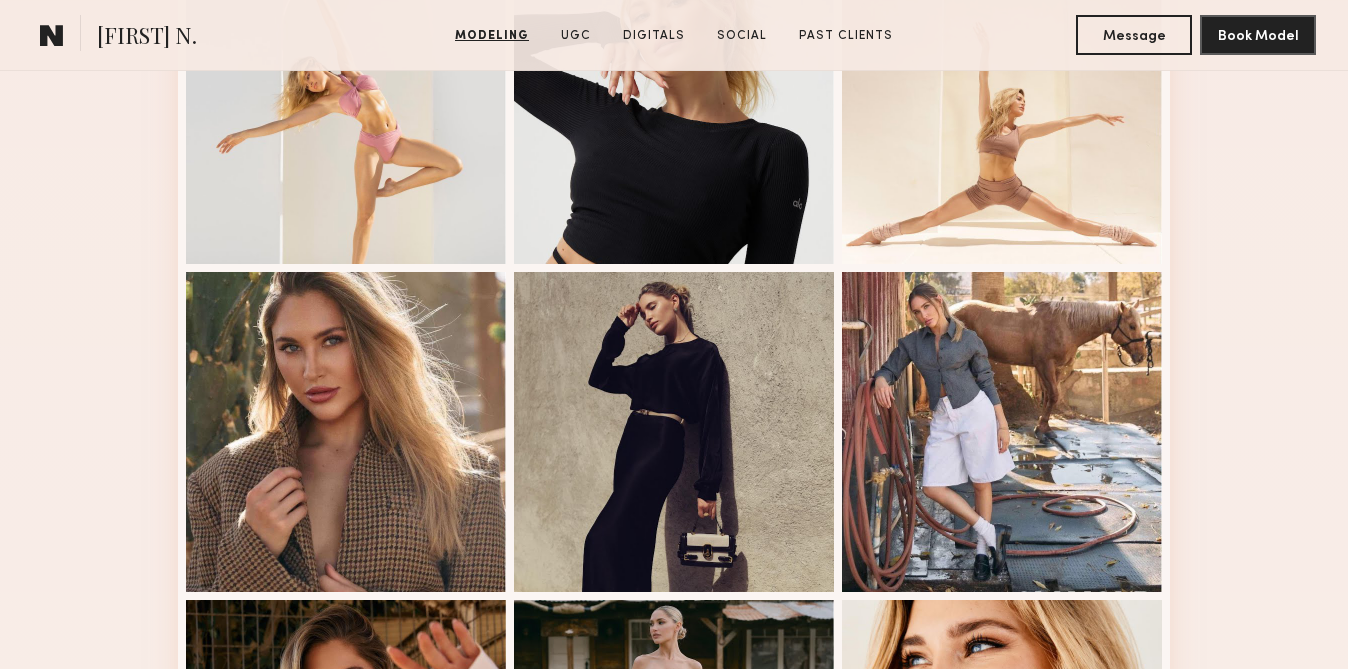 scroll, scrollTop: 480, scrollLeft: 0, axis: vertical 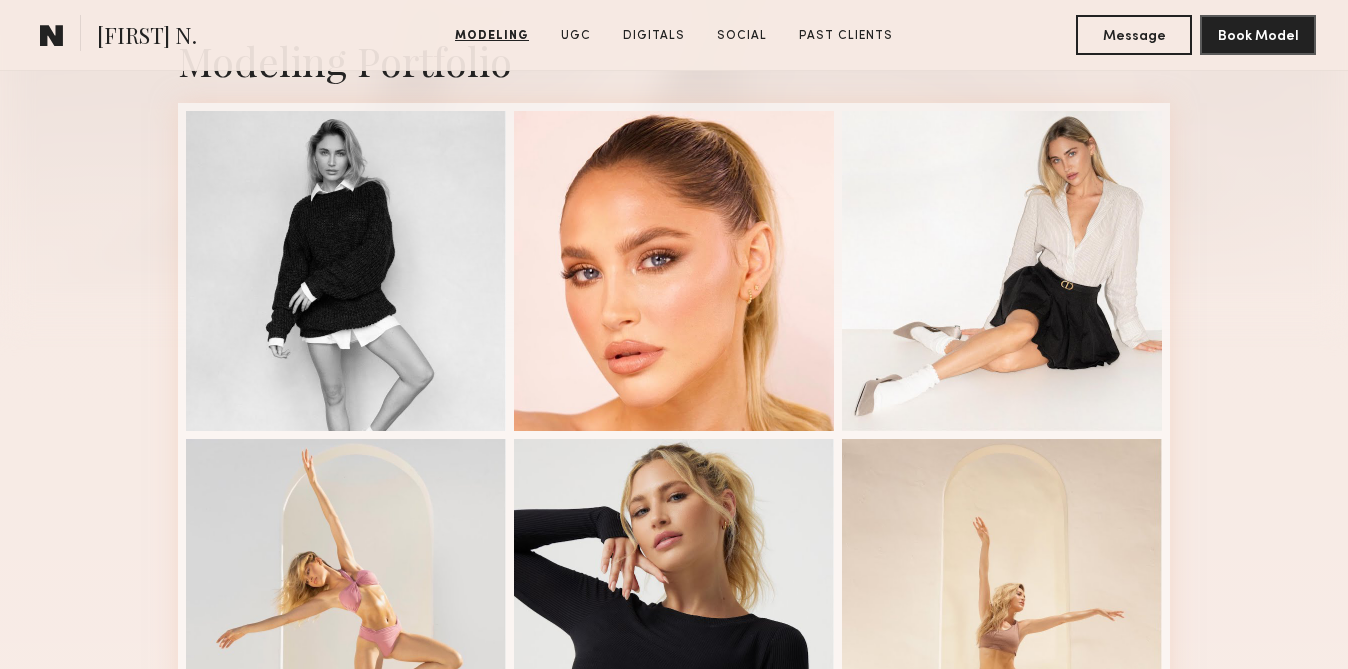 click on "Modeling Portfolio" at bounding box center [674, 1384] 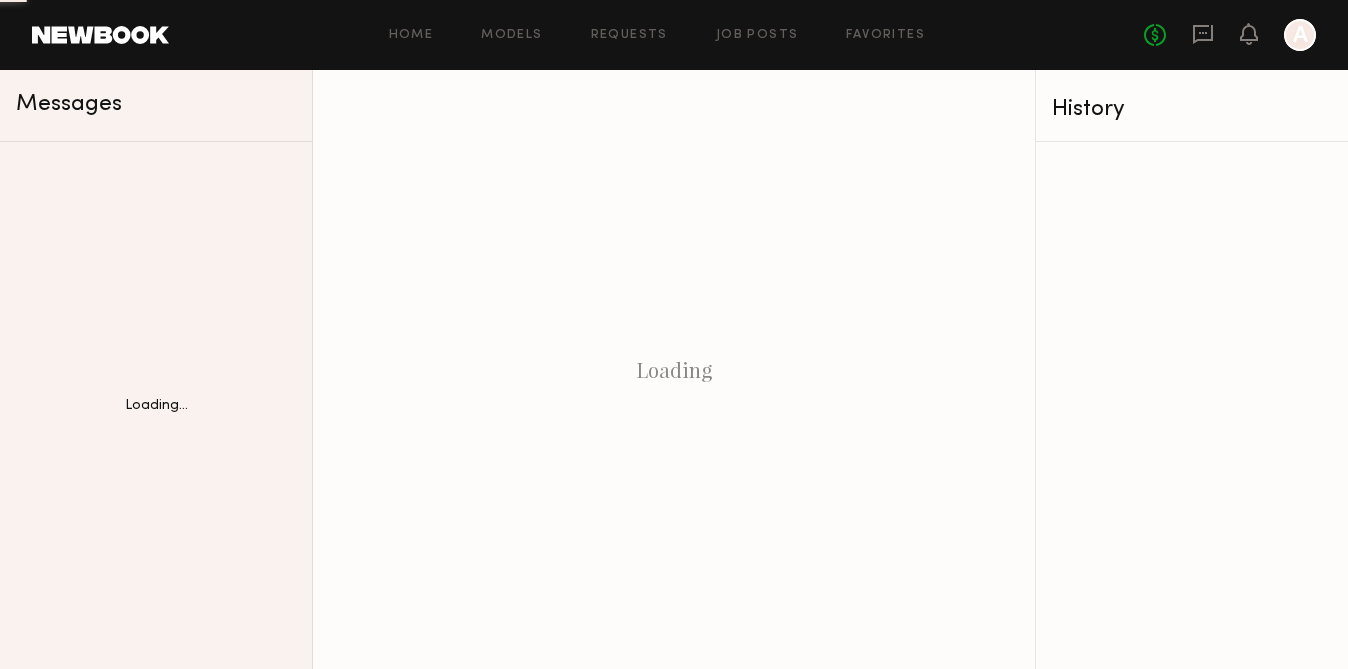 scroll, scrollTop: 0, scrollLeft: 0, axis: both 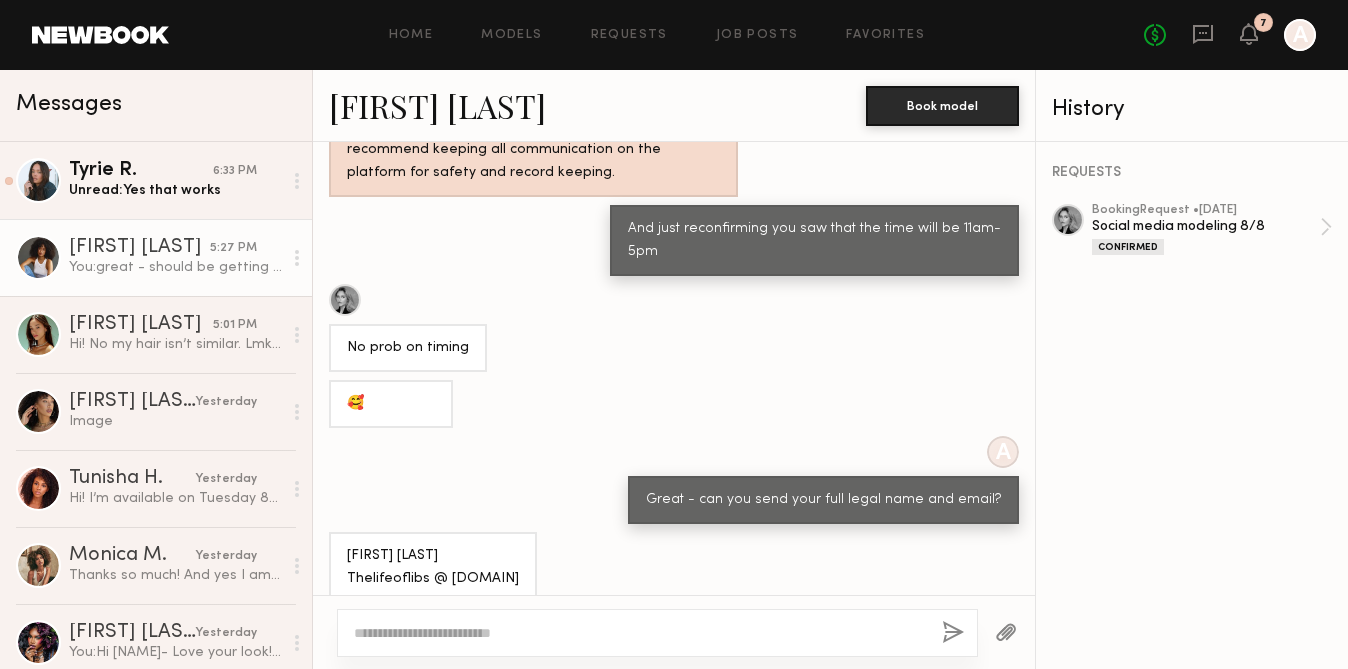click on "Unread:  Yes that works" 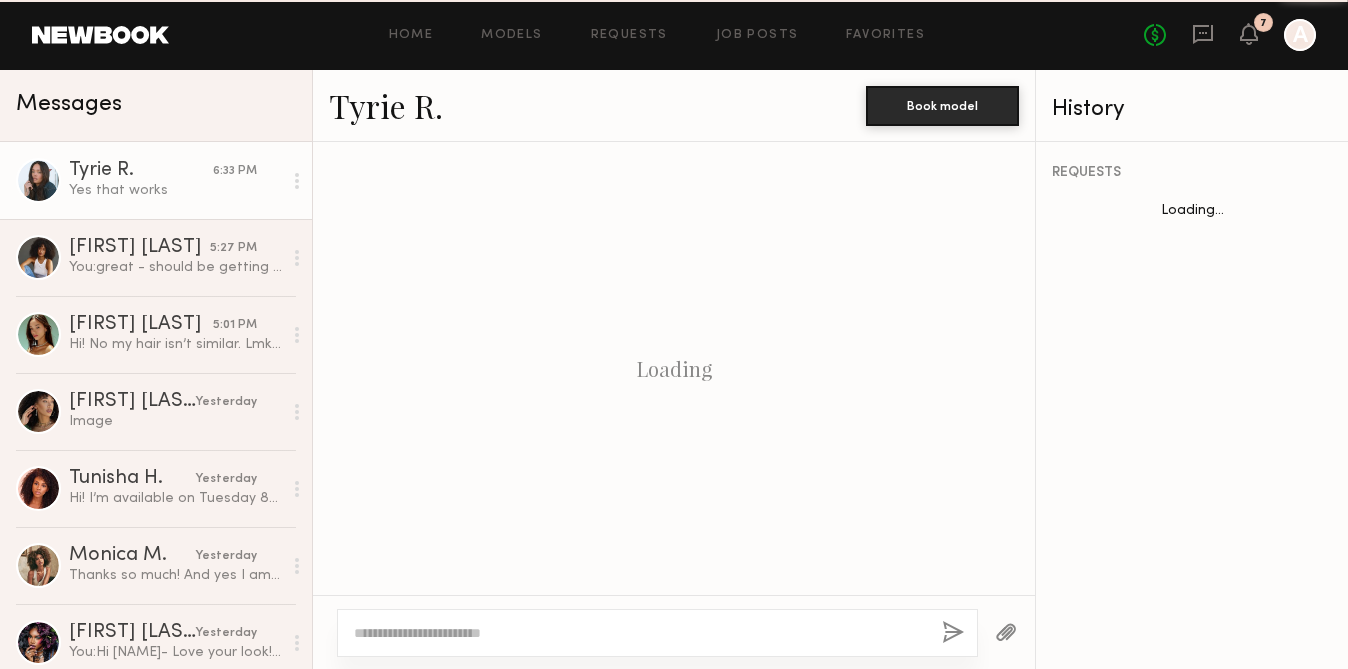 scroll, scrollTop: 913, scrollLeft: 0, axis: vertical 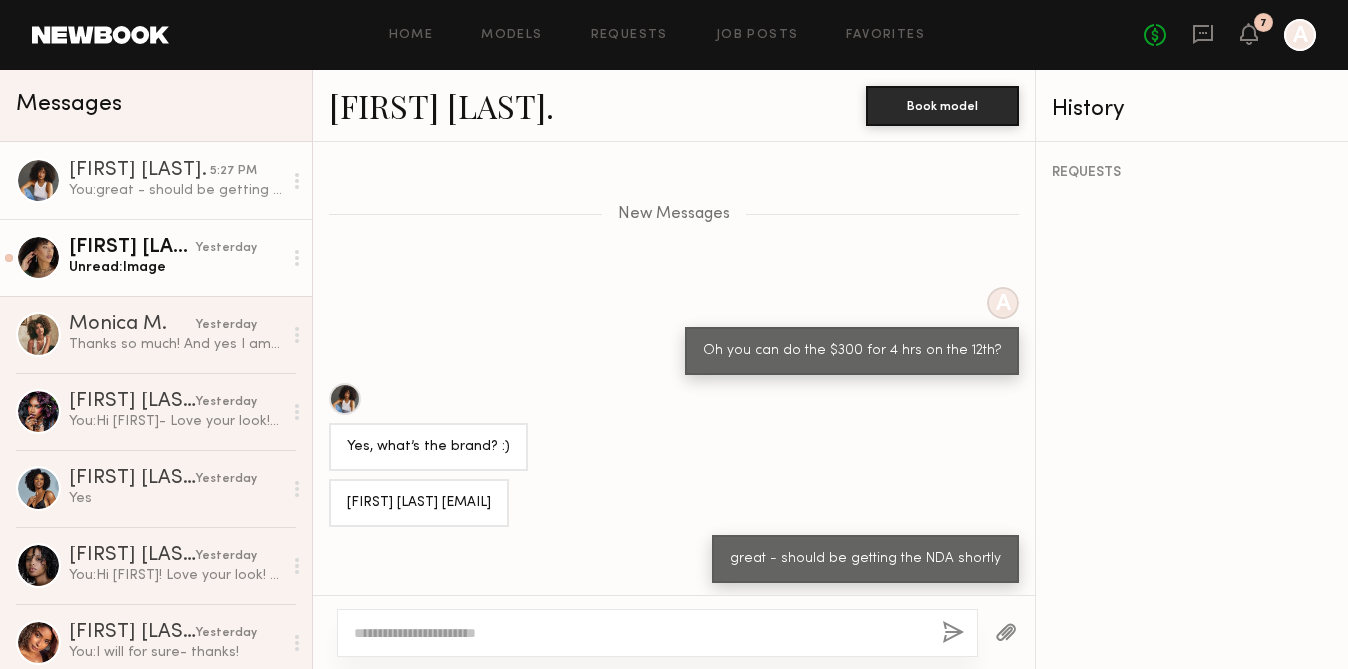 click on "Unread:  Image" 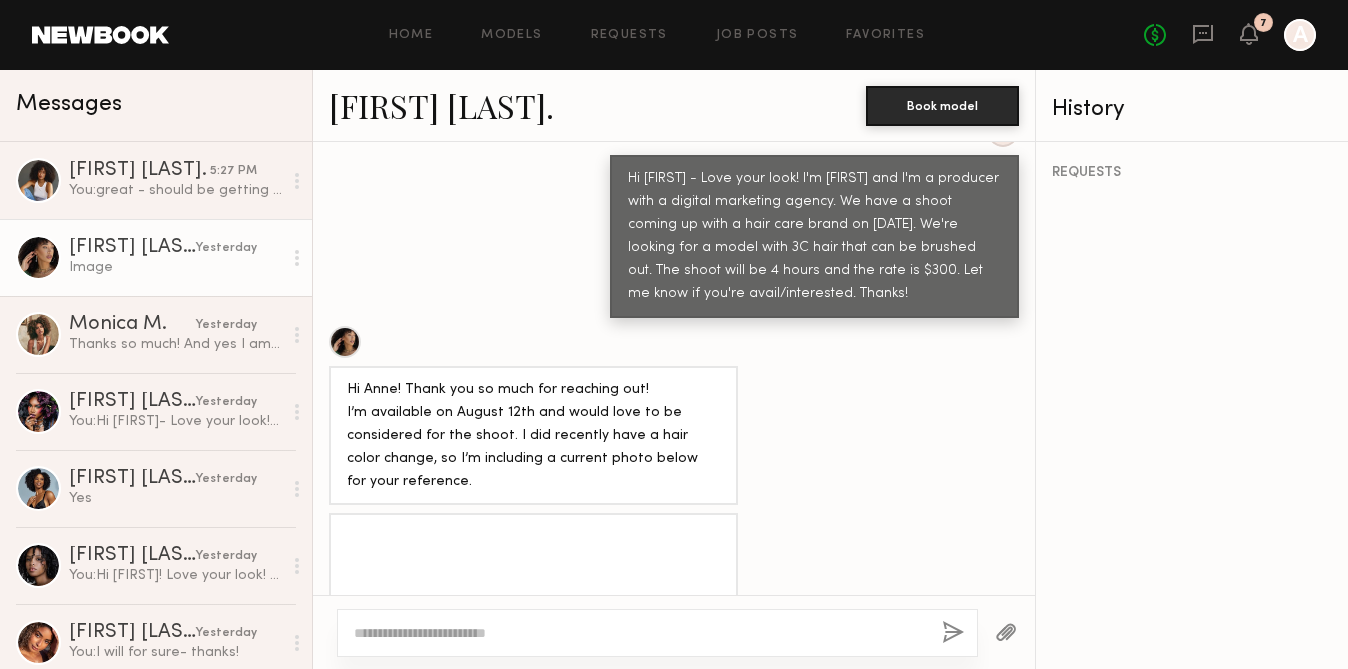 scroll, scrollTop: 1304, scrollLeft: 0, axis: vertical 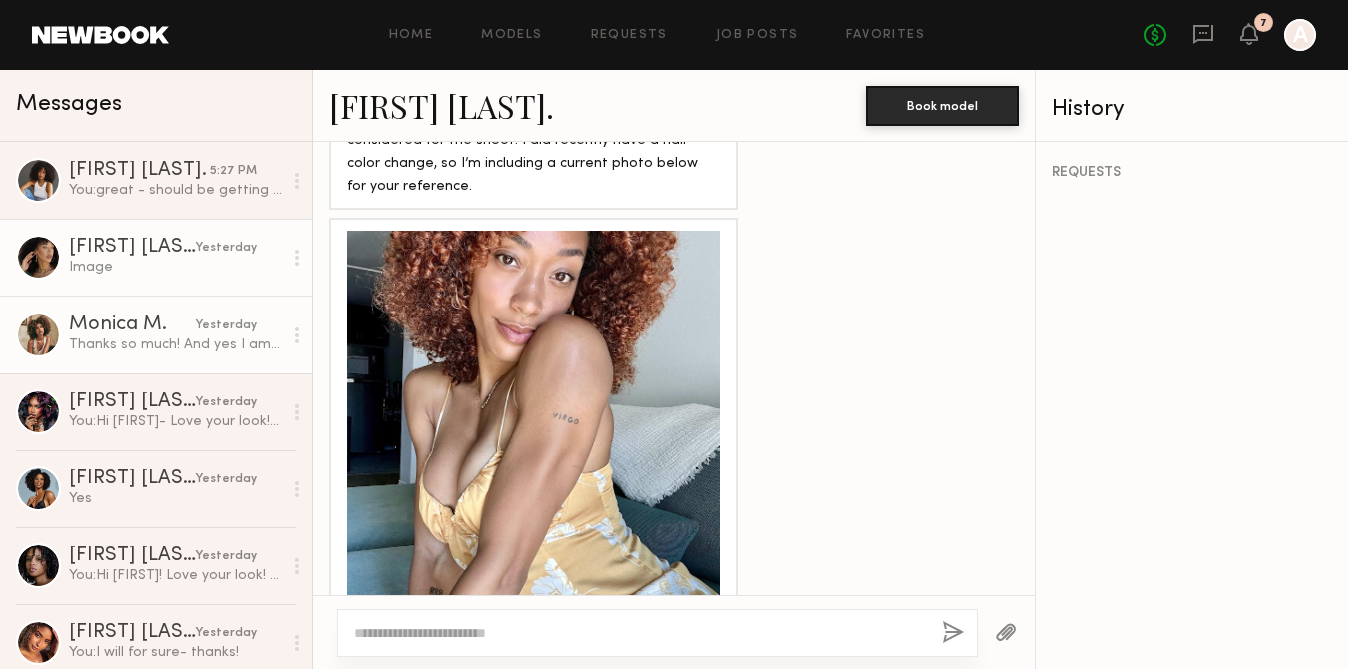 click on "Monica M." 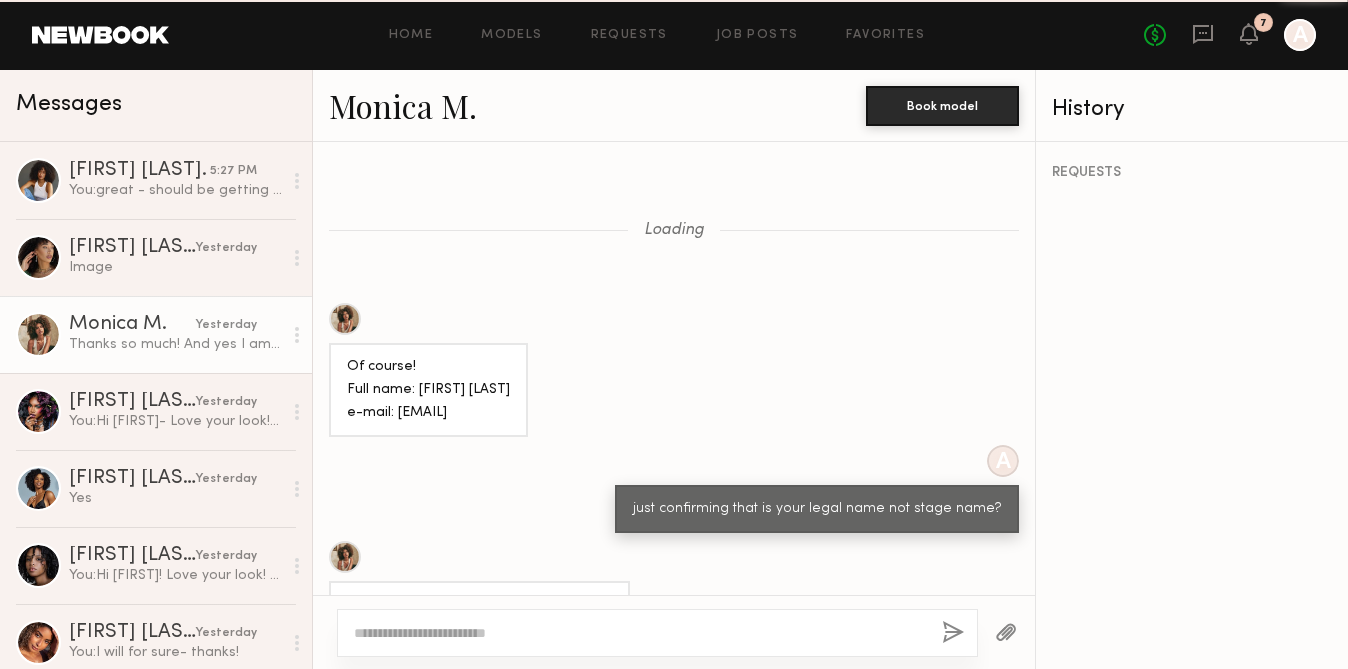 scroll, scrollTop: 561, scrollLeft: 0, axis: vertical 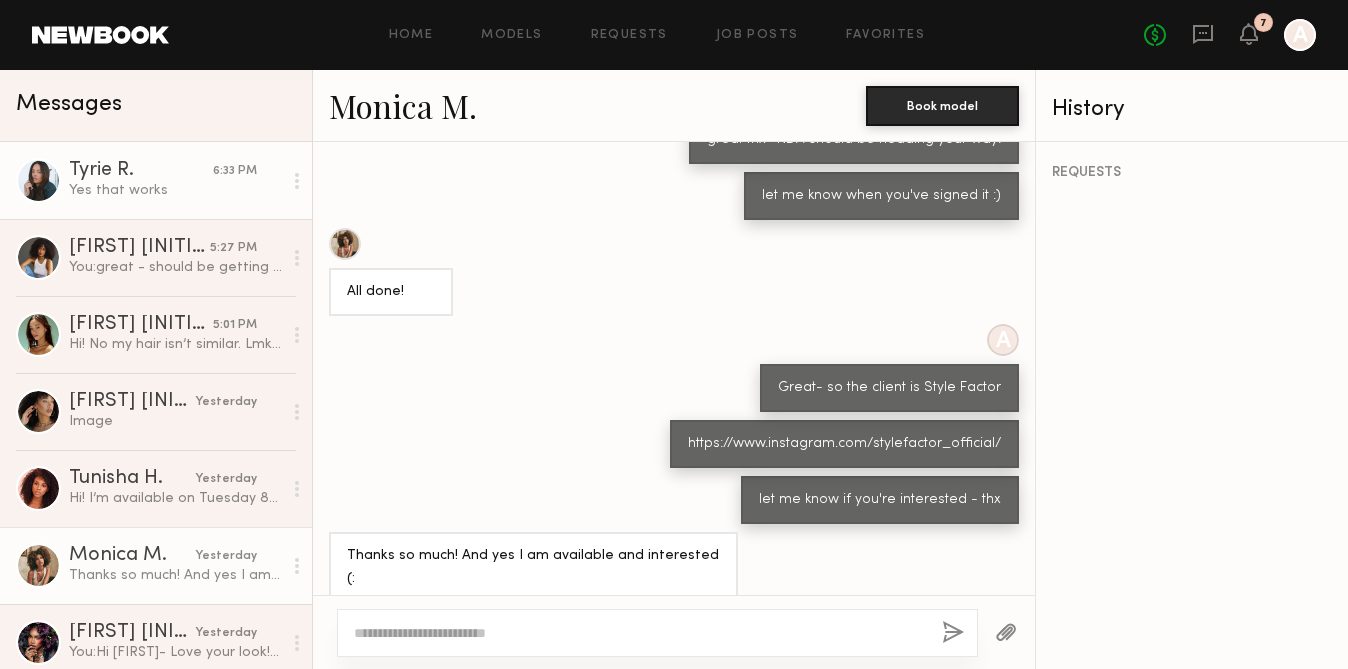 click on "Tyrie R. 6:33 PM Yes that works" 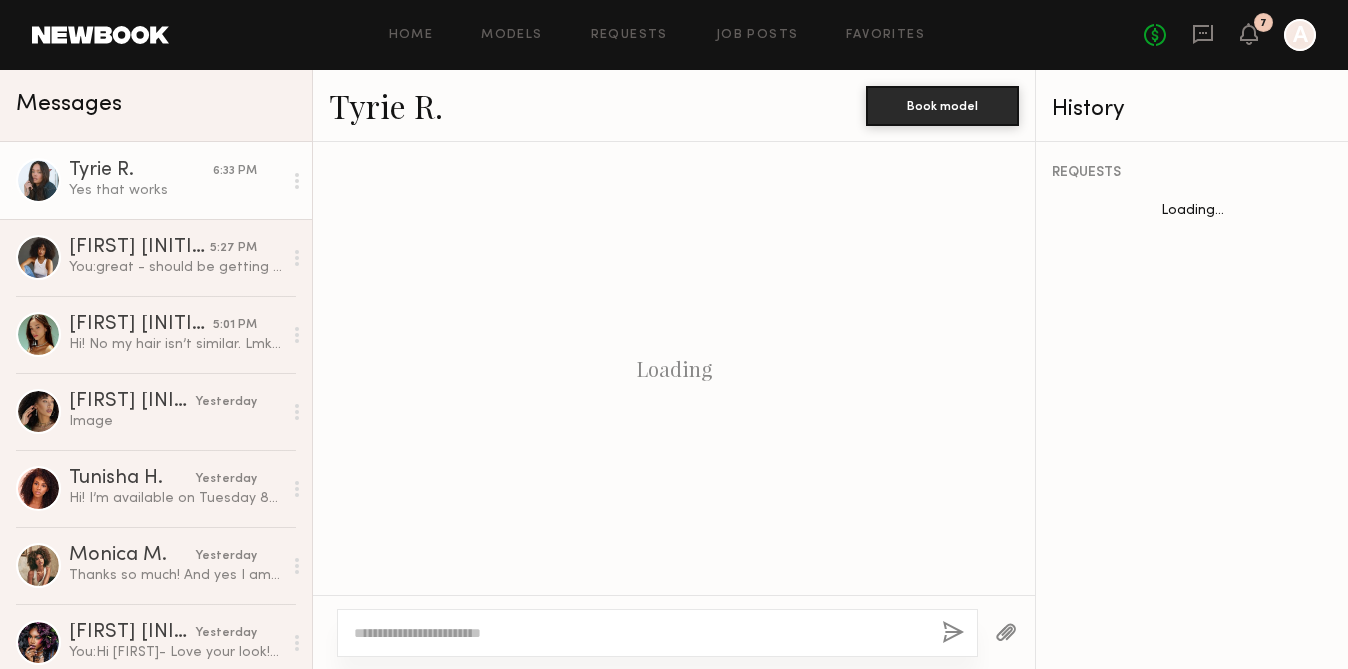 scroll, scrollTop: 913, scrollLeft: 0, axis: vertical 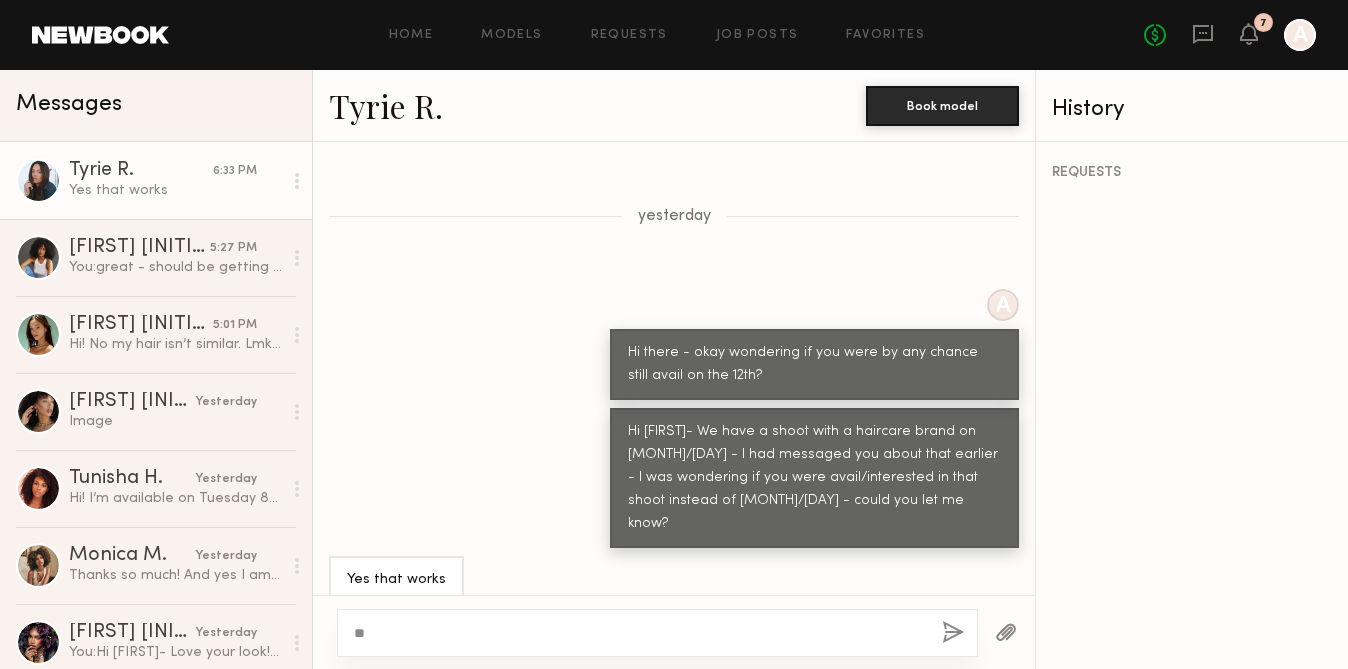 type on "*" 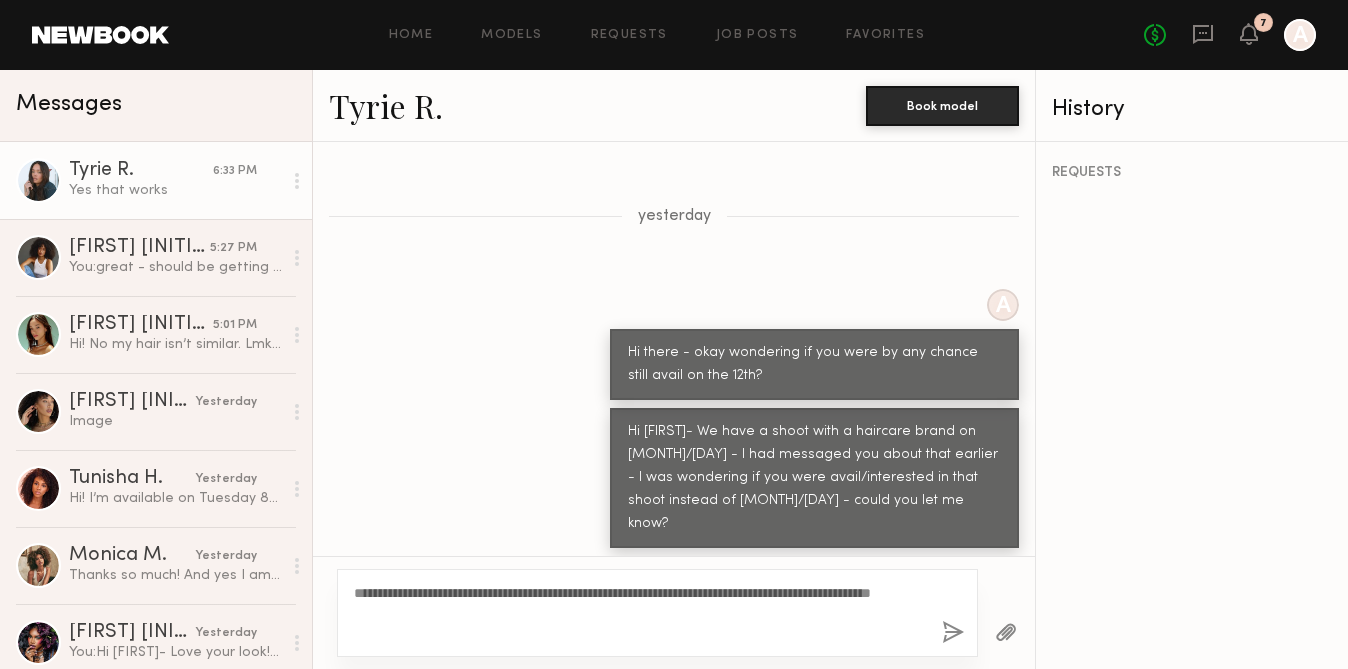 type on "**********" 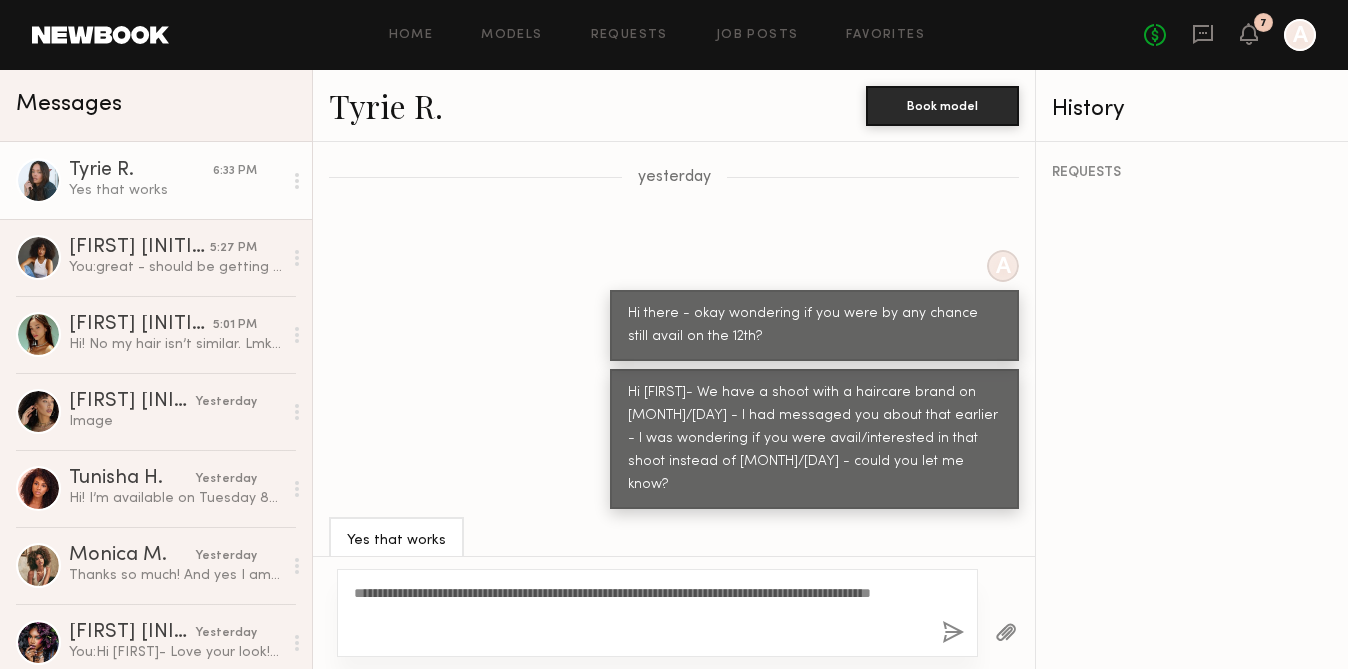 click 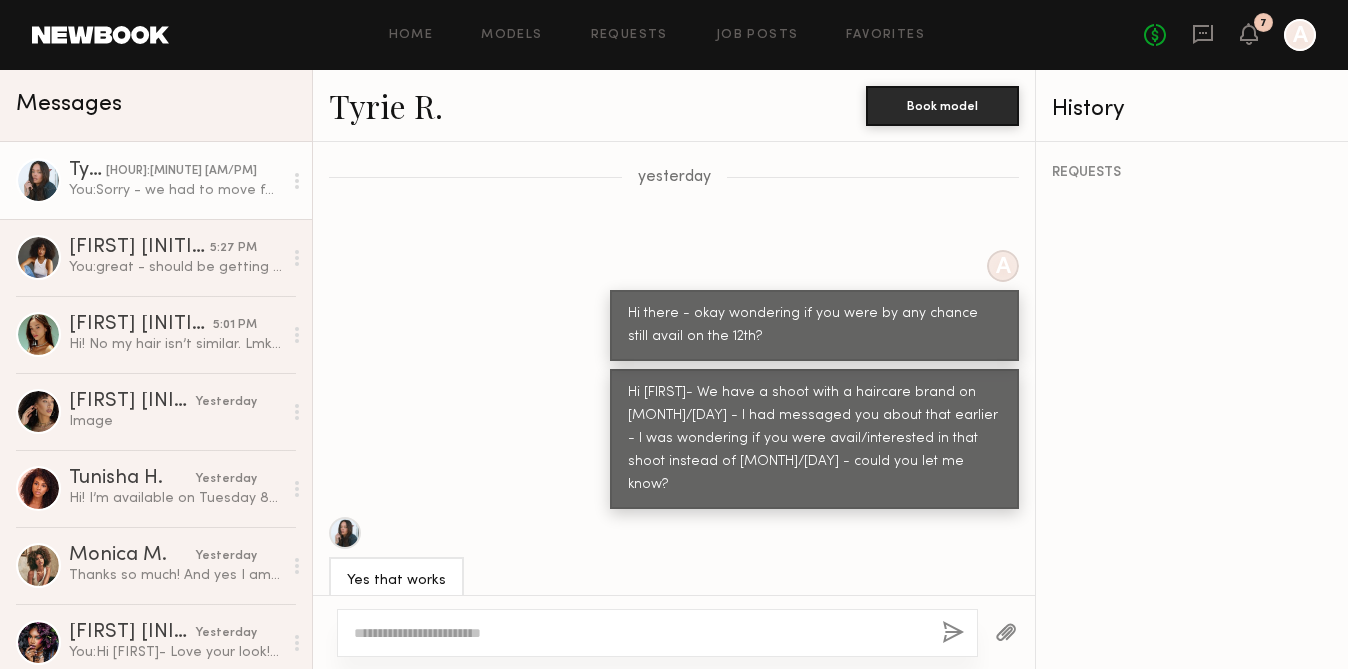 scroll, scrollTop: 1184, scrollLeft: 0, axis: vertical 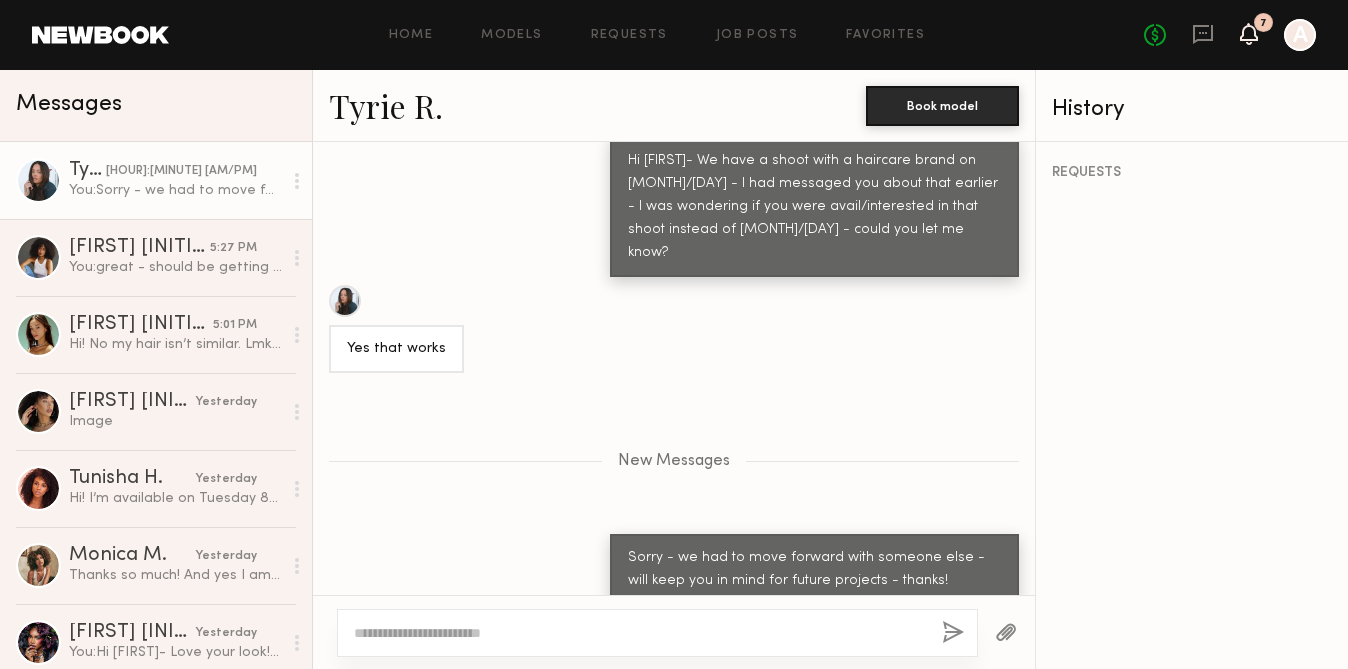 click 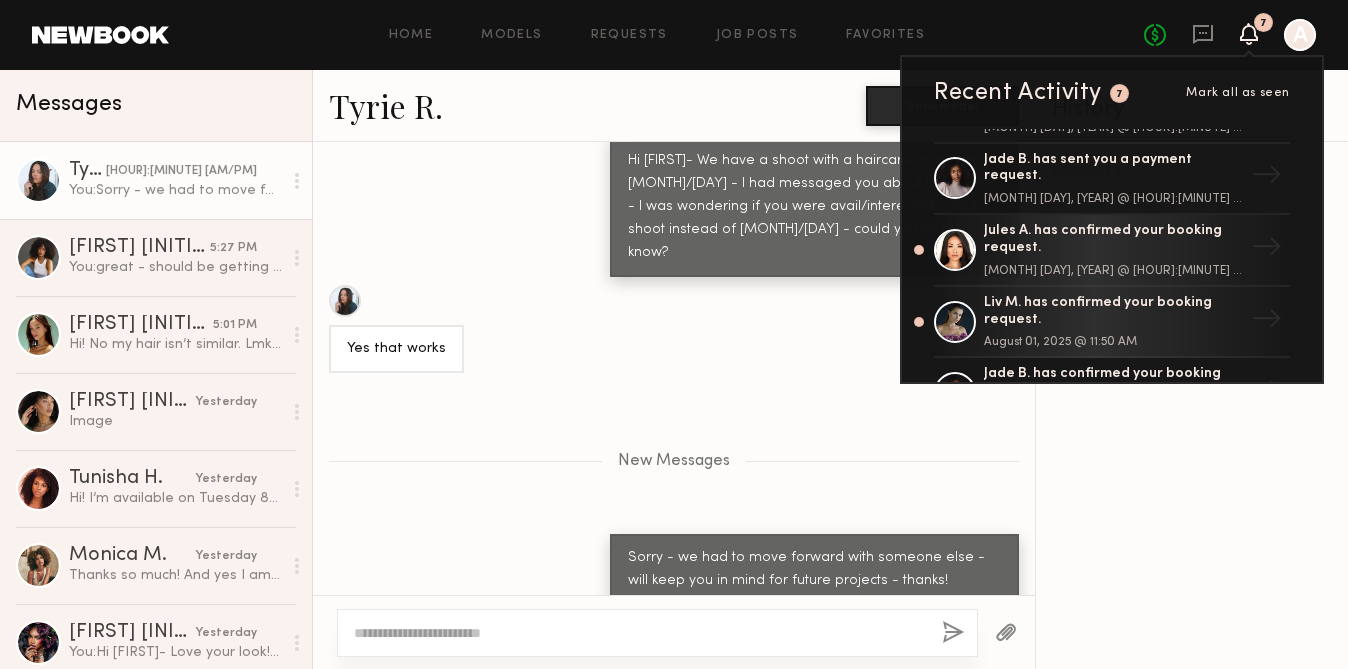 scroll, scrollTop: 429, scrollLeft: 0, axis: vertical 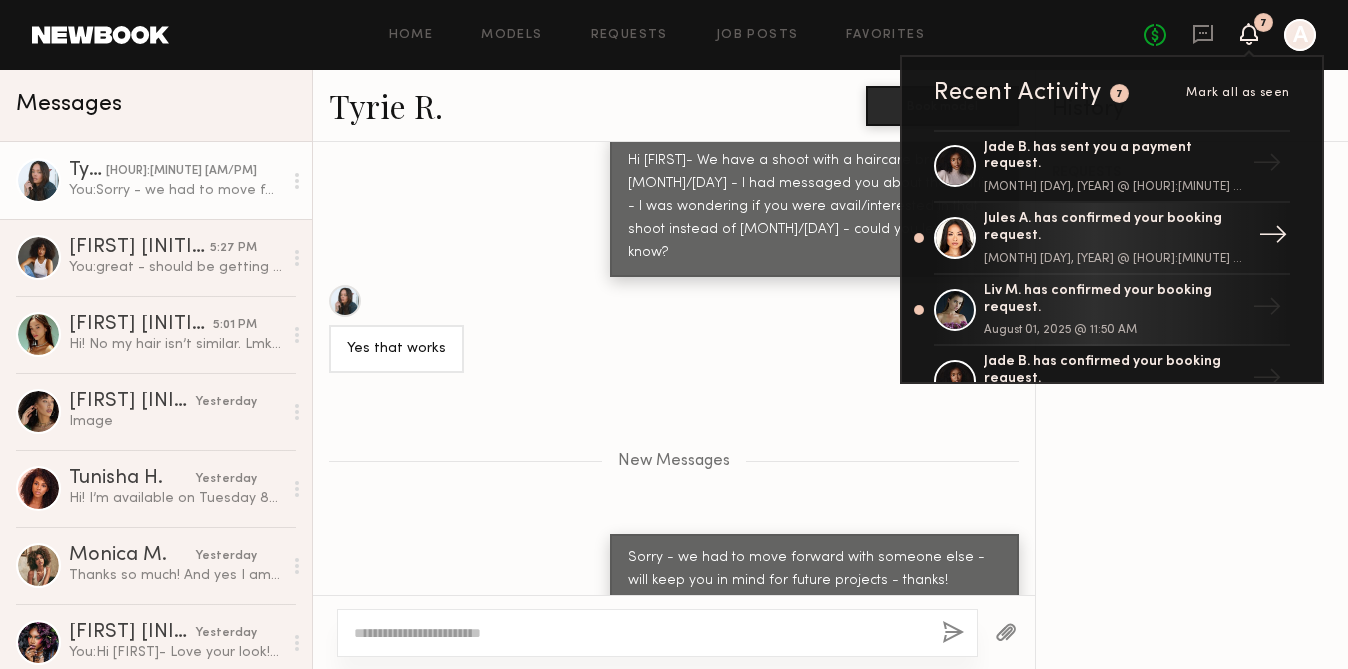 click on "Jules A. has confirmed your booking request." 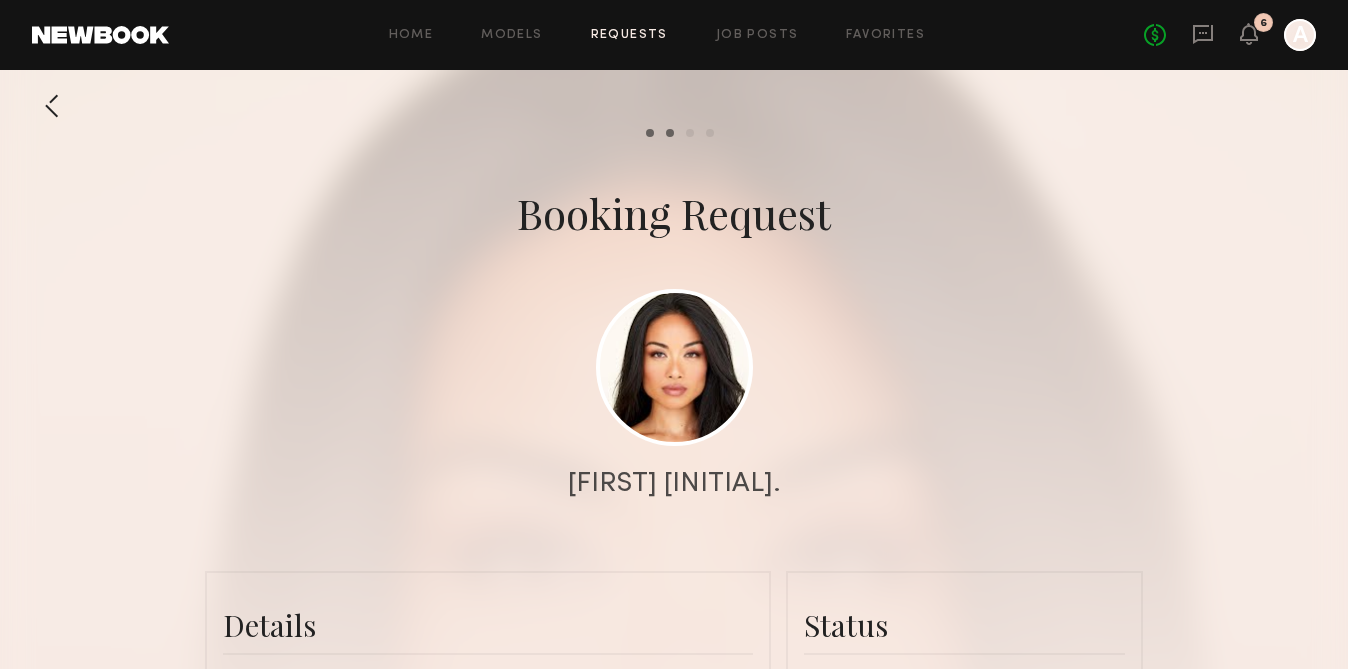 scroll, scrollTop: 1233, scrollLeft: 0, axis: vertical 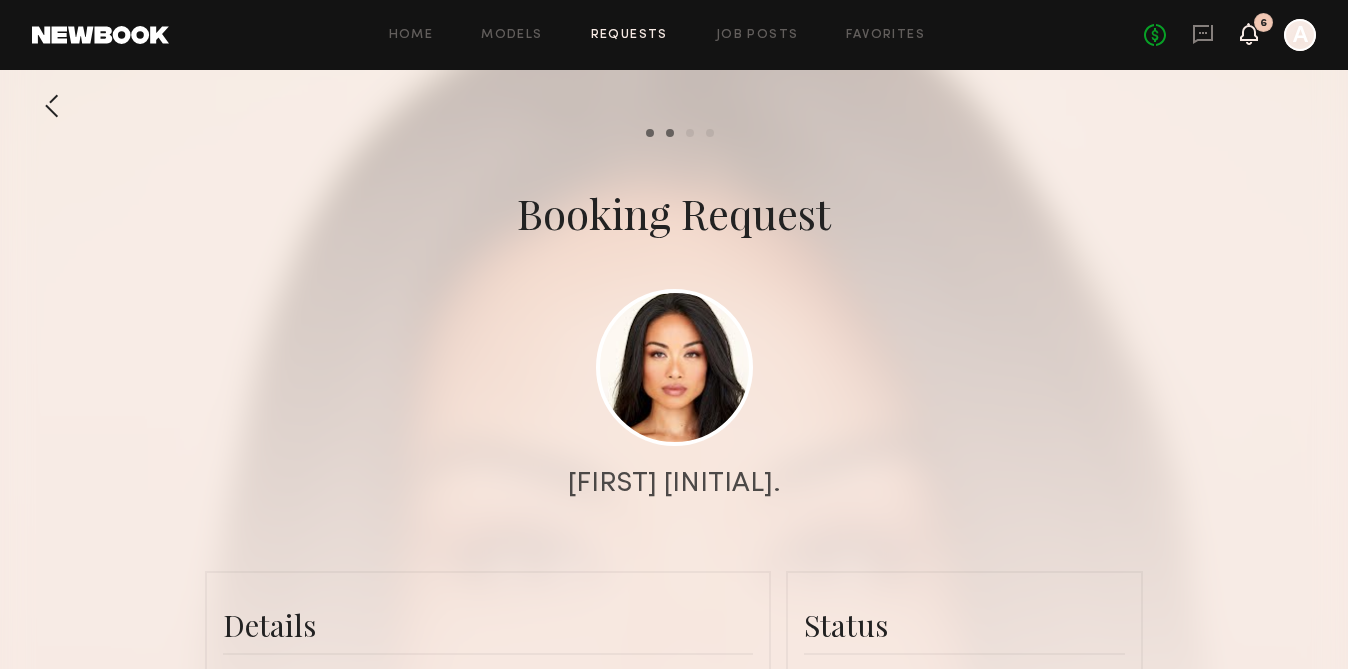 click 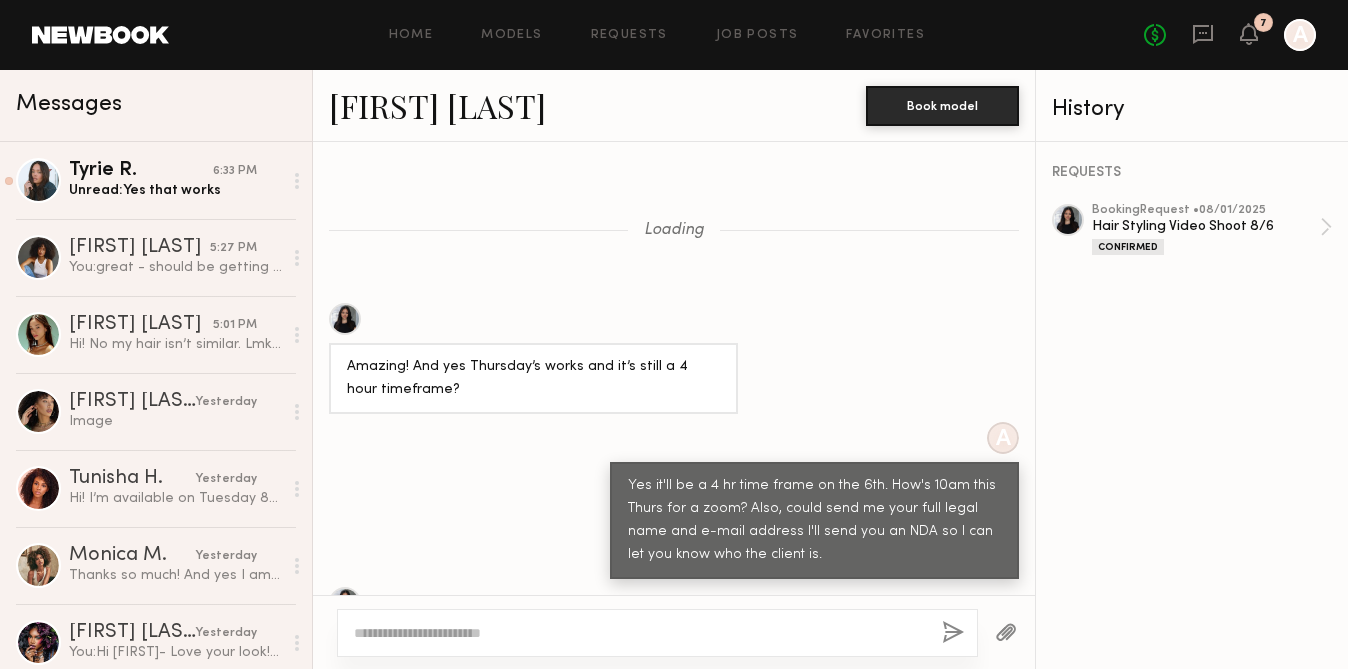 click on "[FIRST] [LAST]." 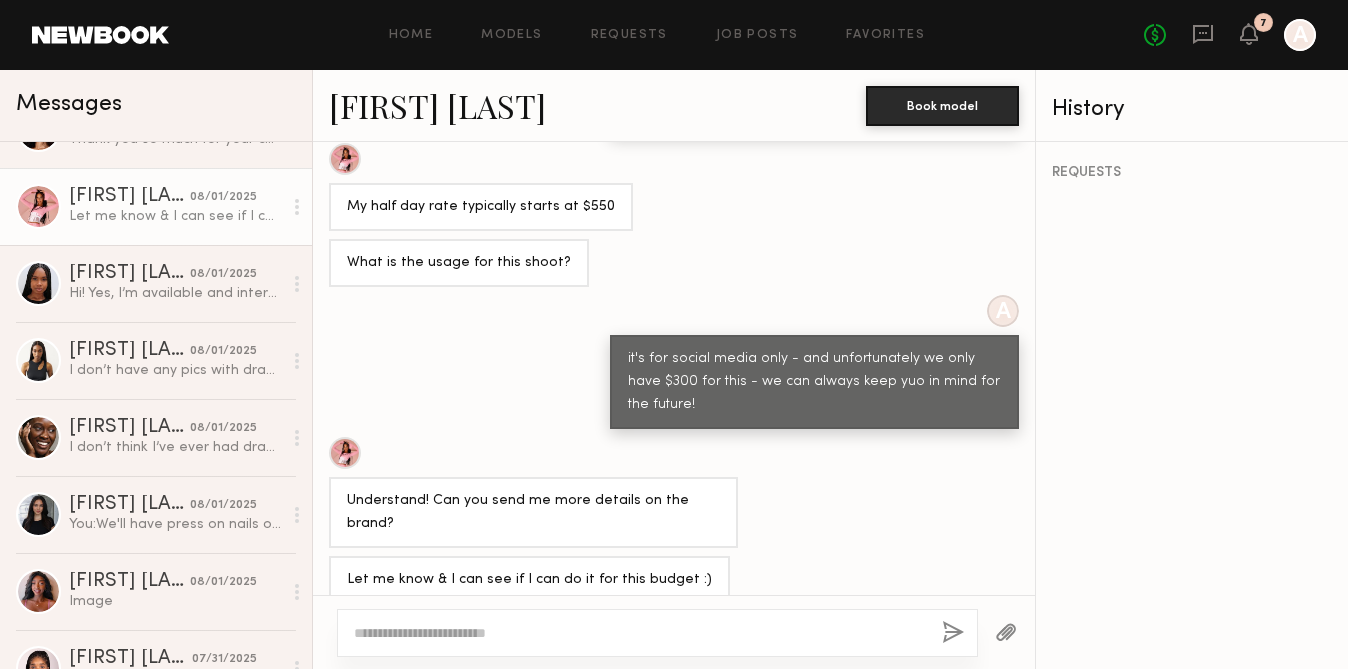 scroll, scrollTop: 806, scrollLeft: 0, axis: vertical 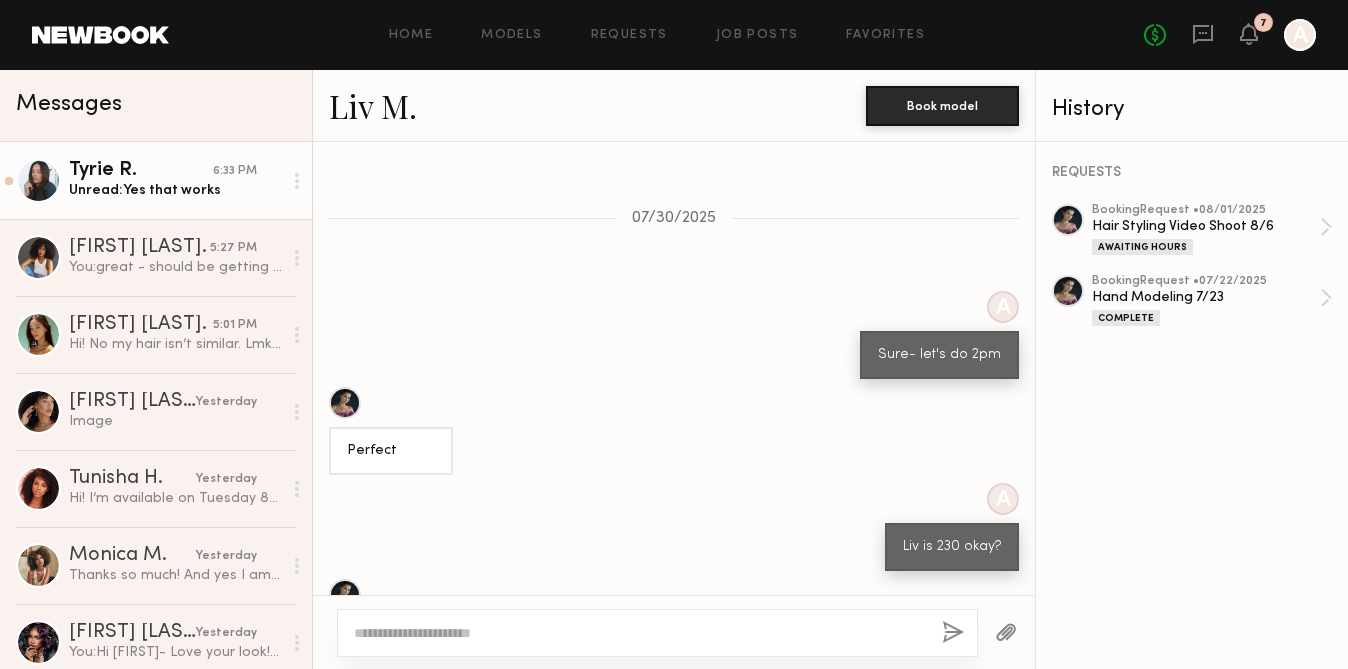 click on "Unread:  Yes that works" 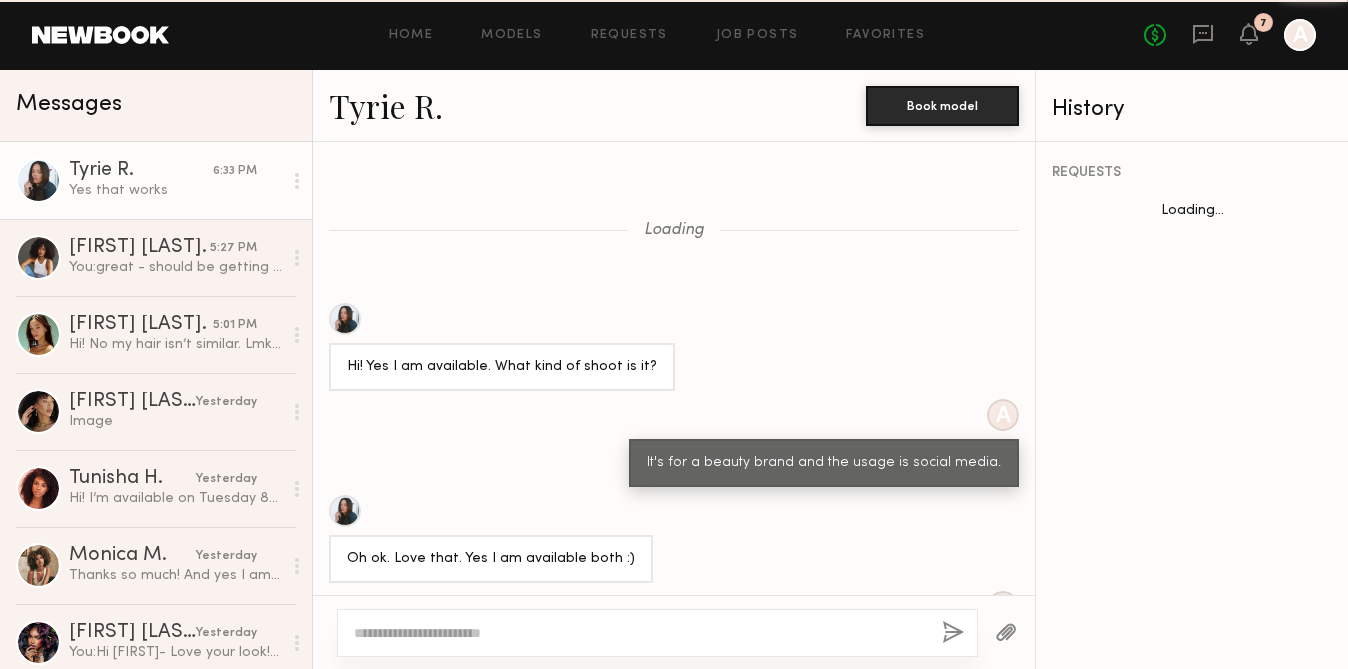 scroll, scrollTop: 1019, scrollLeft: 0, axis: vertical 